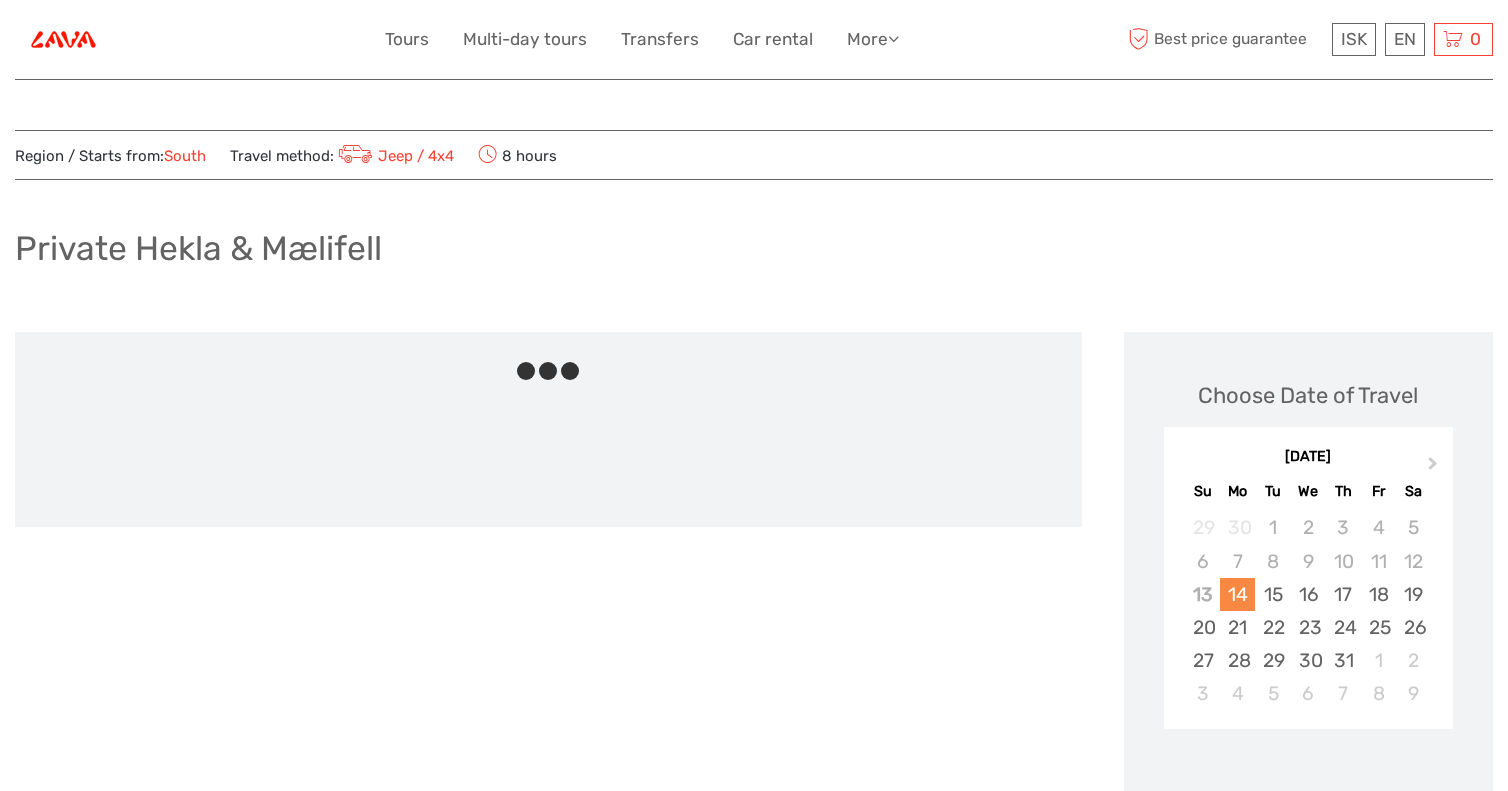 scroll, scrollTop: 0, scrollLeft: 0, axis: both 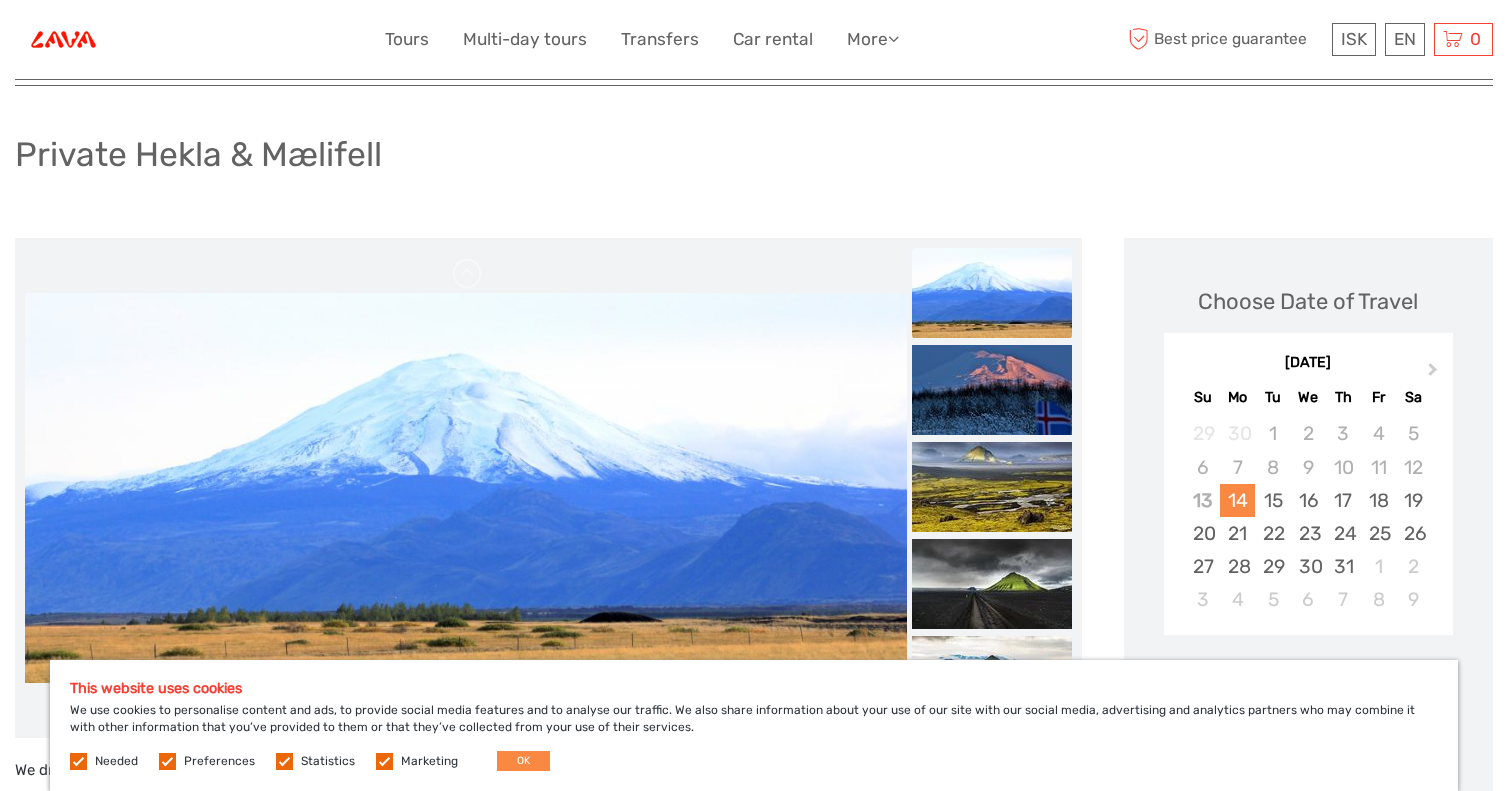 click at bounding box center [992, 293] 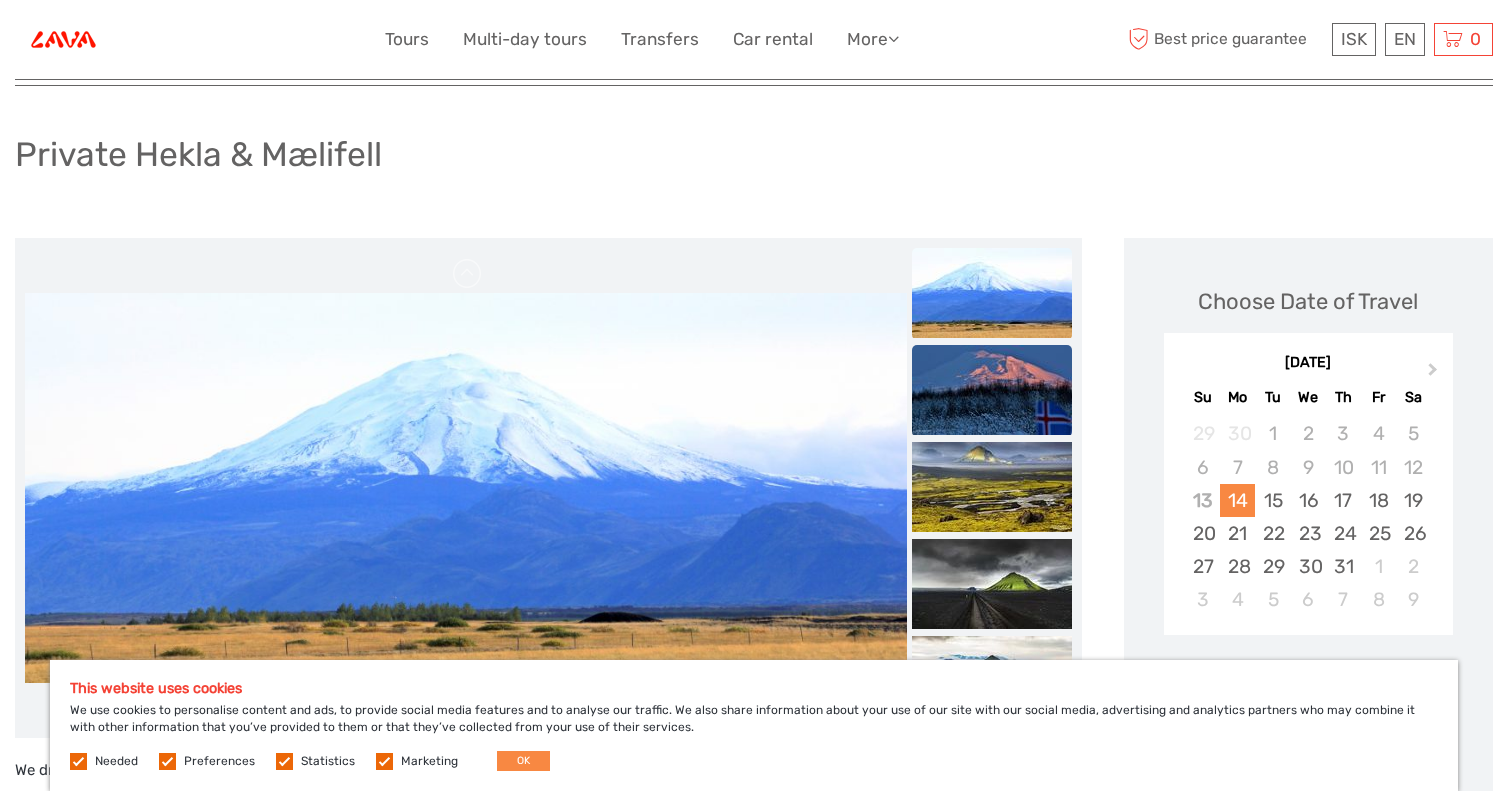 click at bounding box center (992, 390) 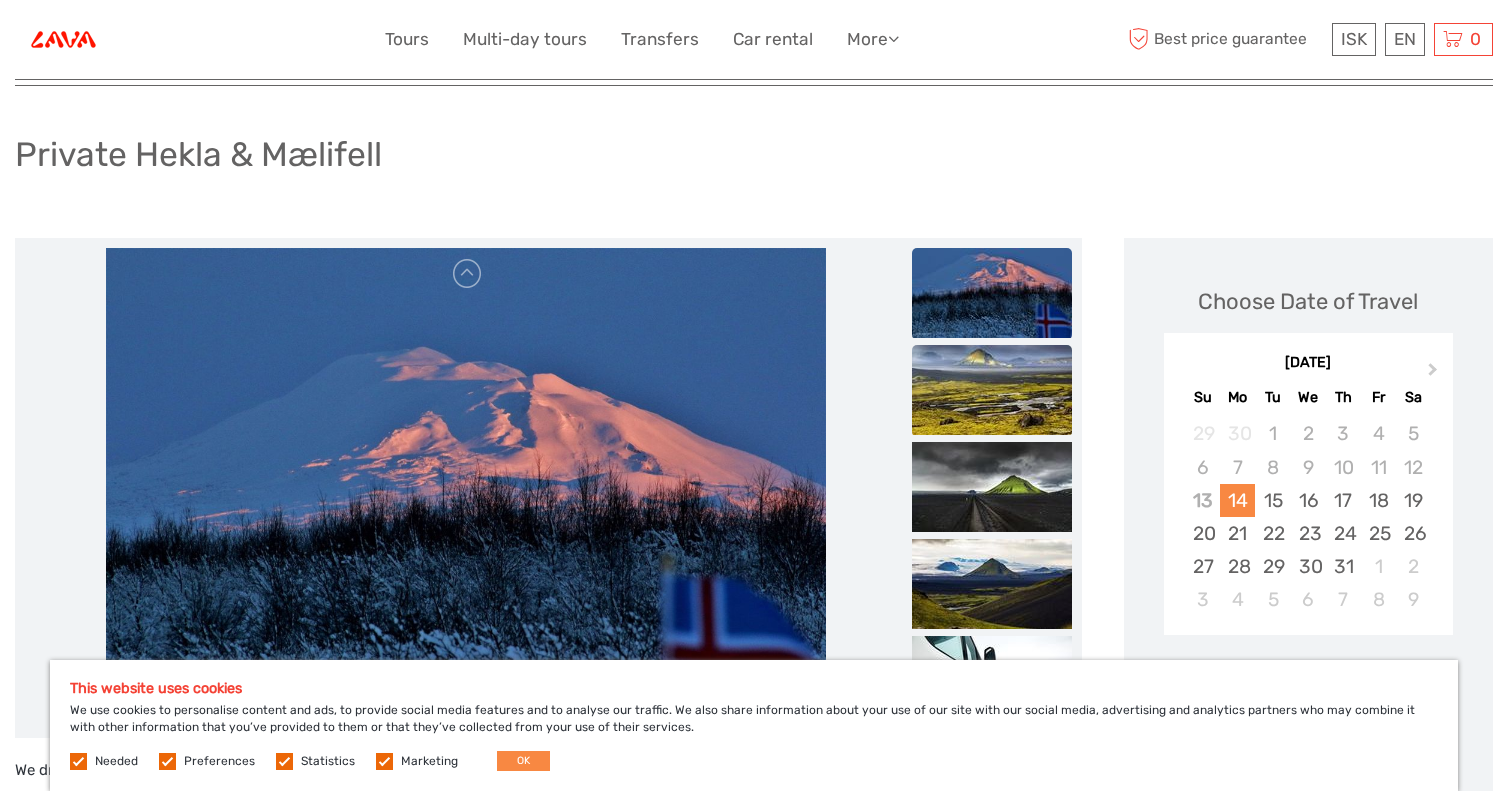 click at bounding box center [992, 390] 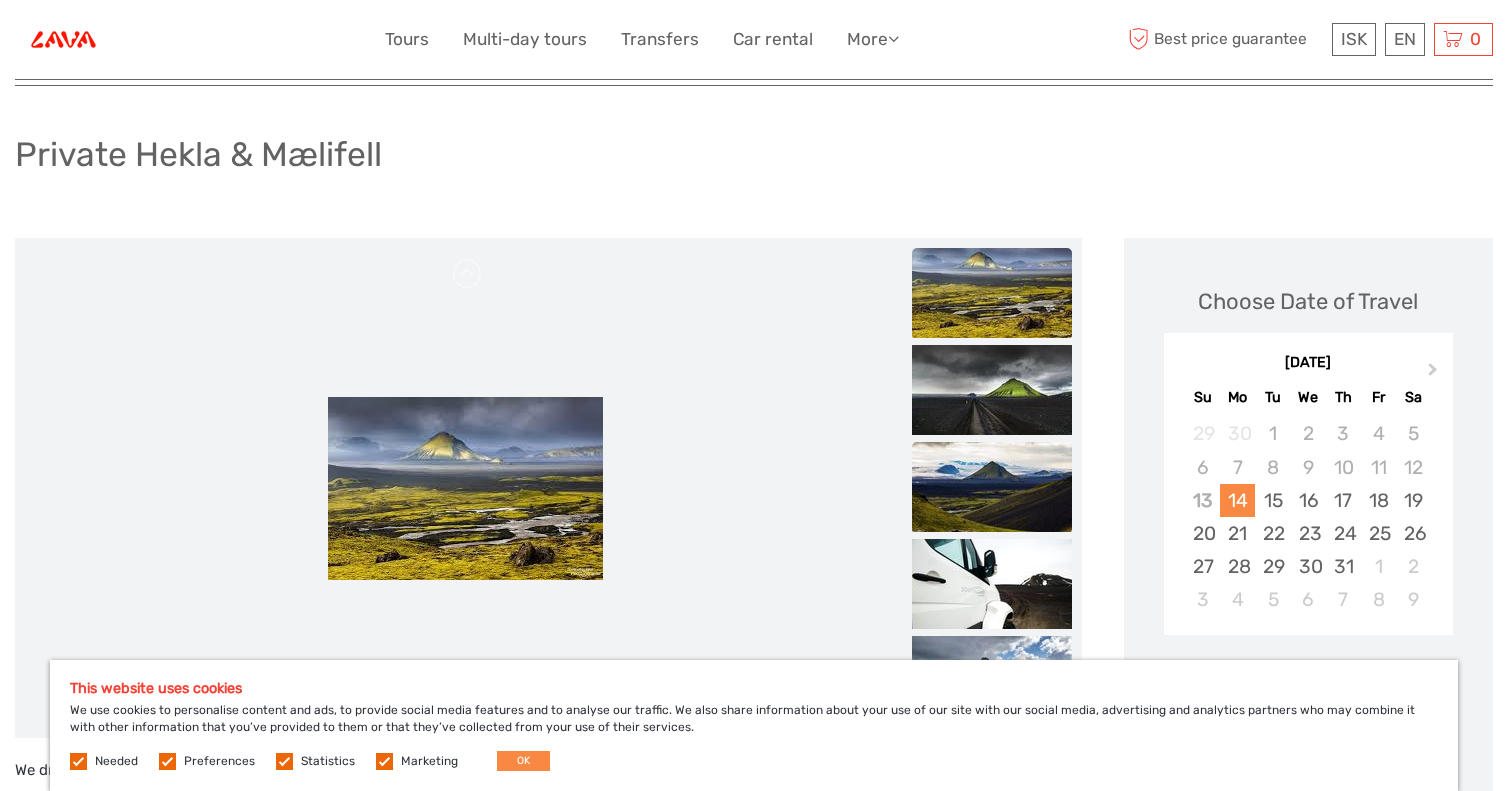 click at bounding box center (992, 487) 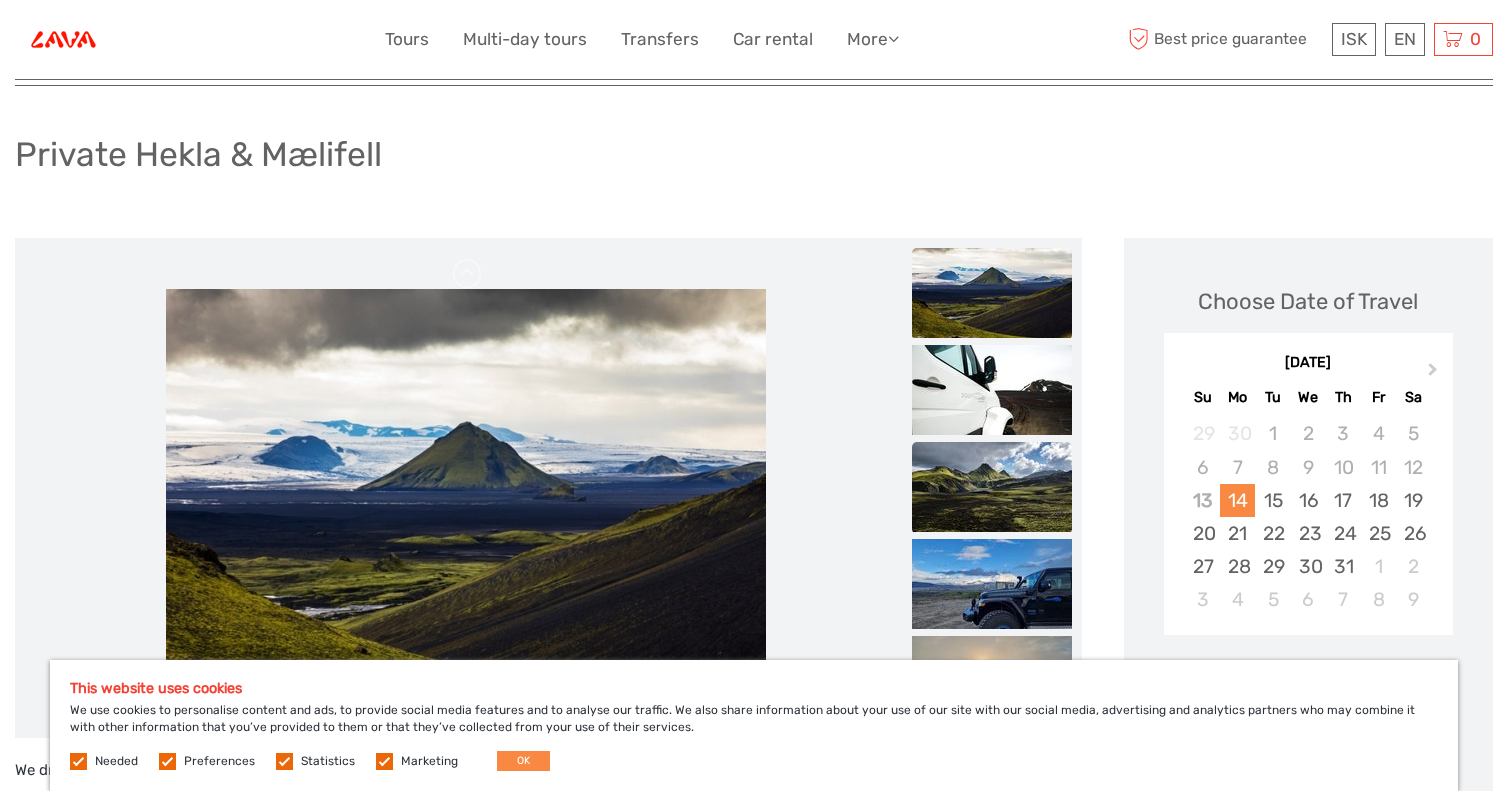 click at bounding box center (992, 487) 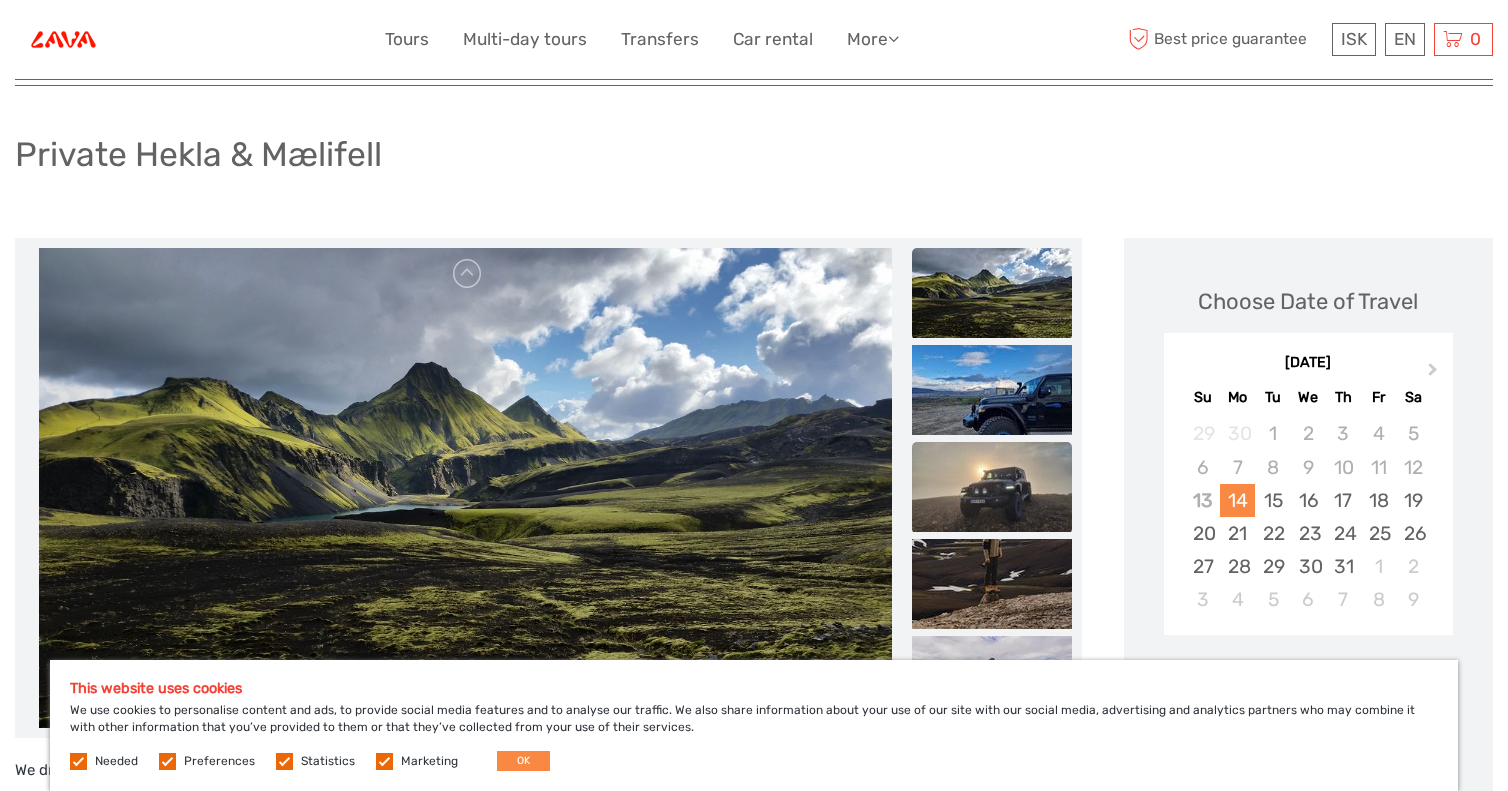 click at bounding box center (992, 487) 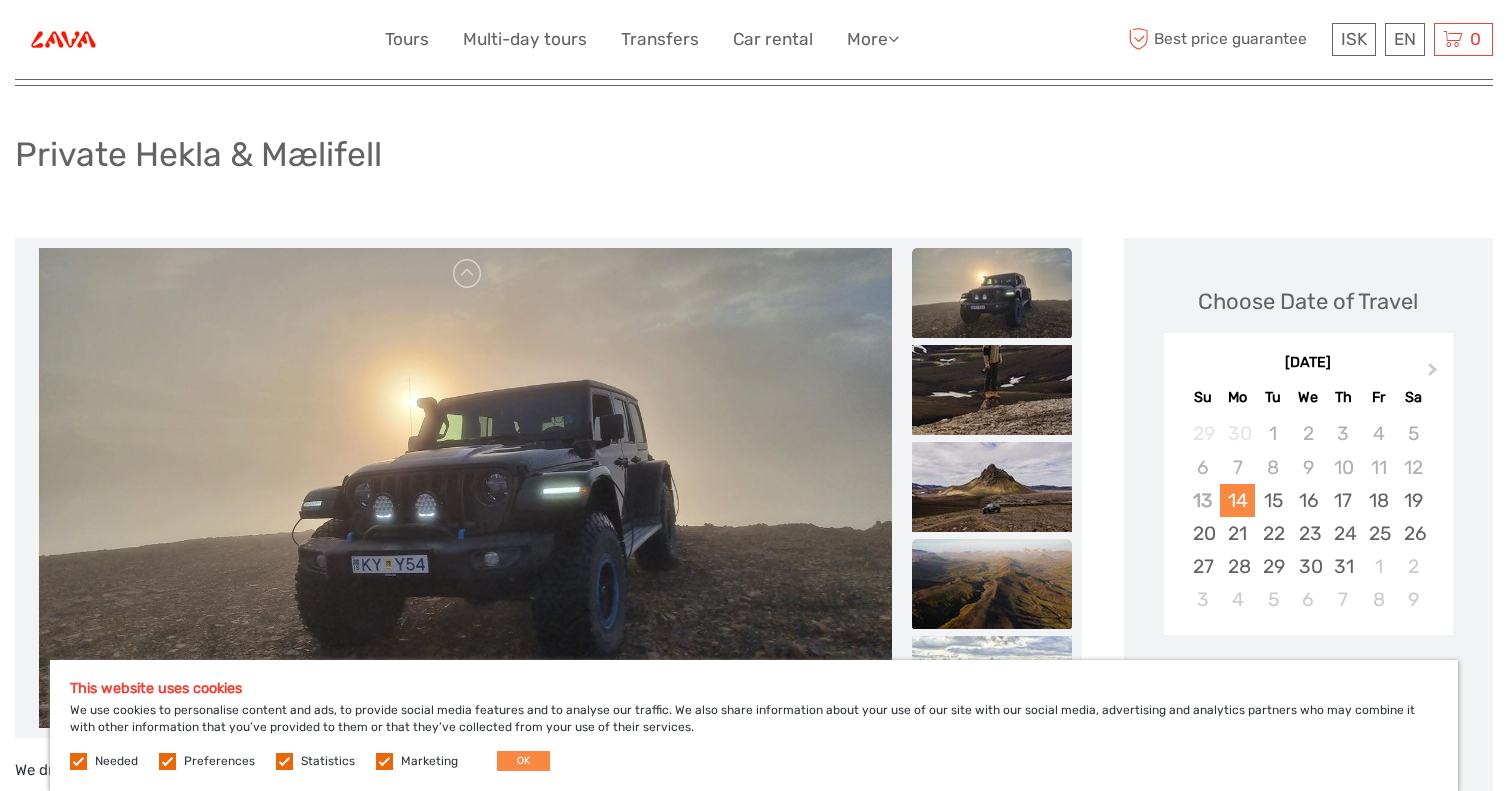 click at bounding box center [992, 584] 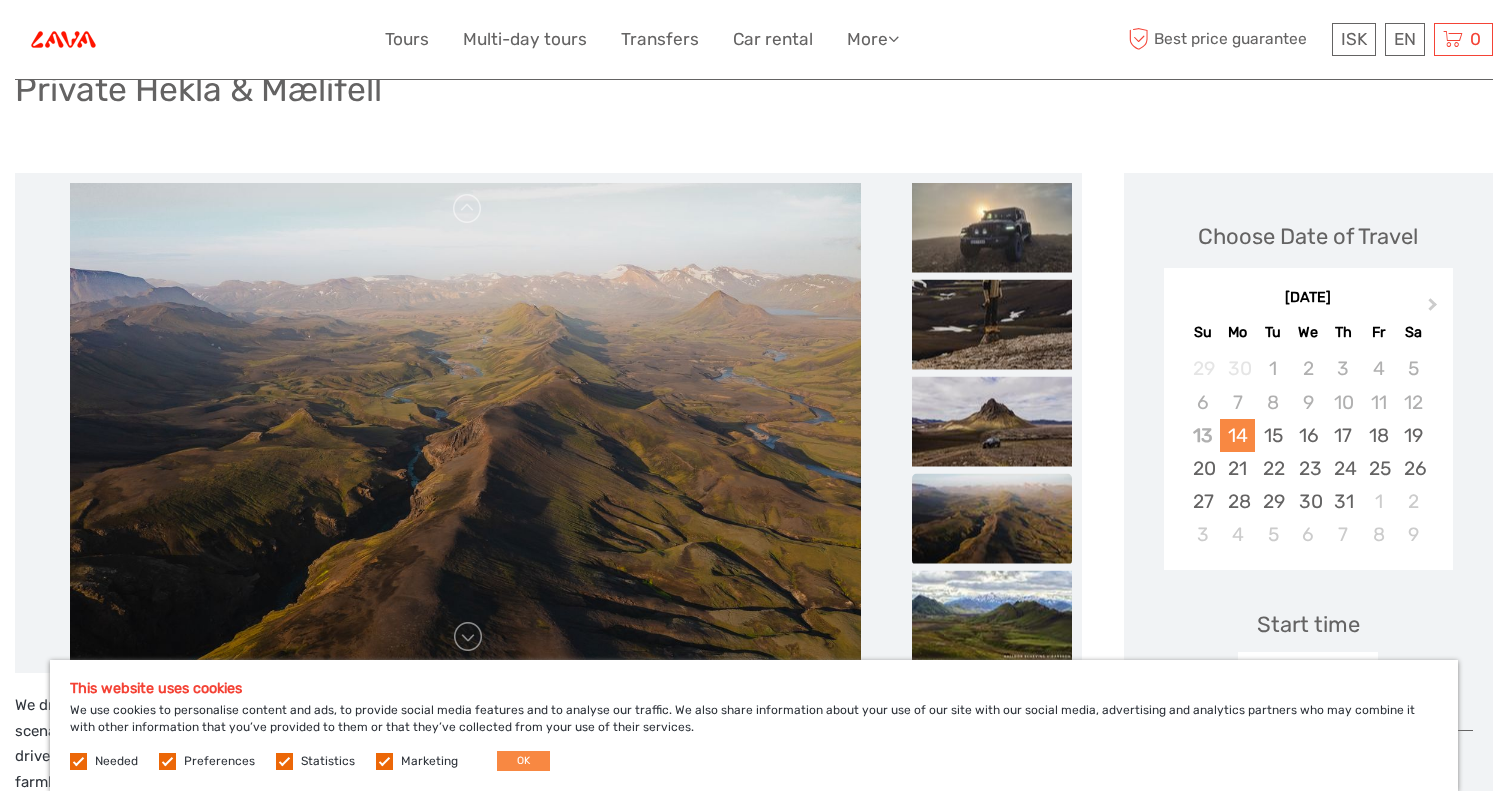 scroll, scrollTop: 169, scrollLeft: 0, axis: vertical 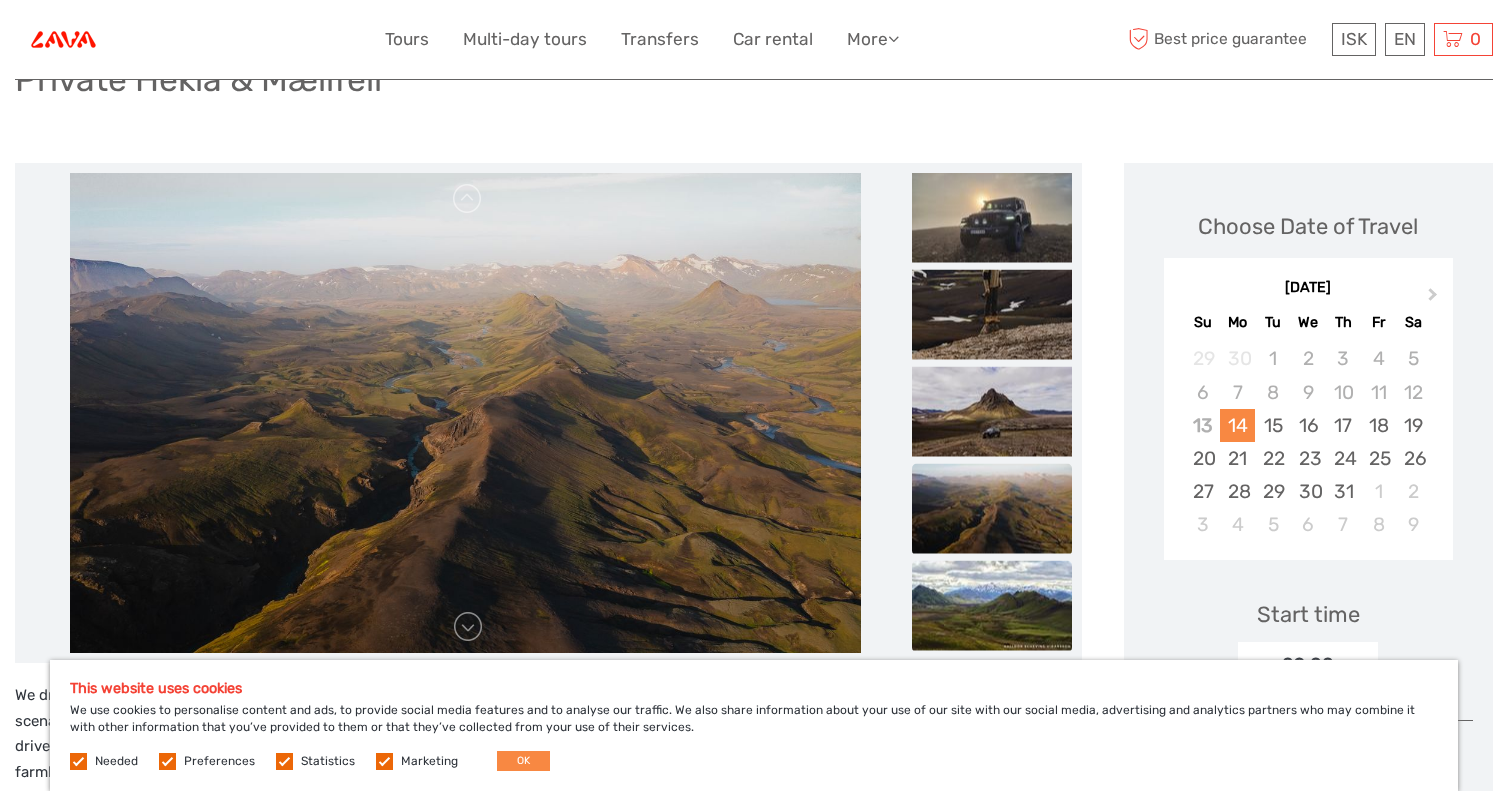 click at bounding box center [992, 606] 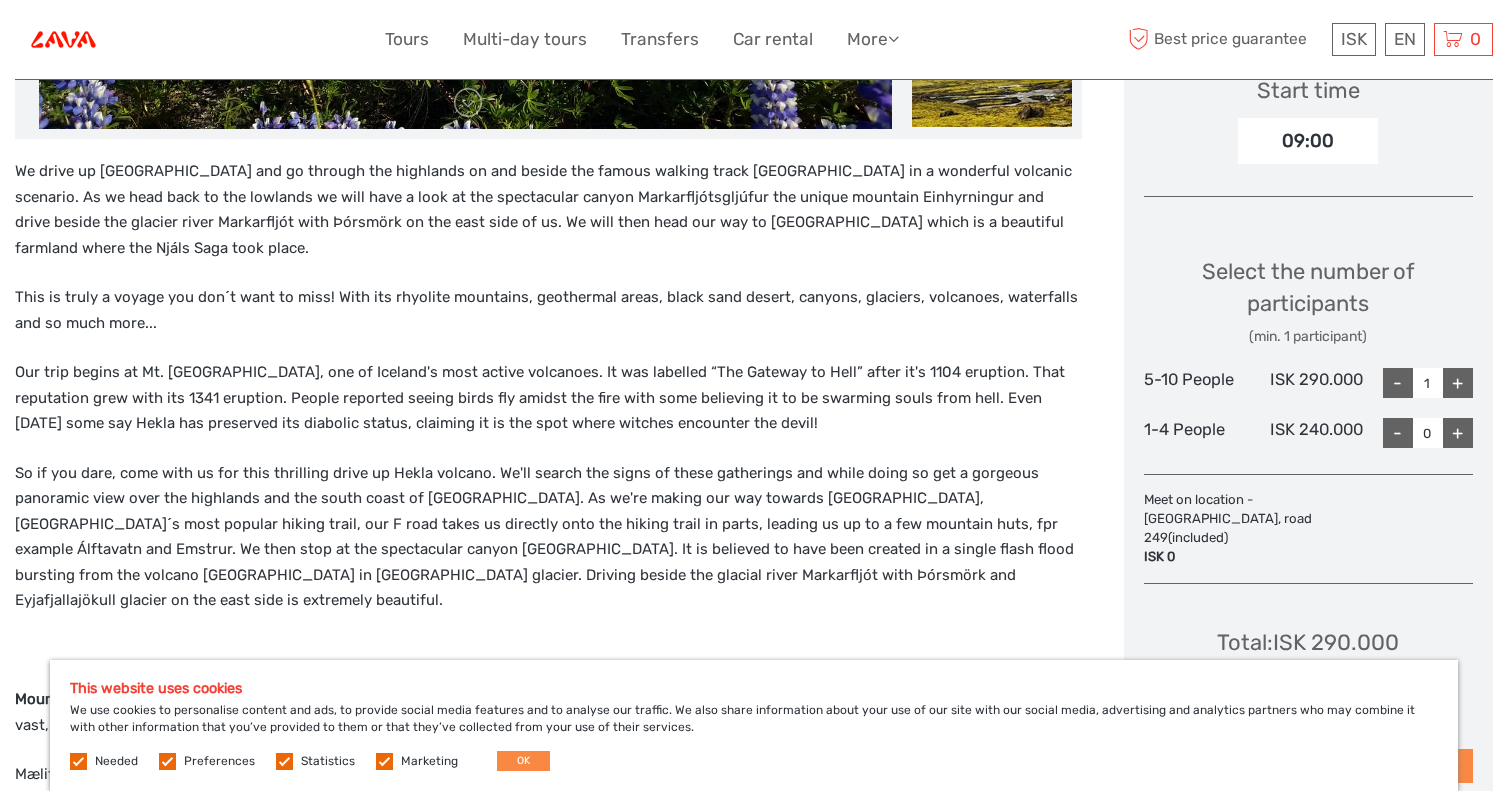 scroll, scrollTop: 697, scrollLeft: 0, axis: vertical 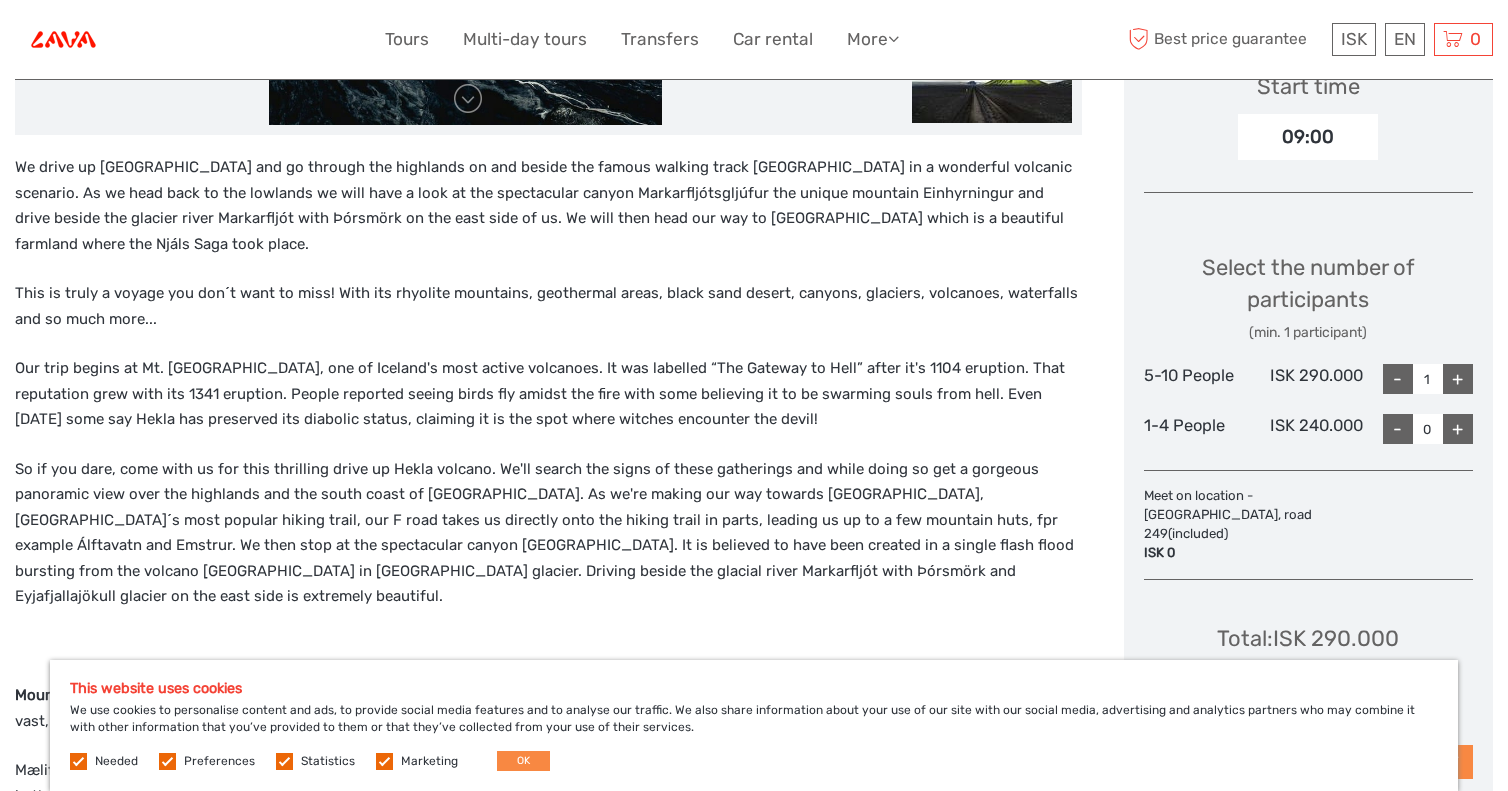 click on "+" at bounding box center (1458, 379) 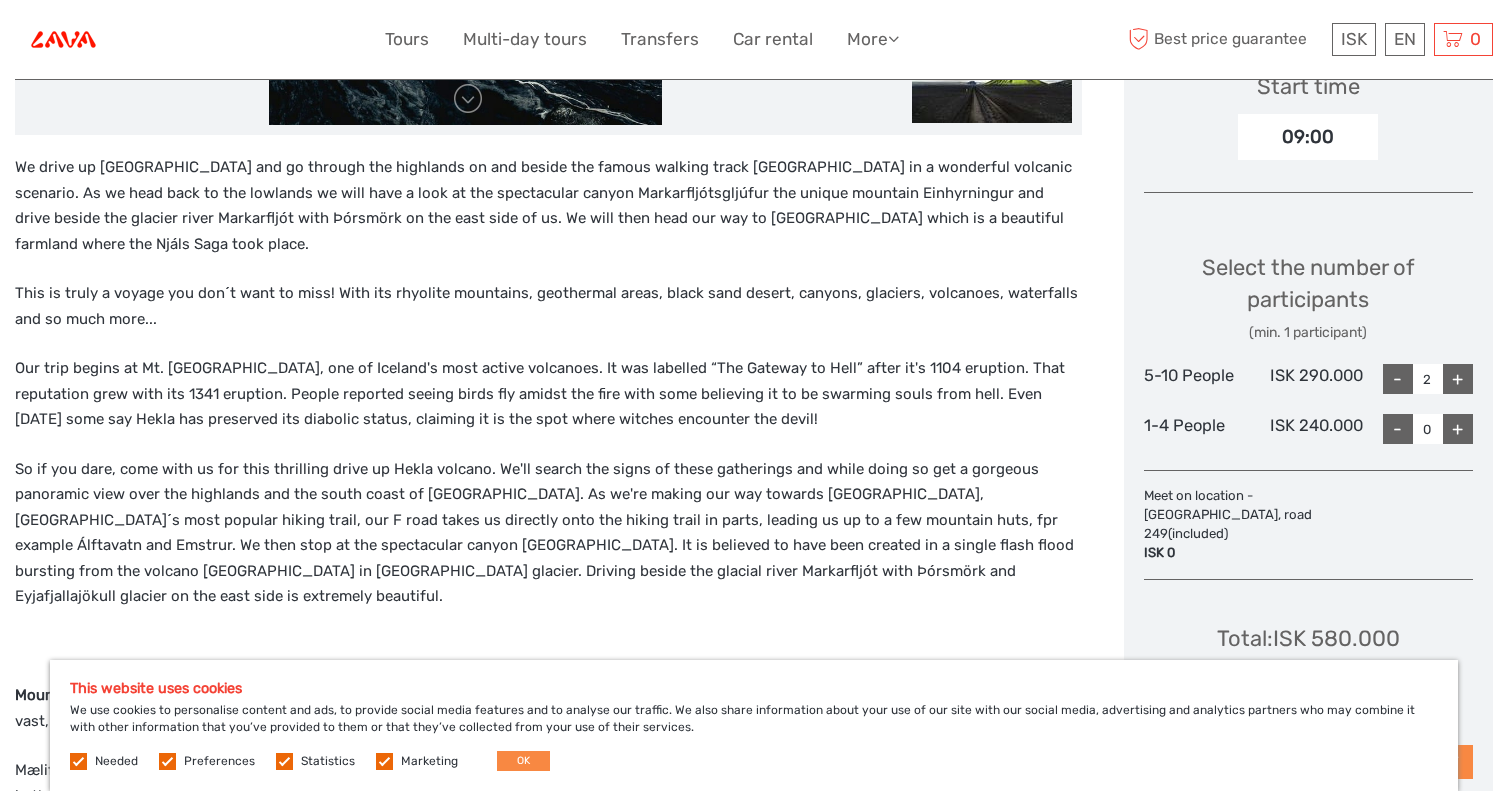 click on "-" at bounding box center (1398, 379) 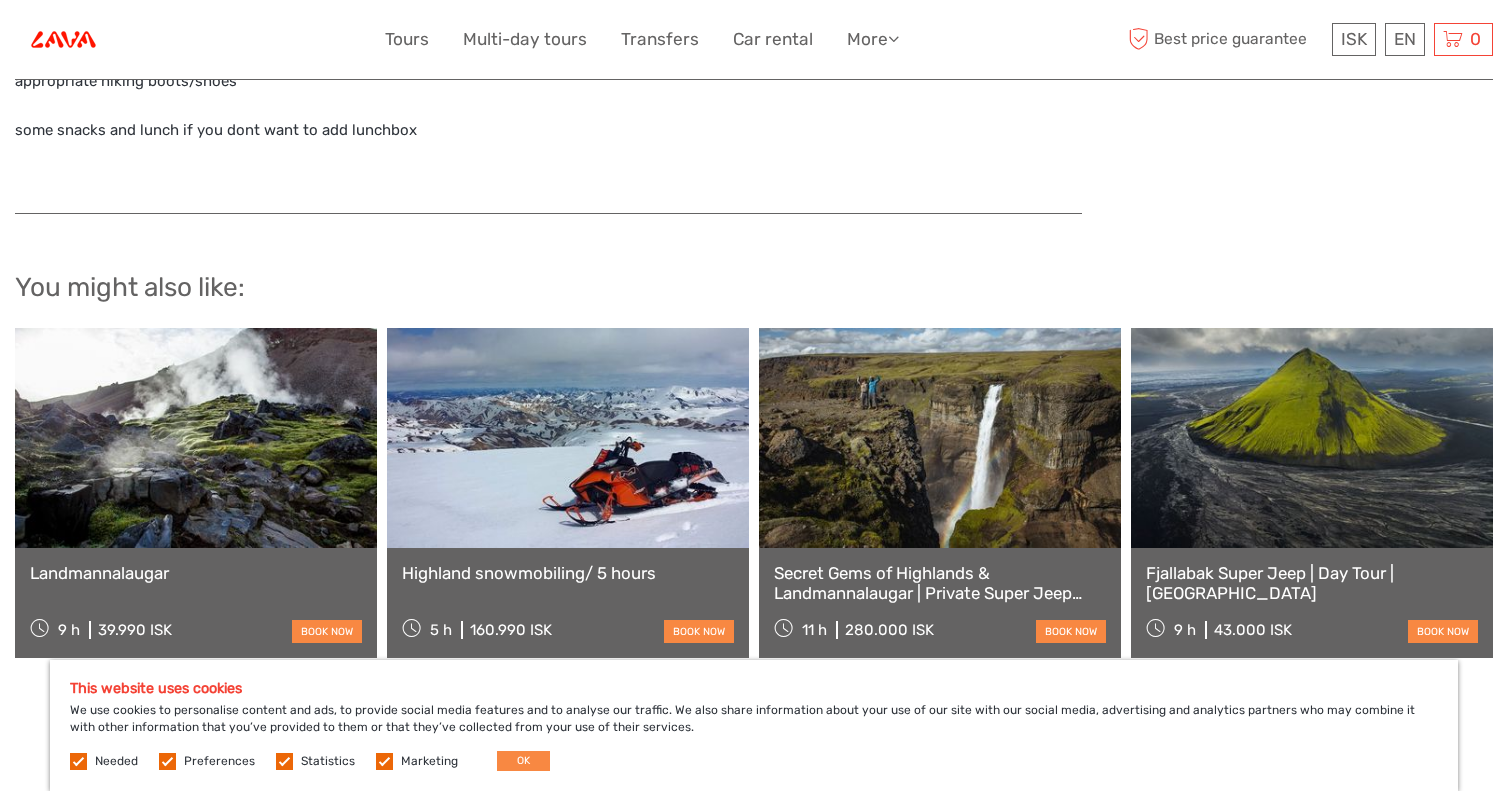 scroll, scrollTop: 2370, scrollLeft: 0, axis: vertical 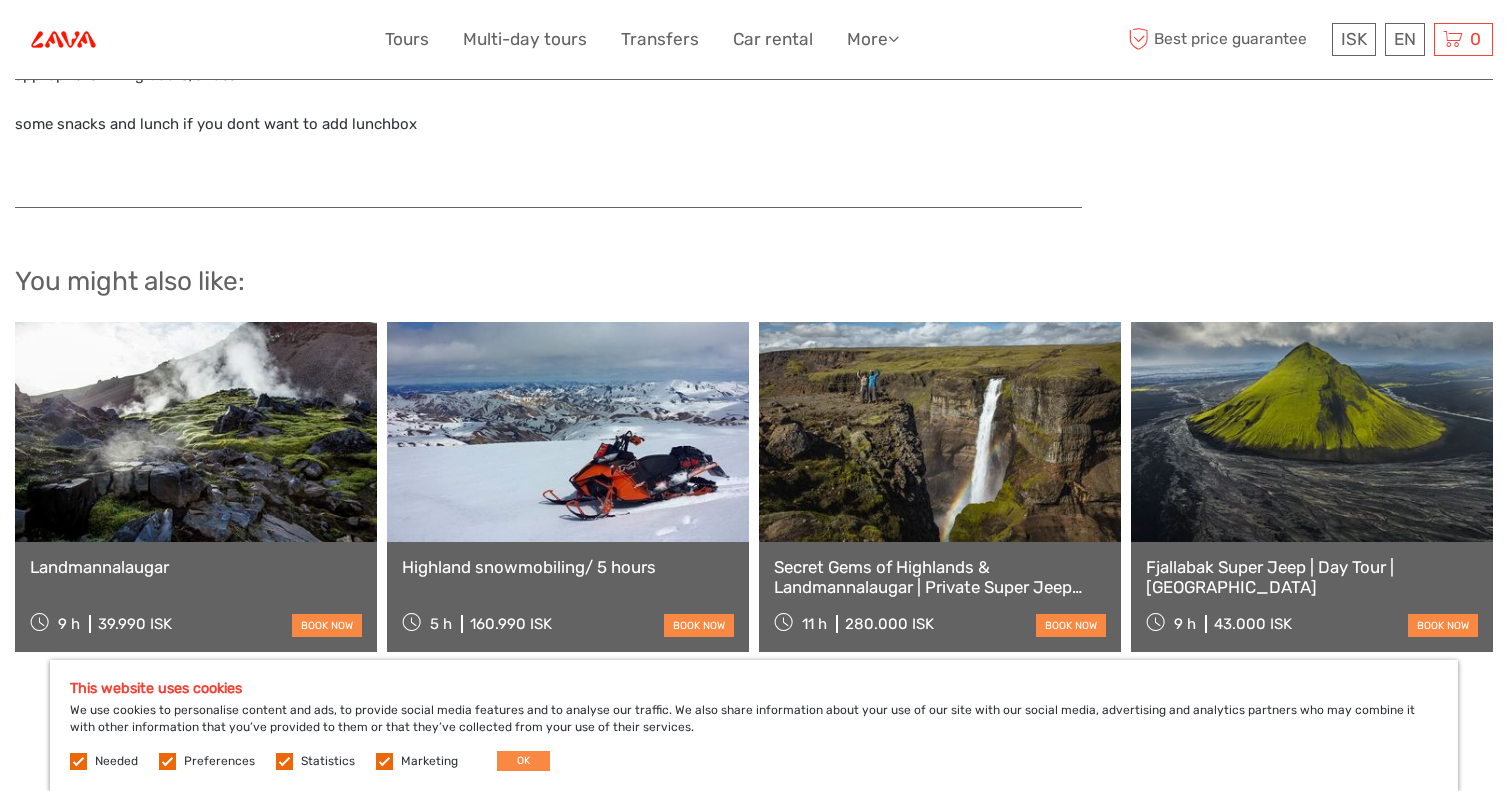 click at bounding box center [1312, 432] 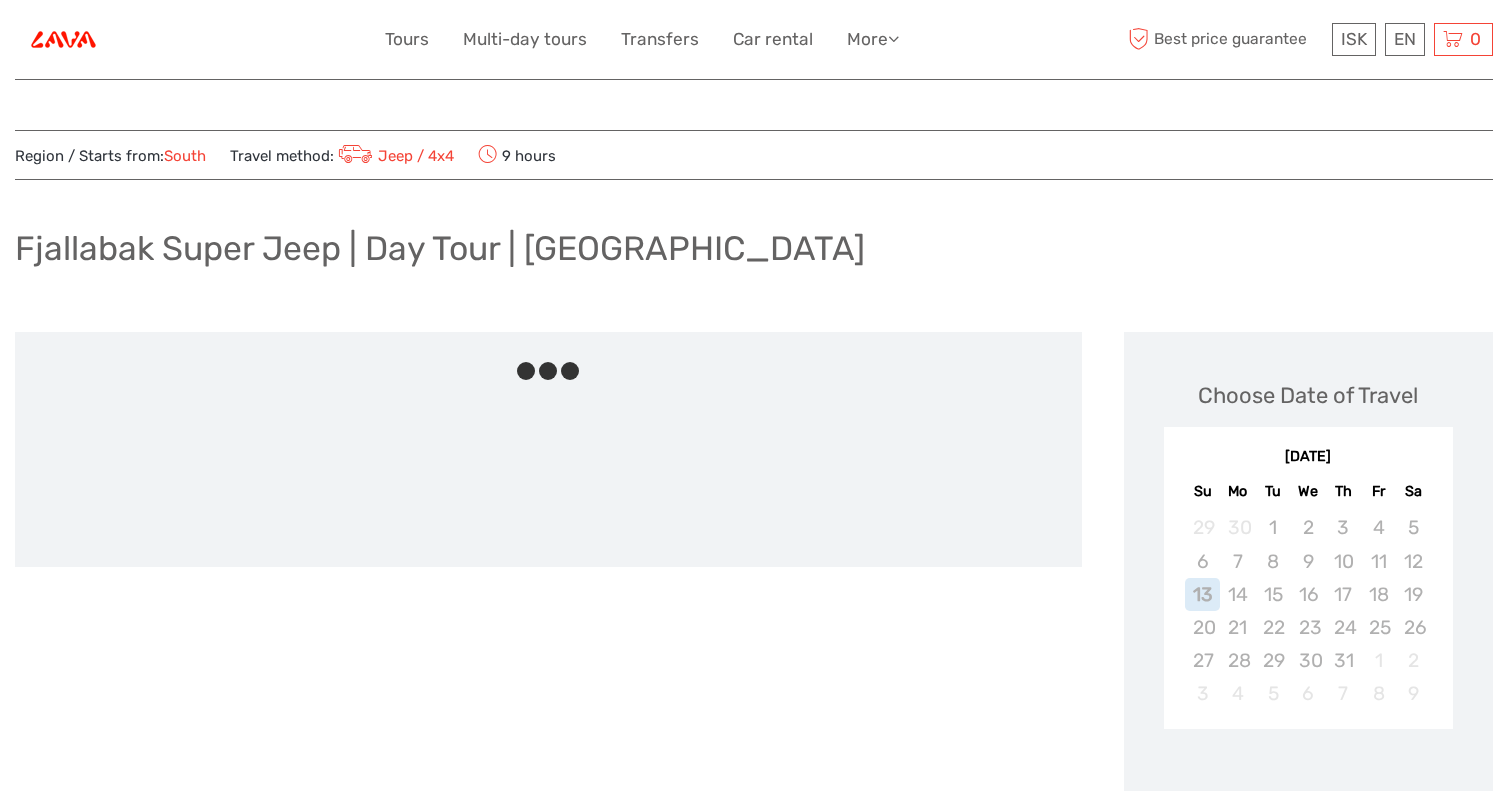 scroll, scrollTop: 0, scrollLeft: 0, axis: both 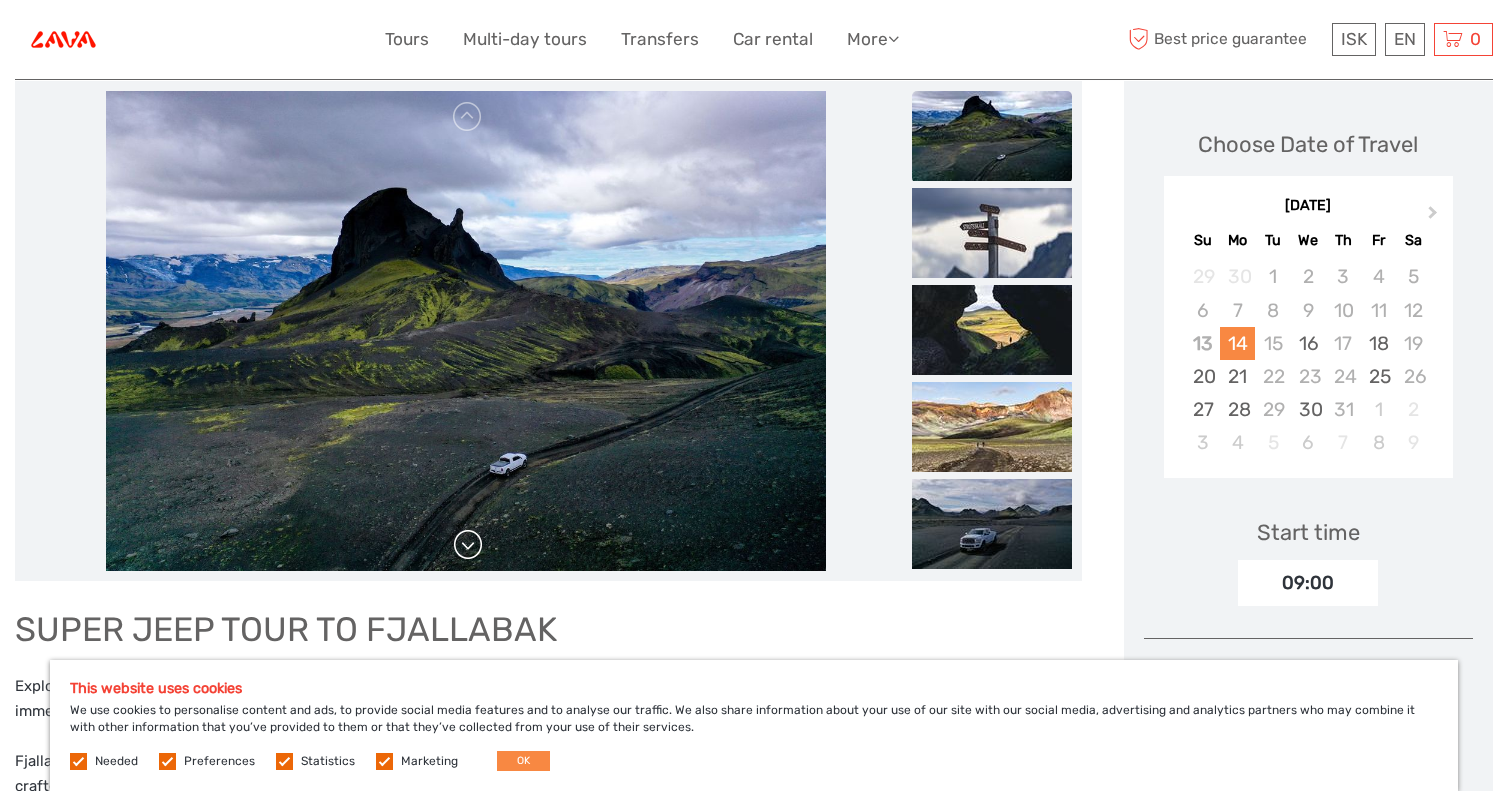 click at bounding box center (468, 545) 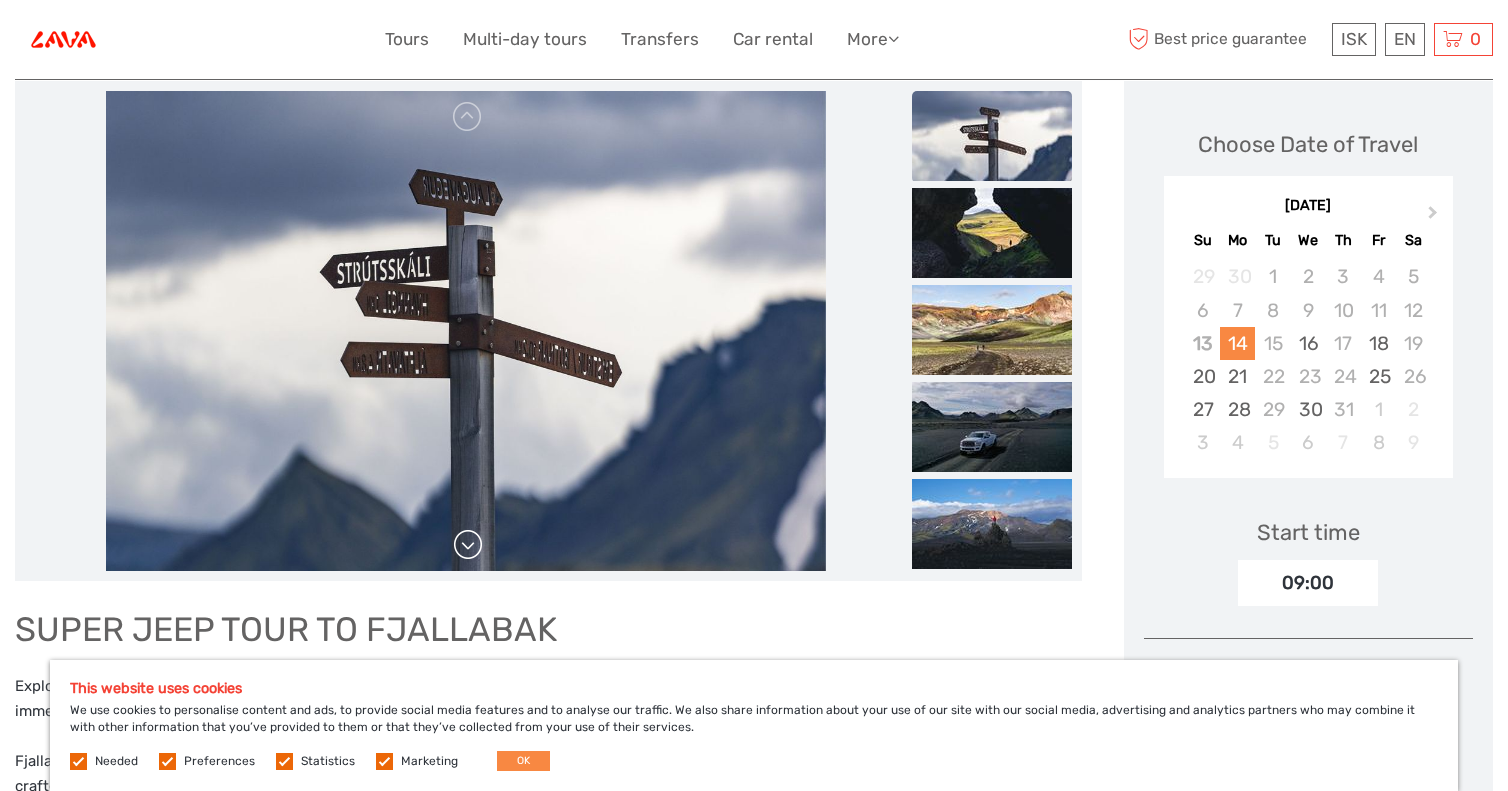 click at bounding box center [468, 545] 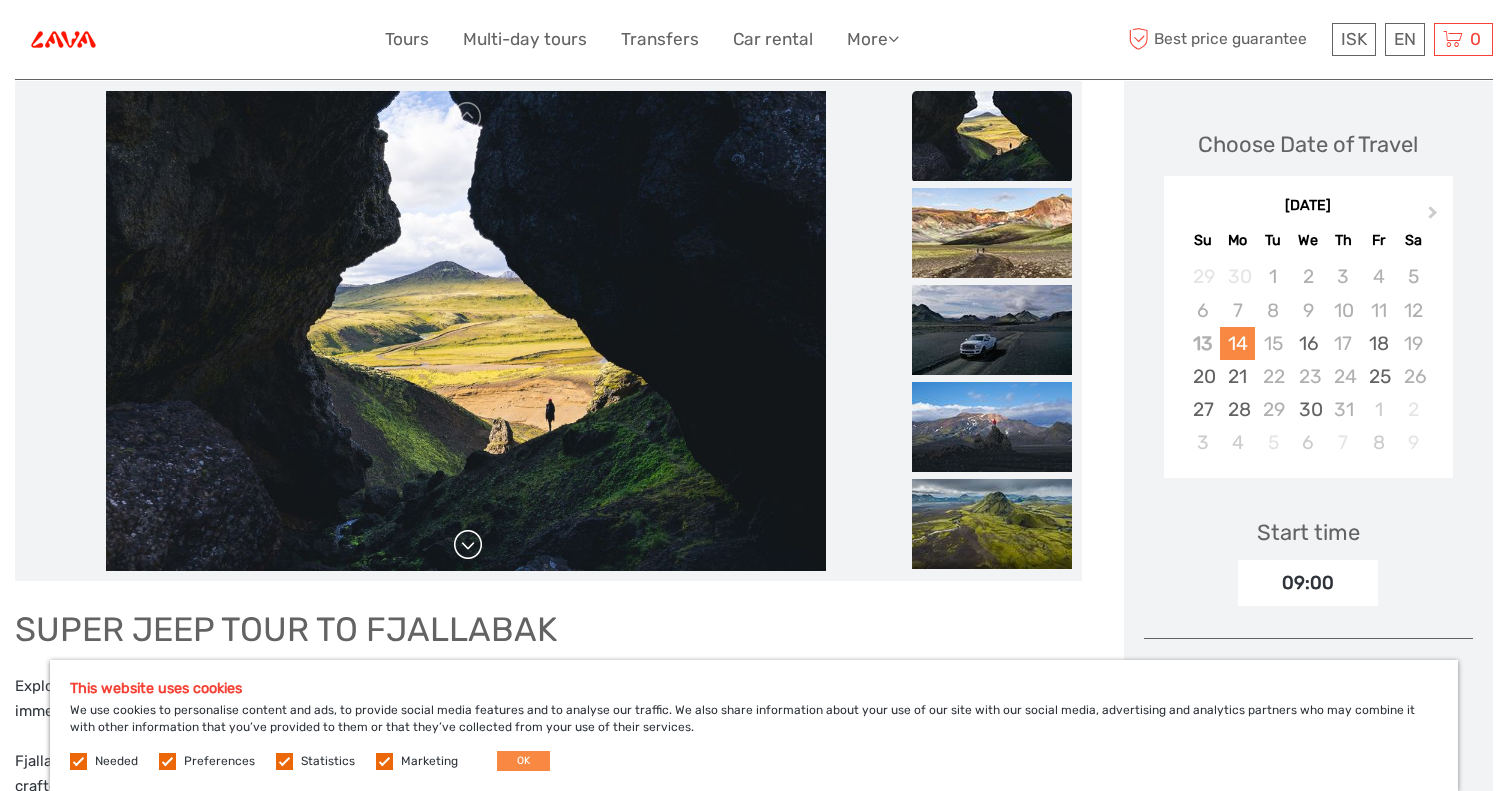 click at bounding box center (468, 545) 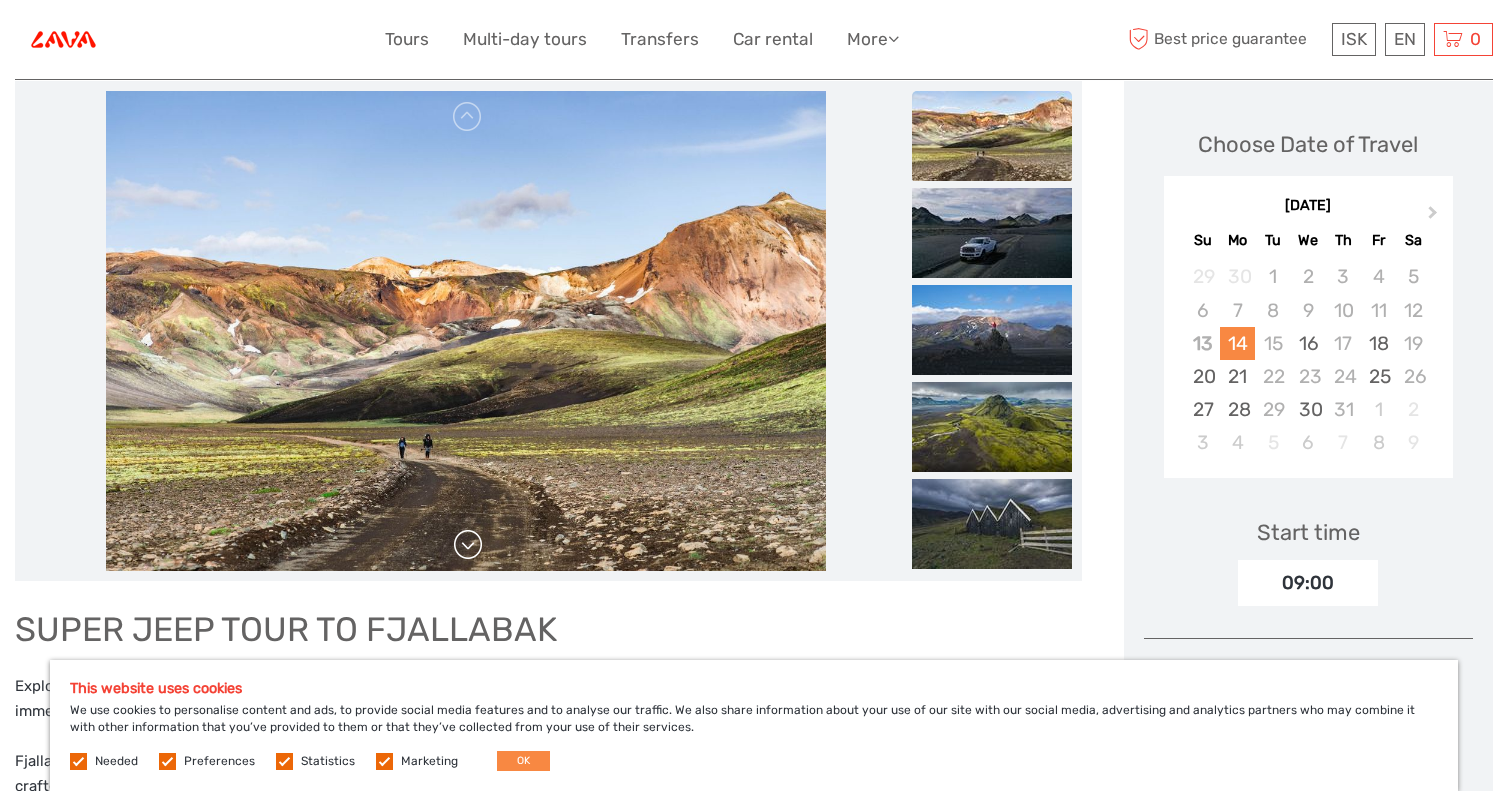 click at bounding box center (468, 545) 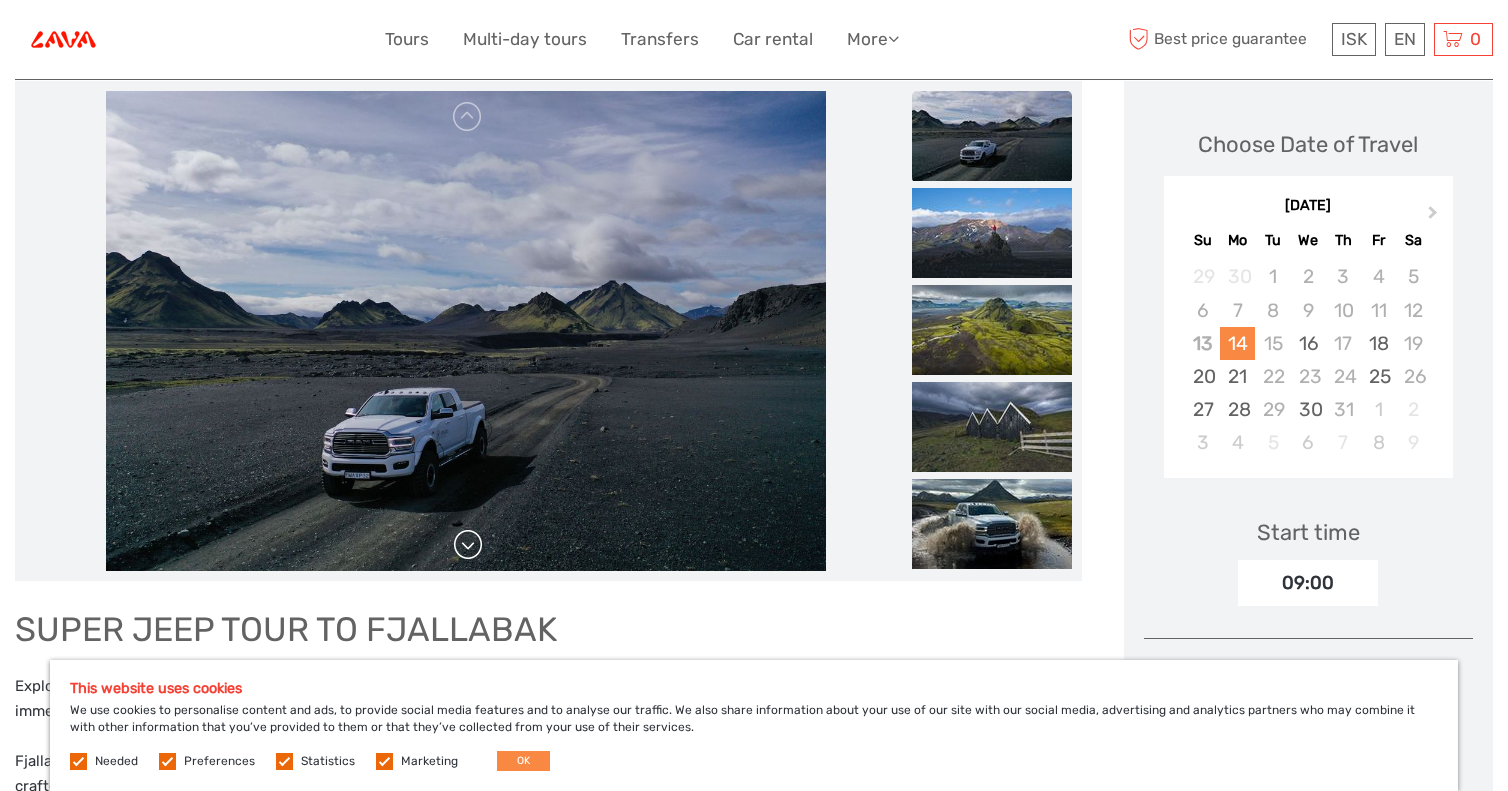 click at bounding box center [468, 545] 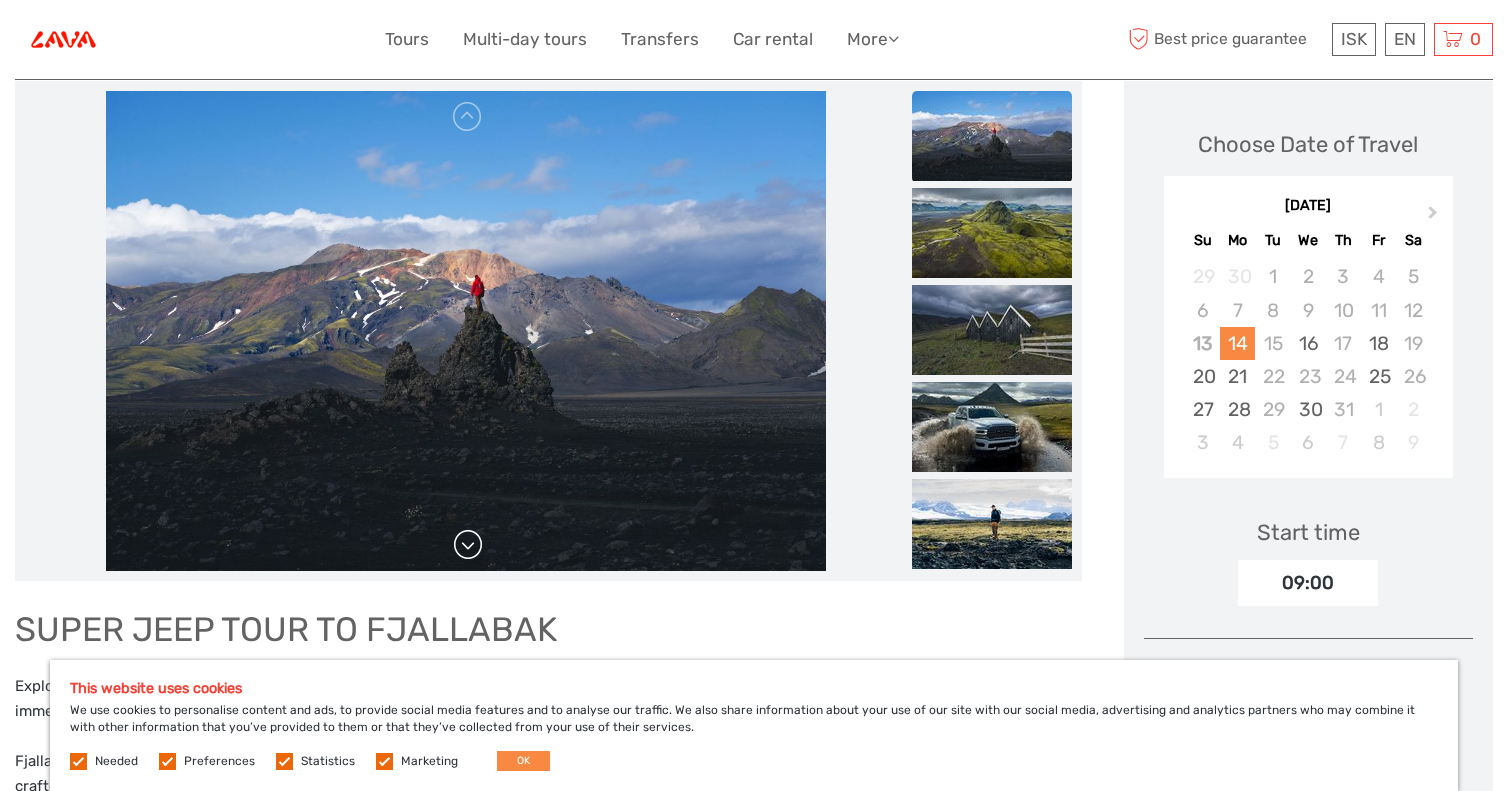 click at bounding box center (468, 545) 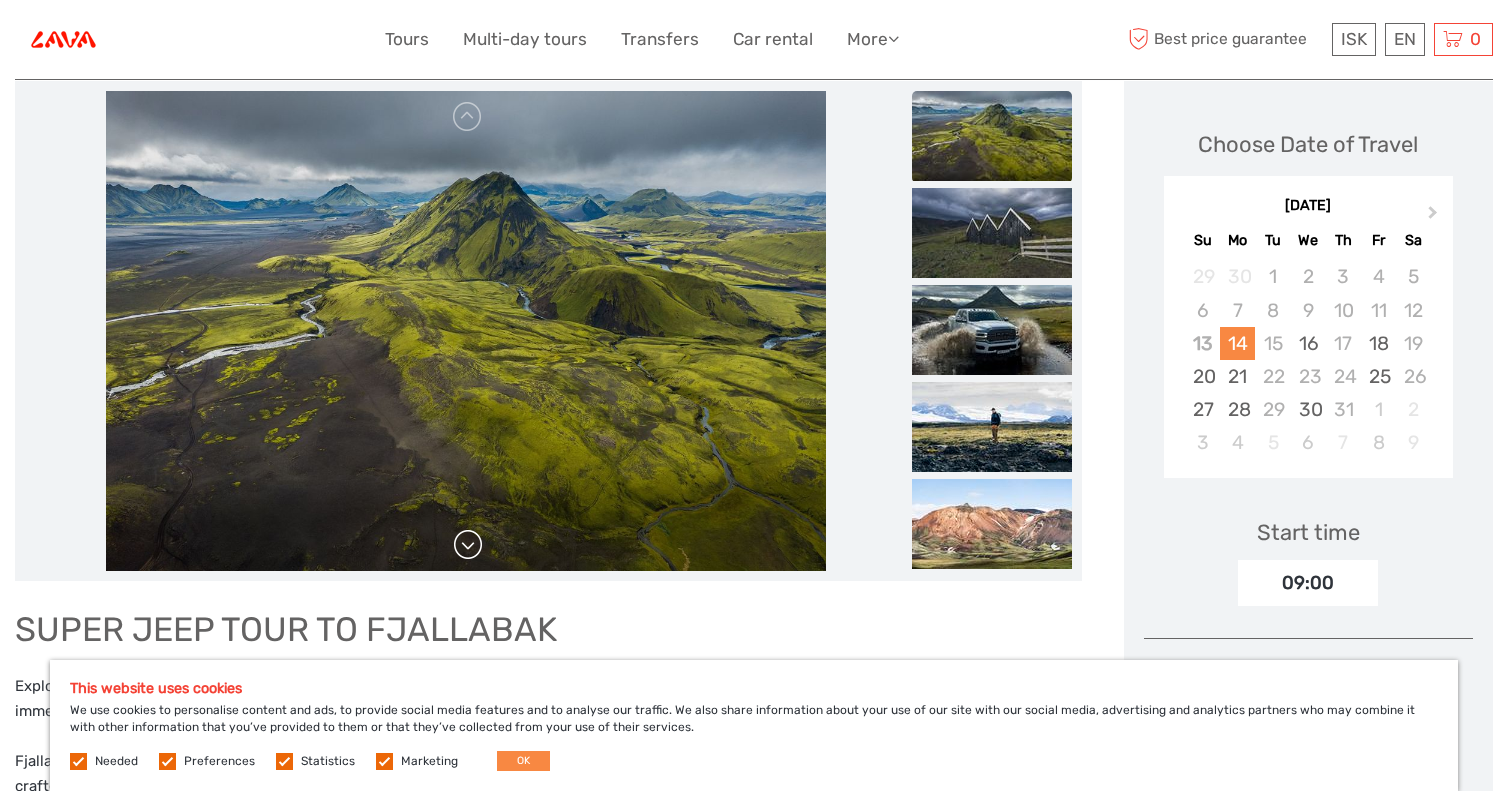 click at bounding box center (468, 545) 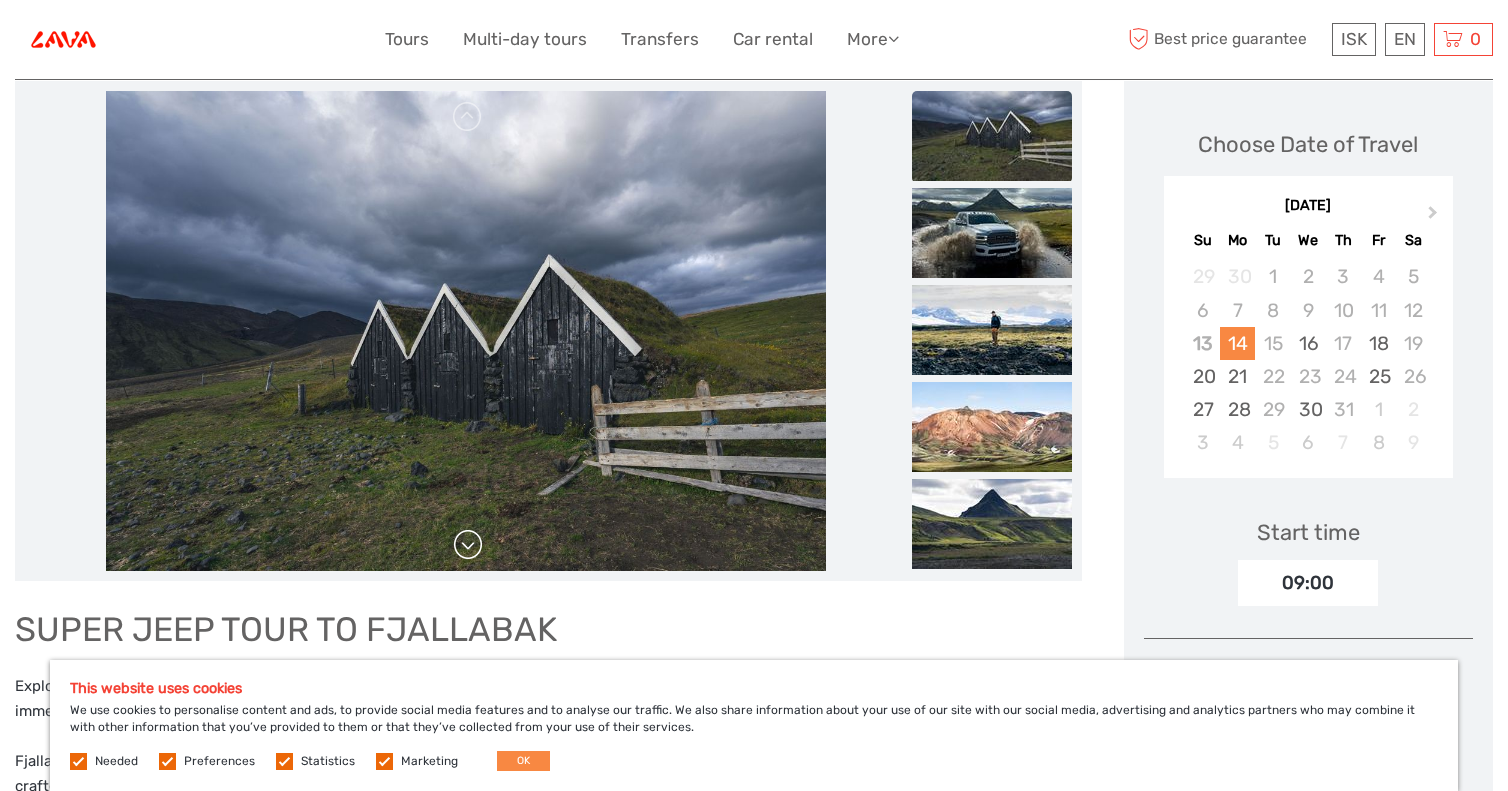 click at bounding box center [468, 545] 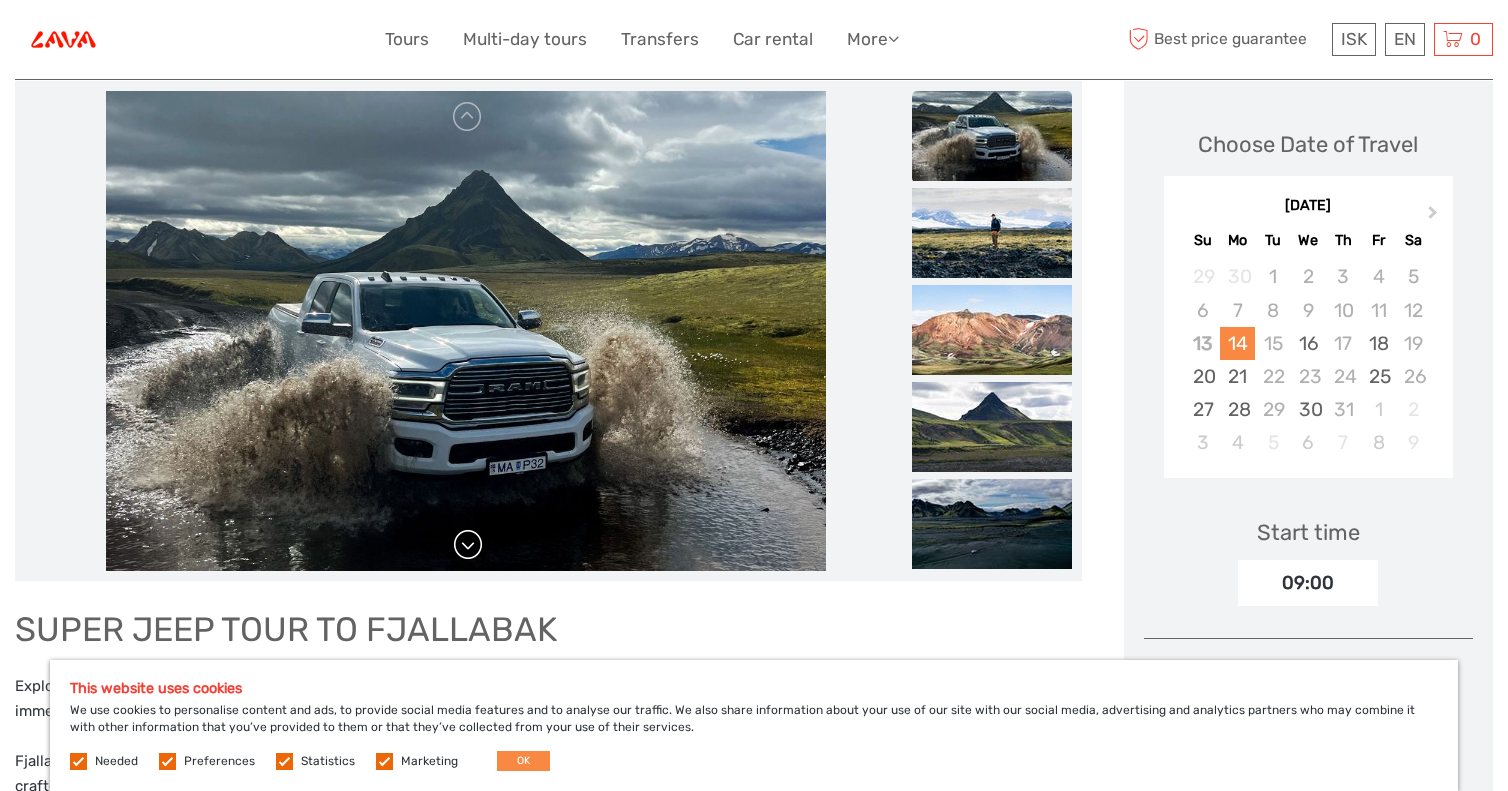 click at bounding box center [468, 545] 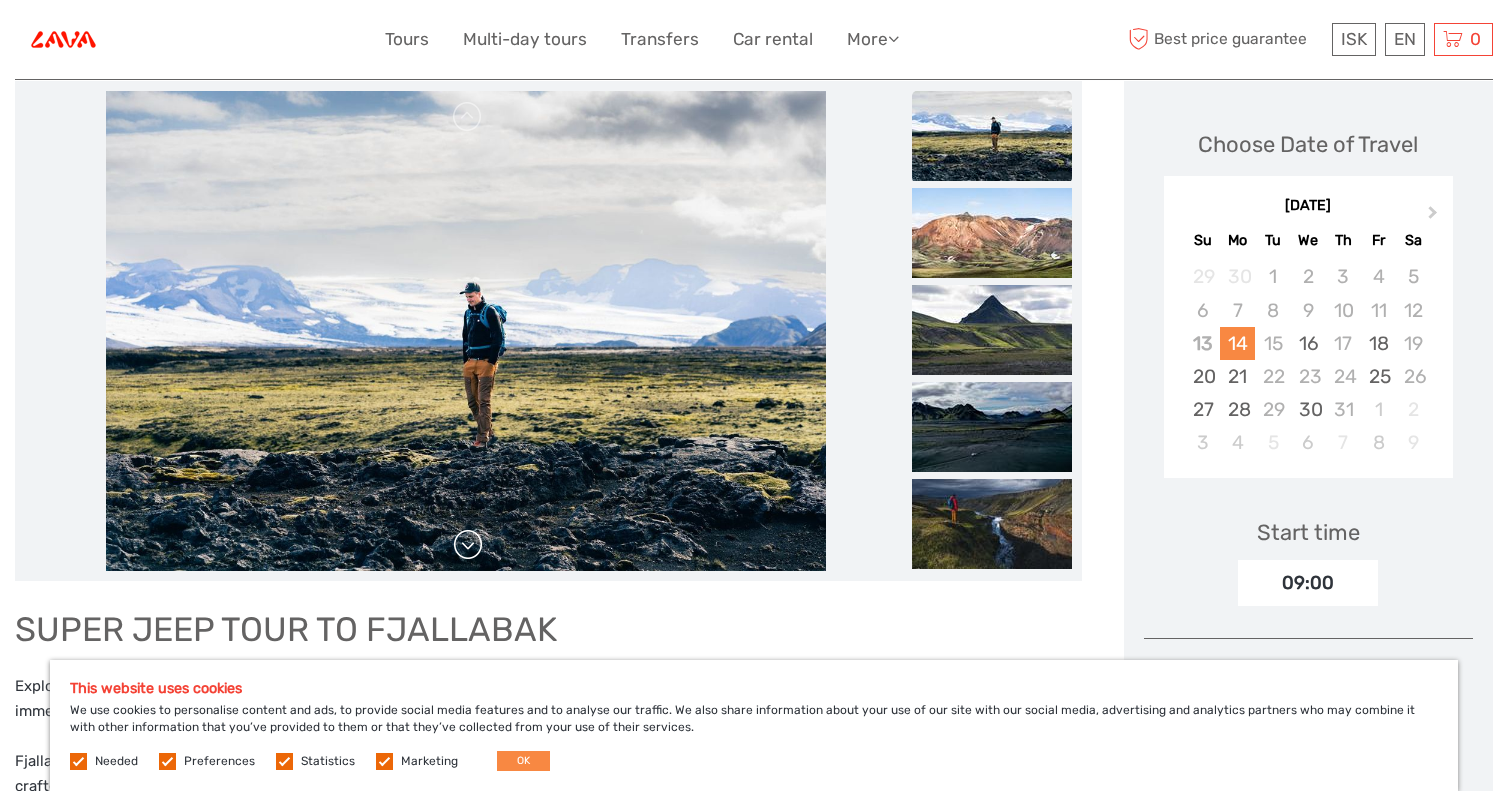 click at bounding box center [468, 545] 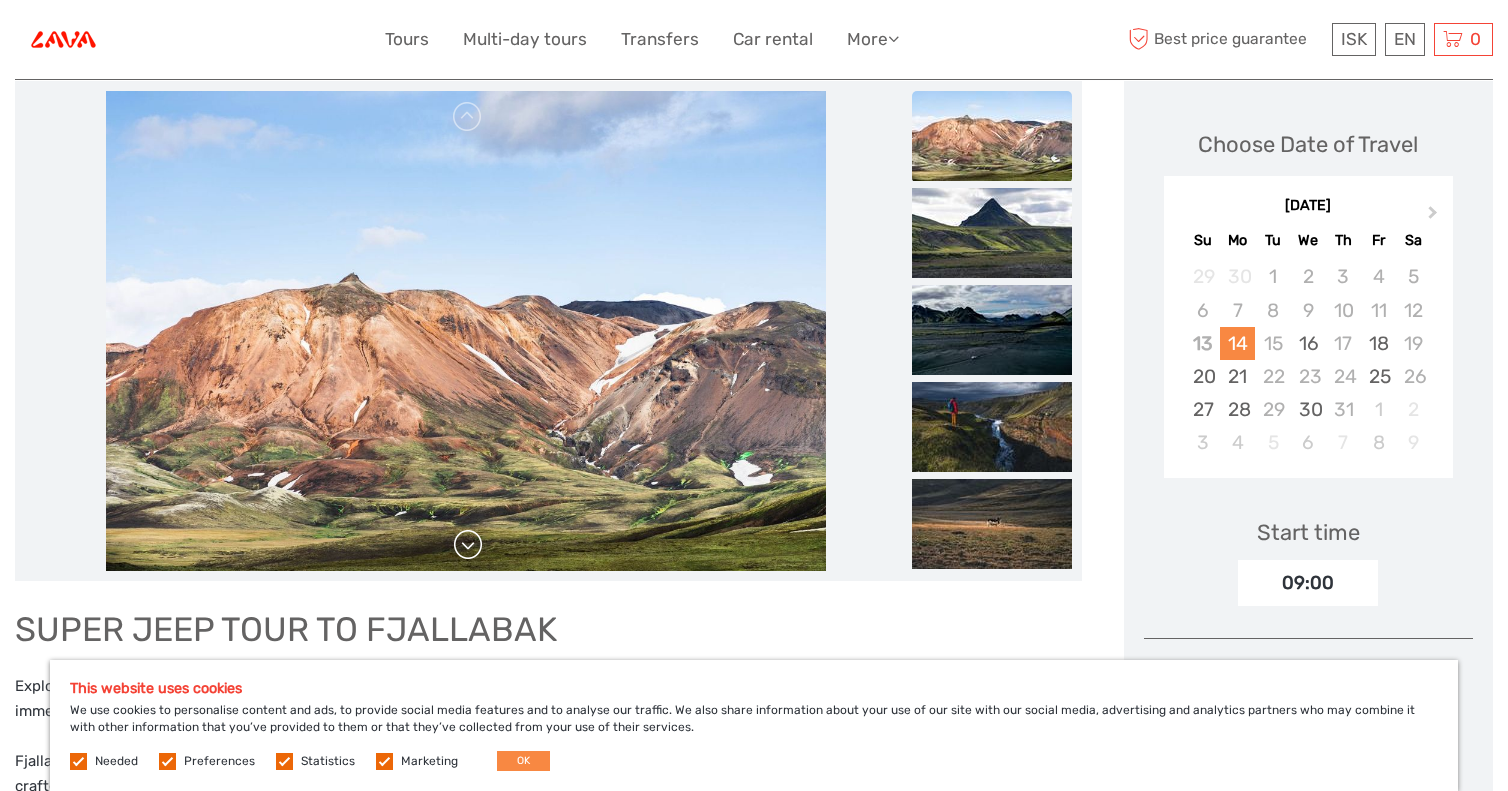 click at bounding box center (468, 545) 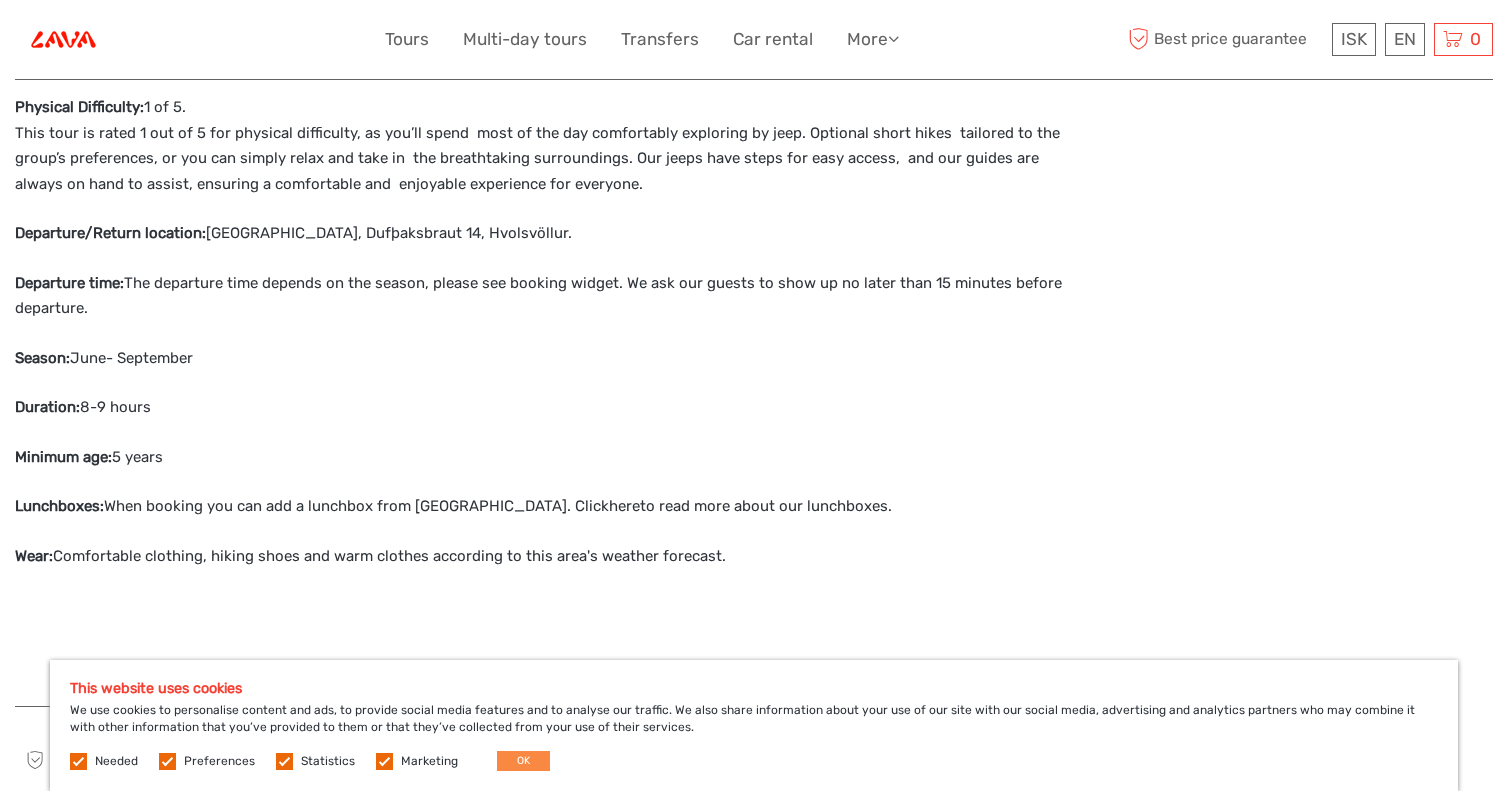 scroll, scrollTop: 1515, scrollLeft: 0, axis: vertical 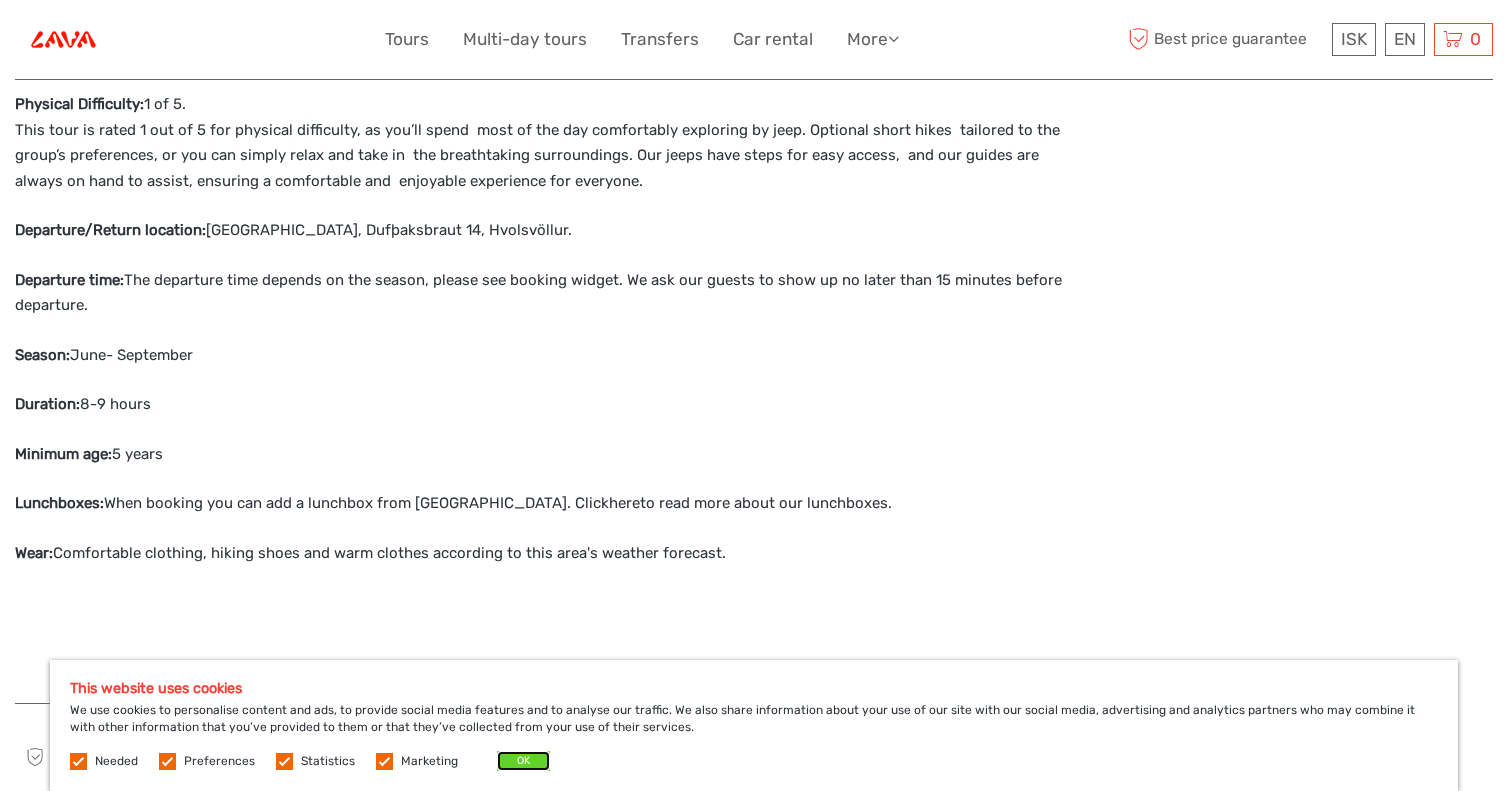 click on "OK" at bounding box center [523, 761] 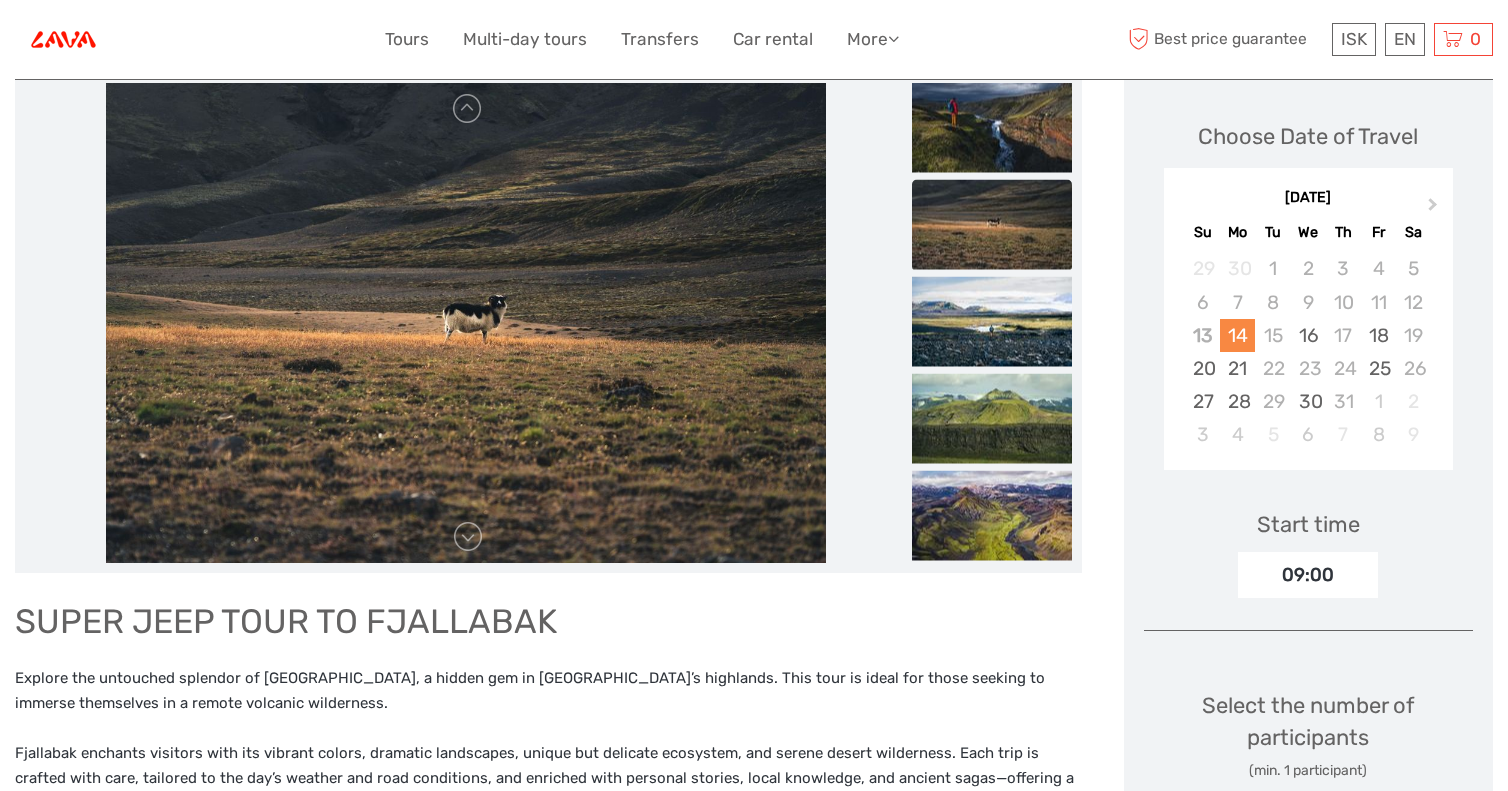 scroll, scrollTop: 59, scrollLeft: 0, axis: vertical 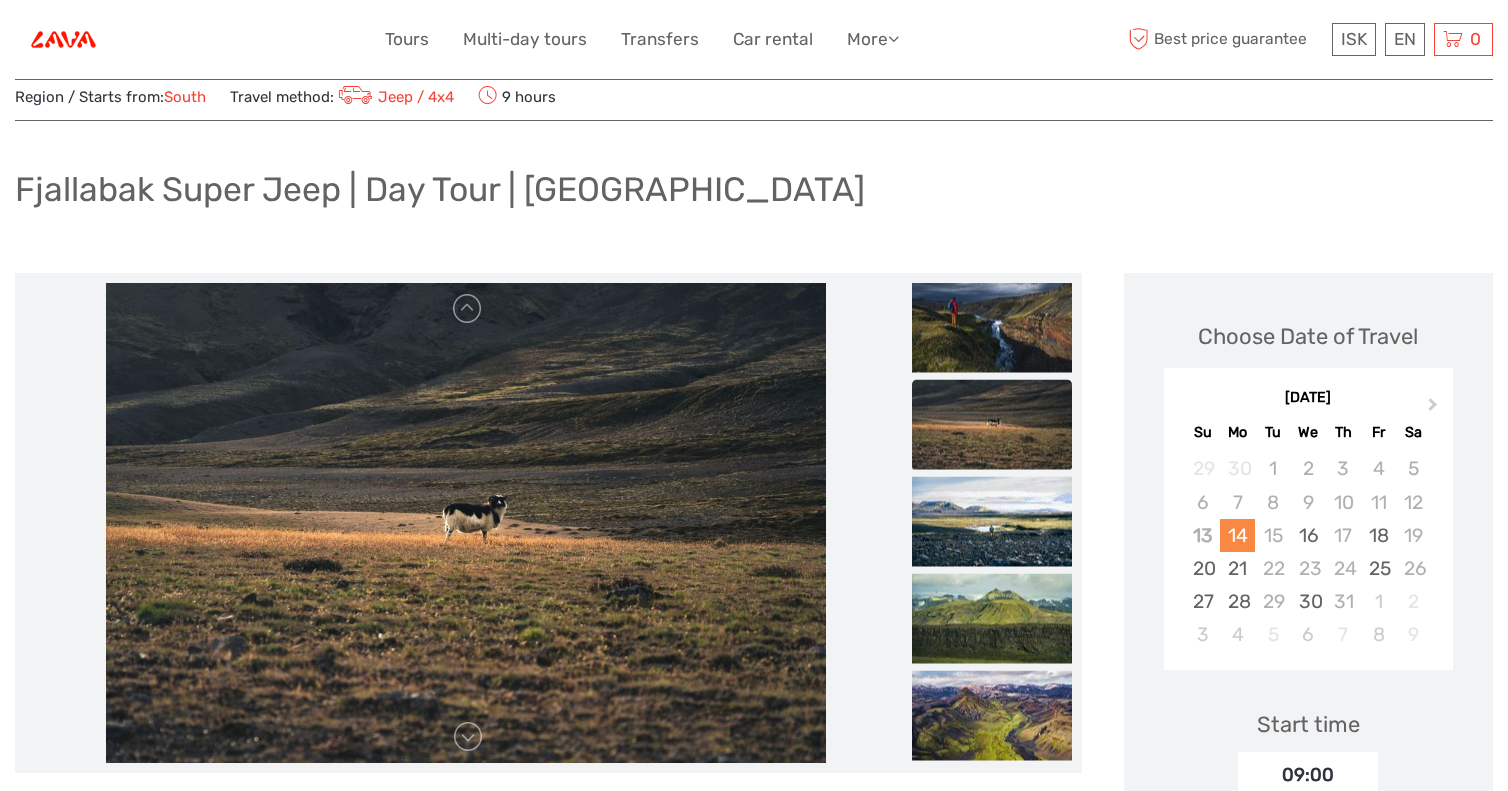 click at bounding box center (466, 523) 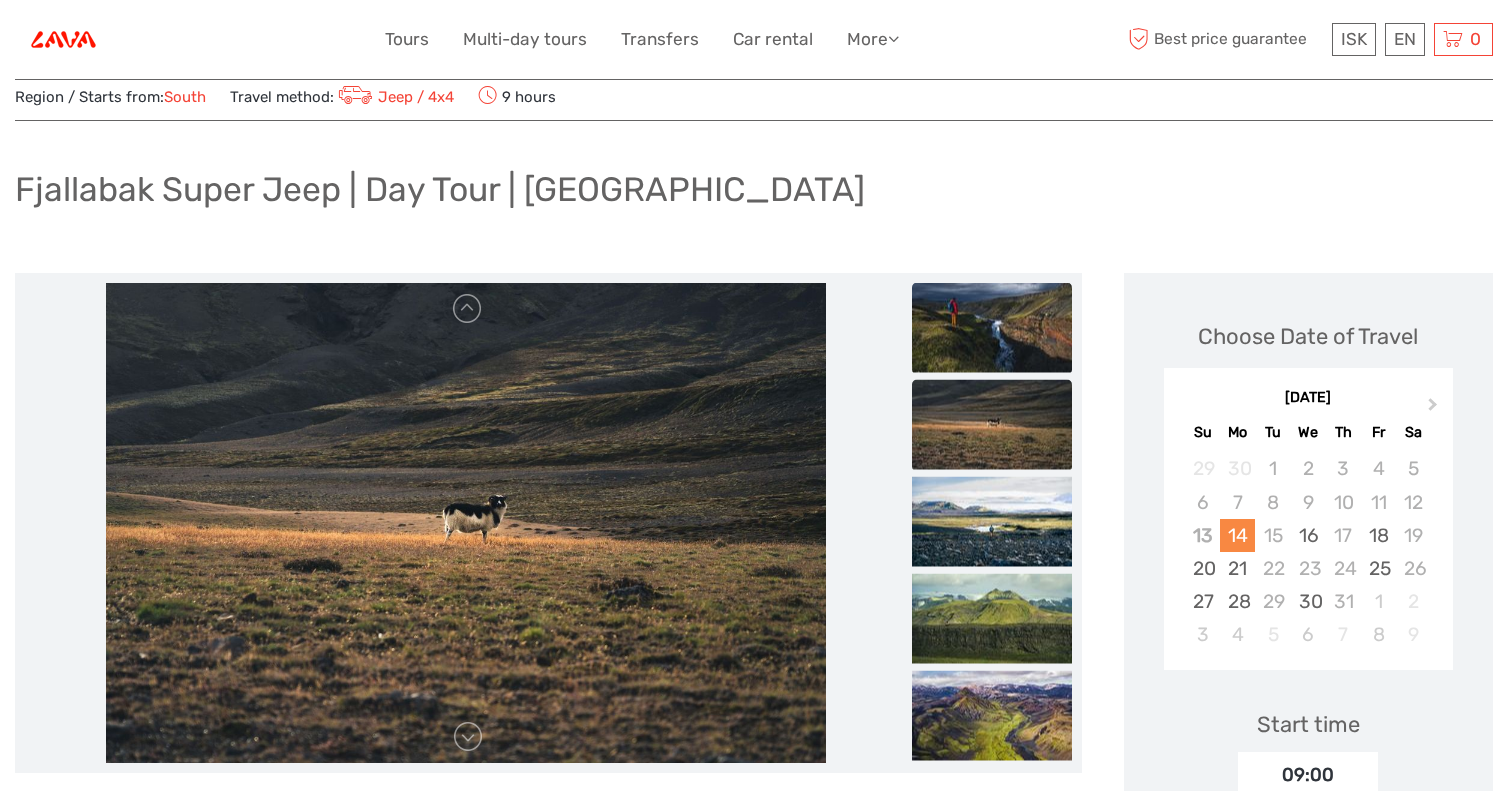 click at bounding box center [992, 328] 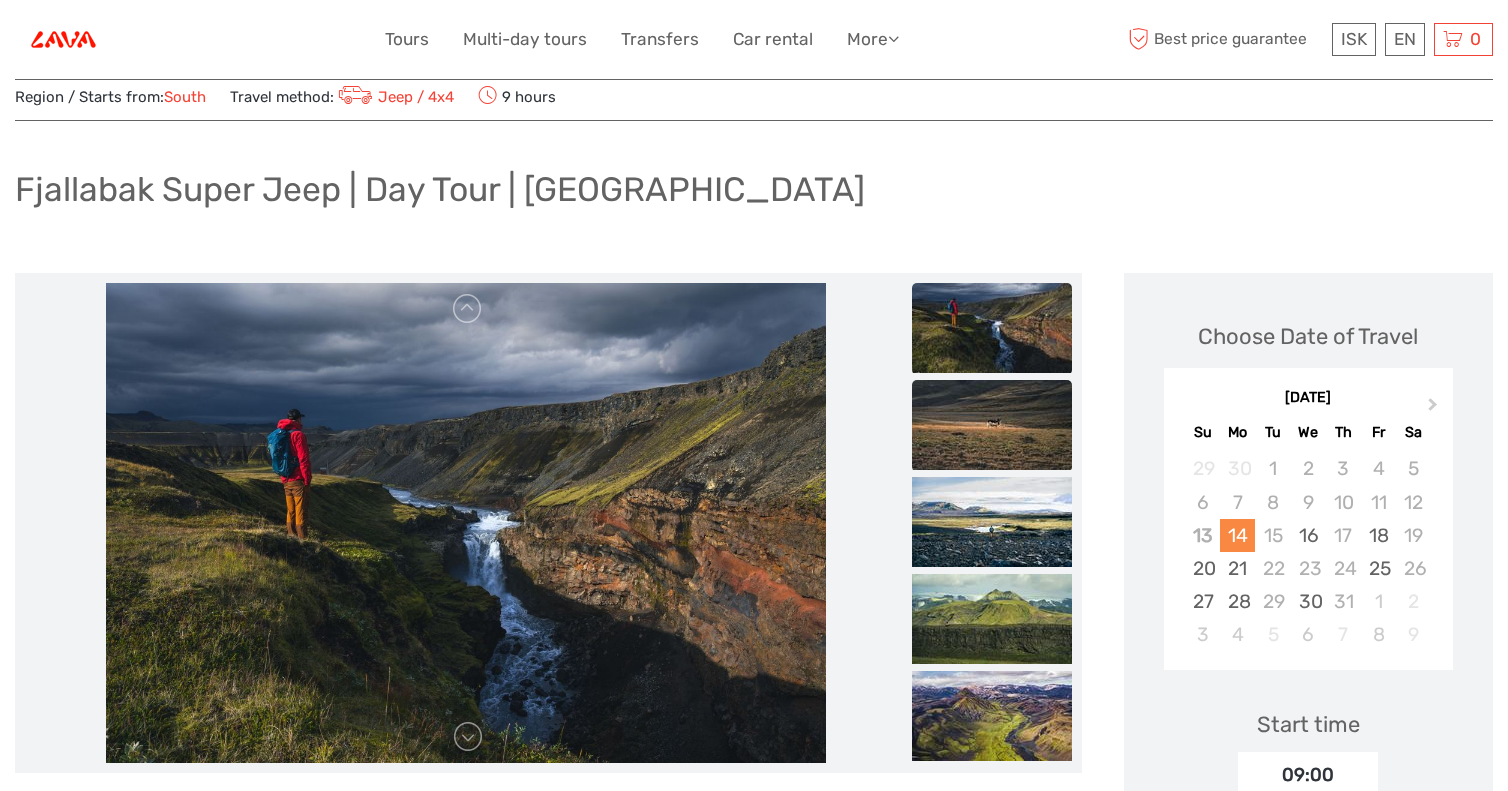 click at bounding box center [992, 425] 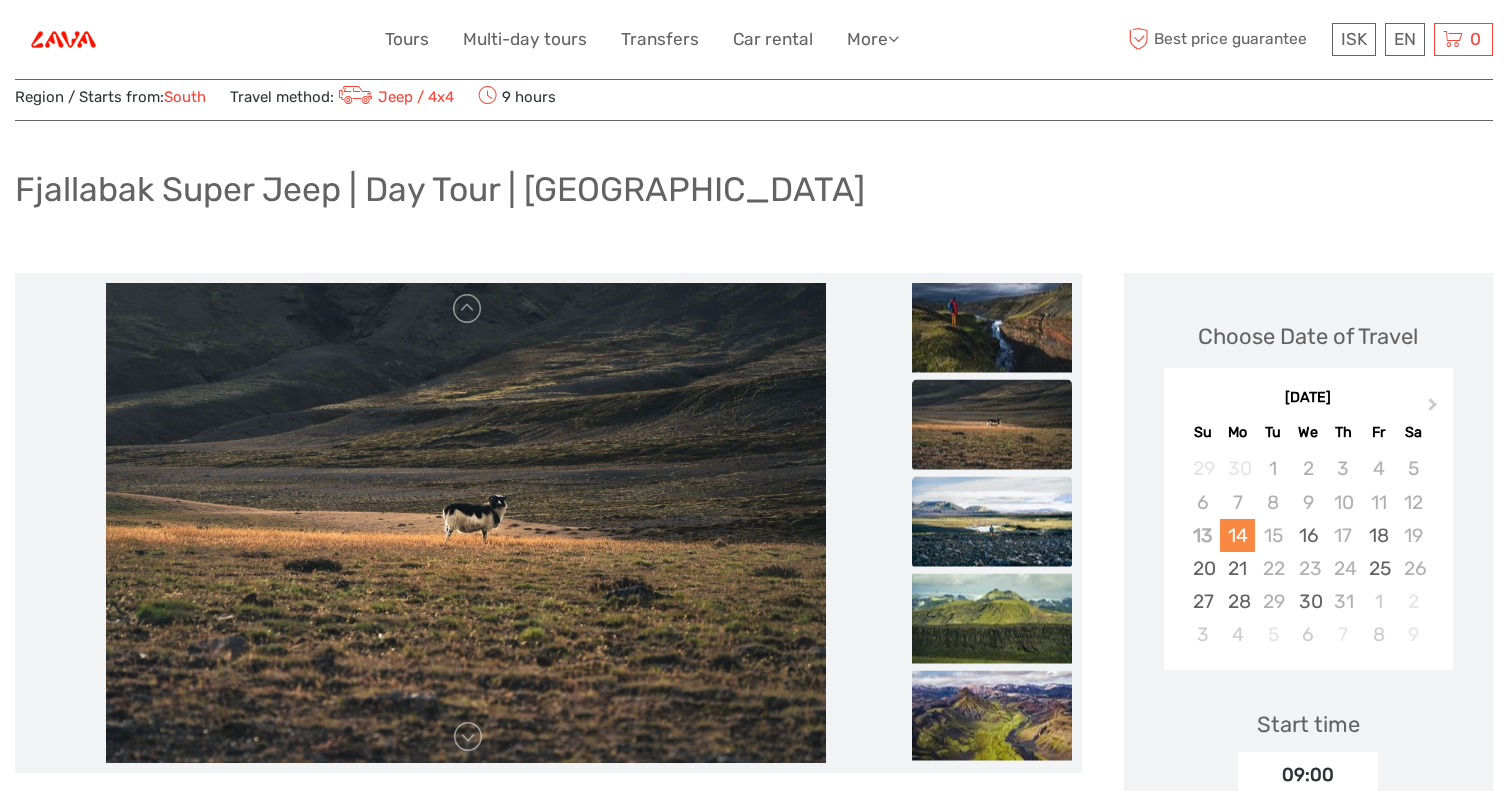 click at bounding box center [992, 522] 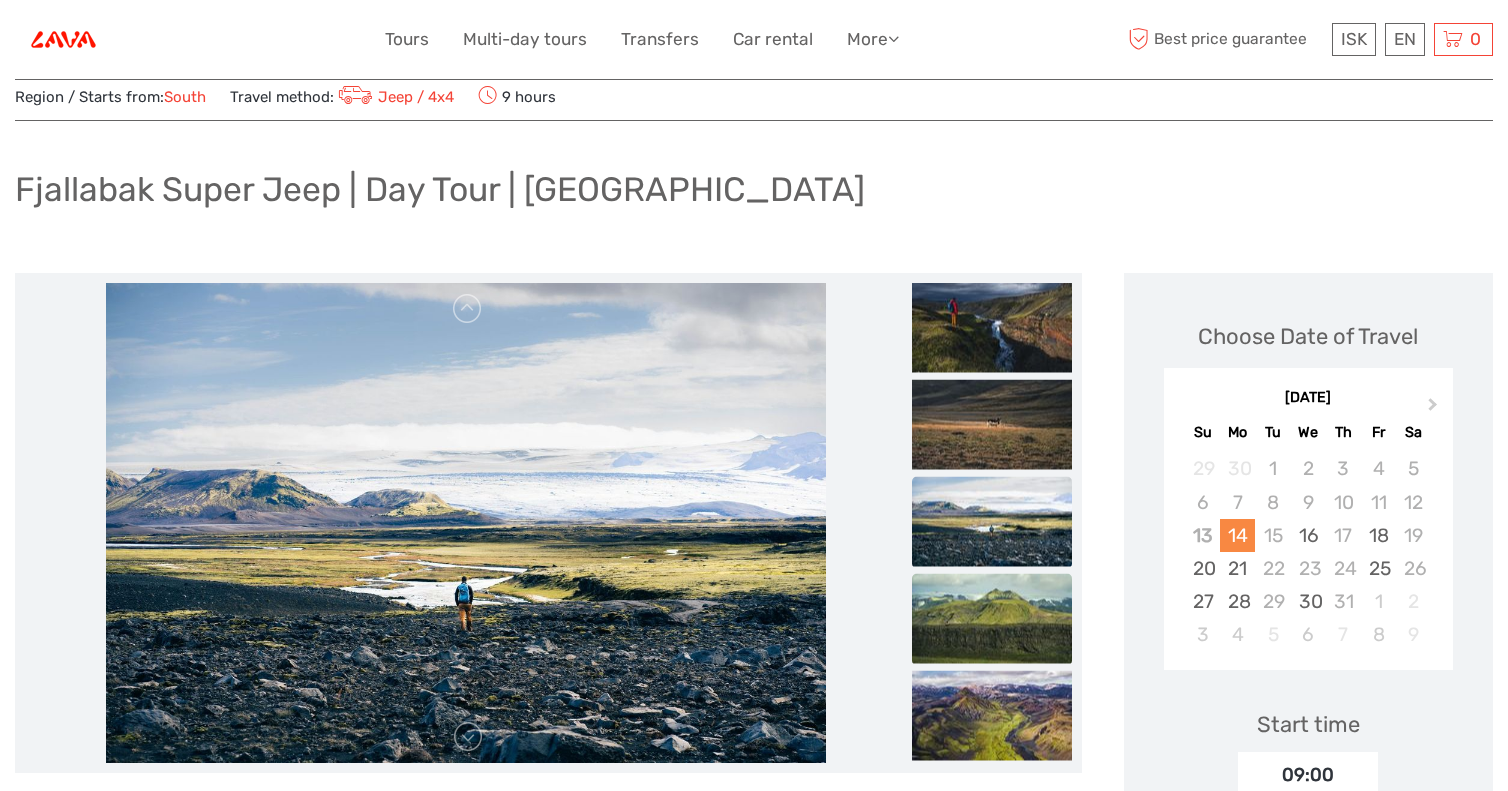 click at bounding box center [992, 619] 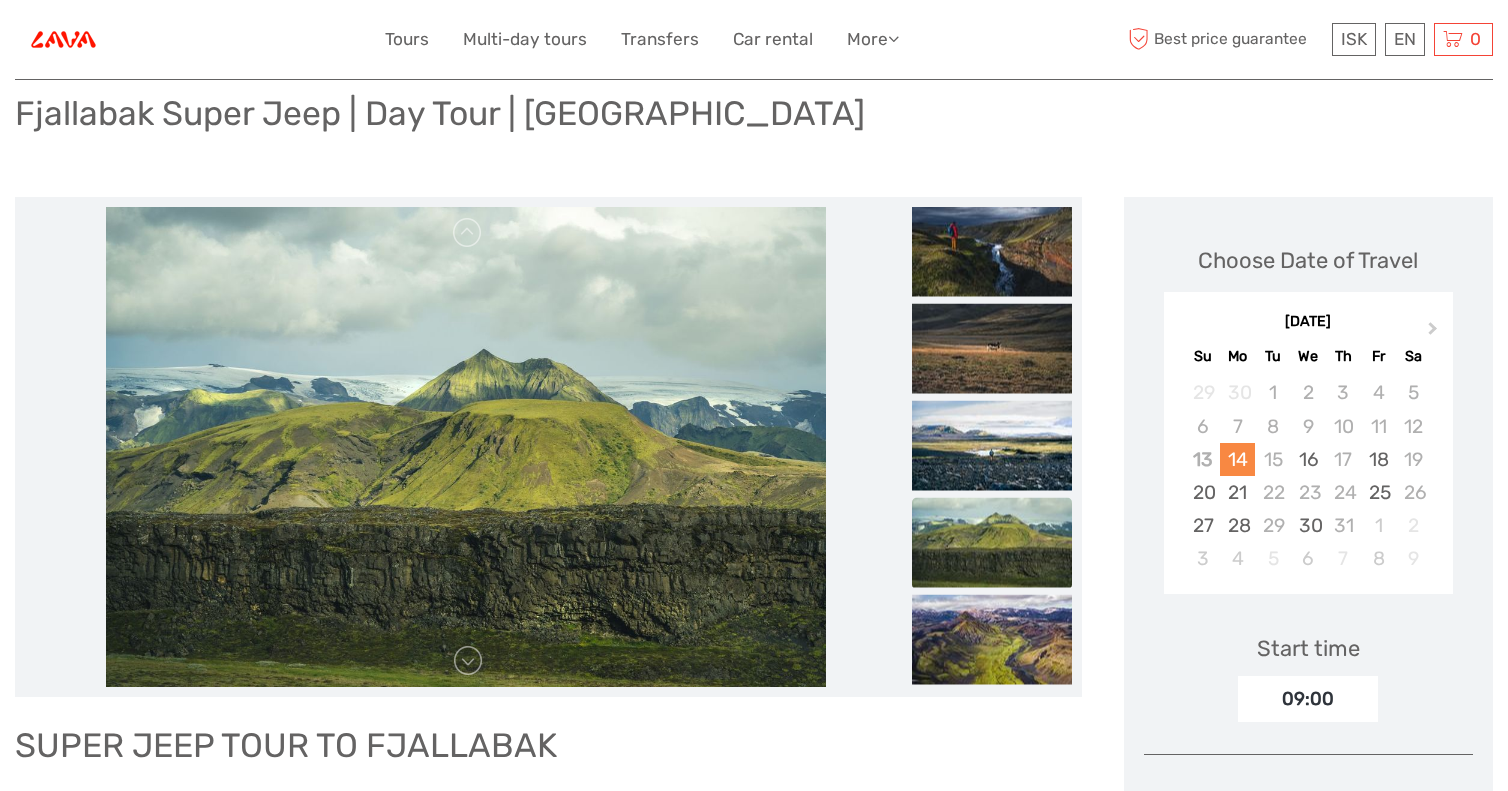 scroll, scrollTop: 141, scrollLeft: 0, axis: vertical 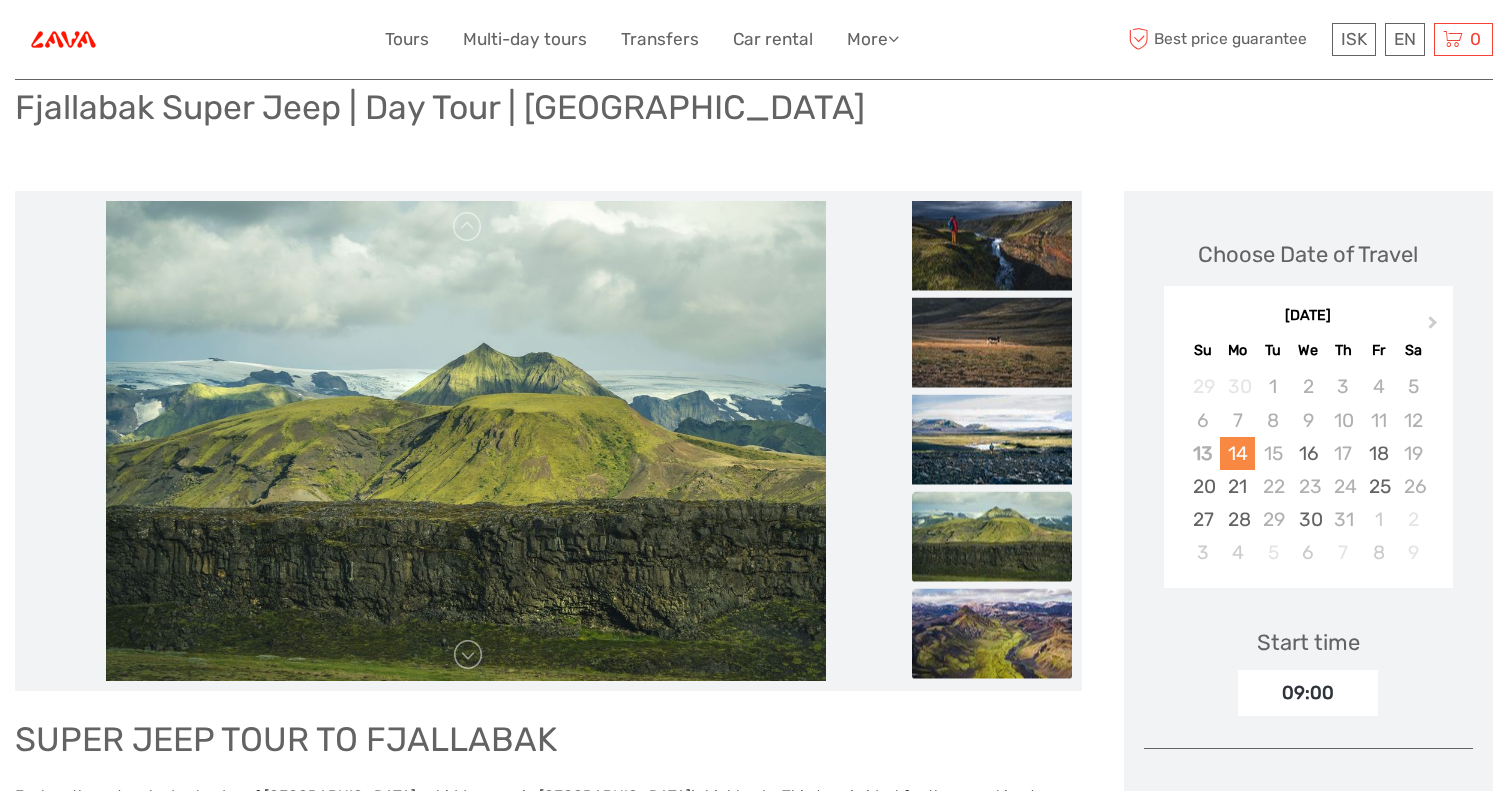 click at bounding box center [992, 634] 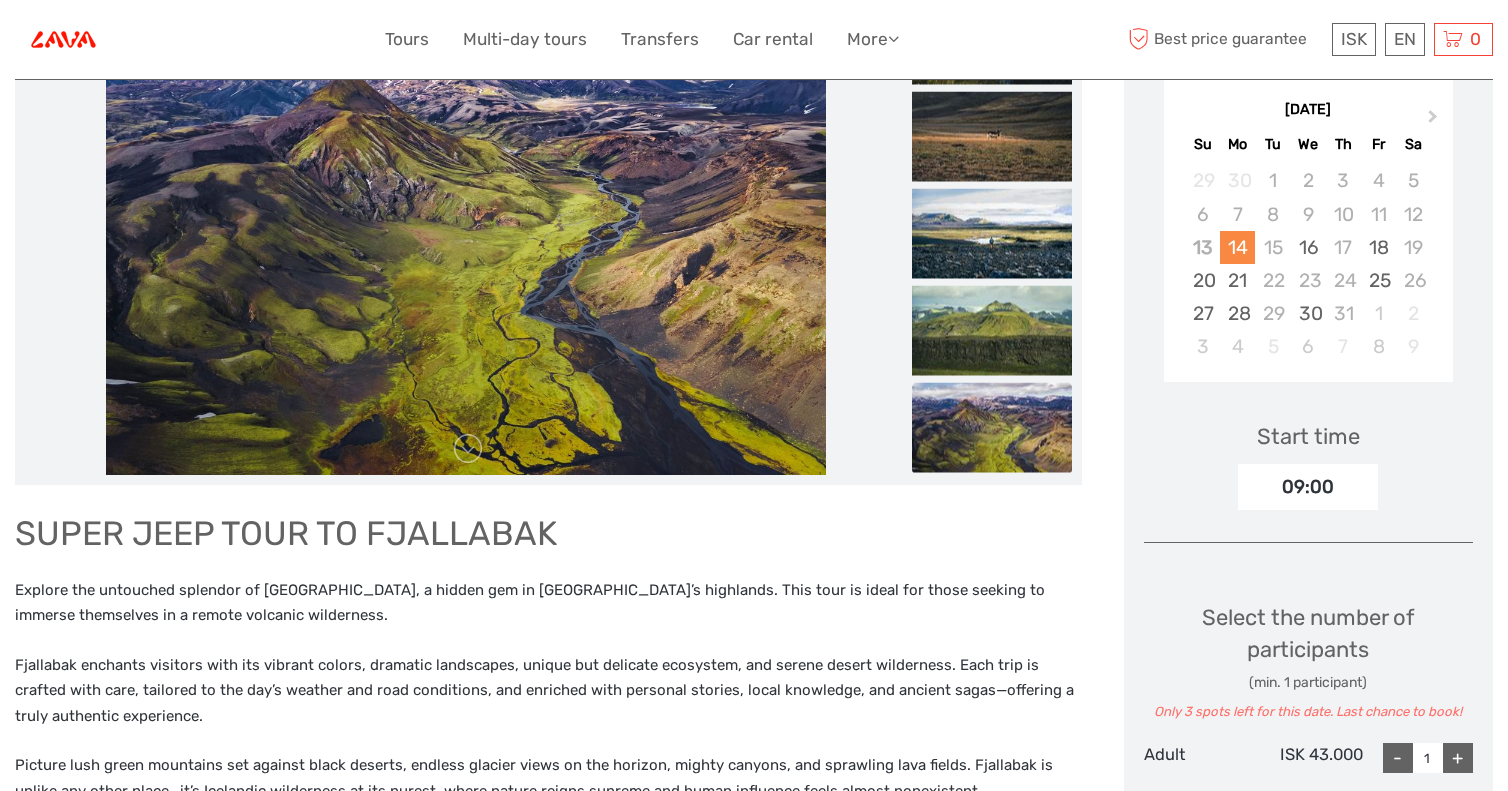 scroll, scrollTop: 351, scrollLeft: 0, axis: vertical 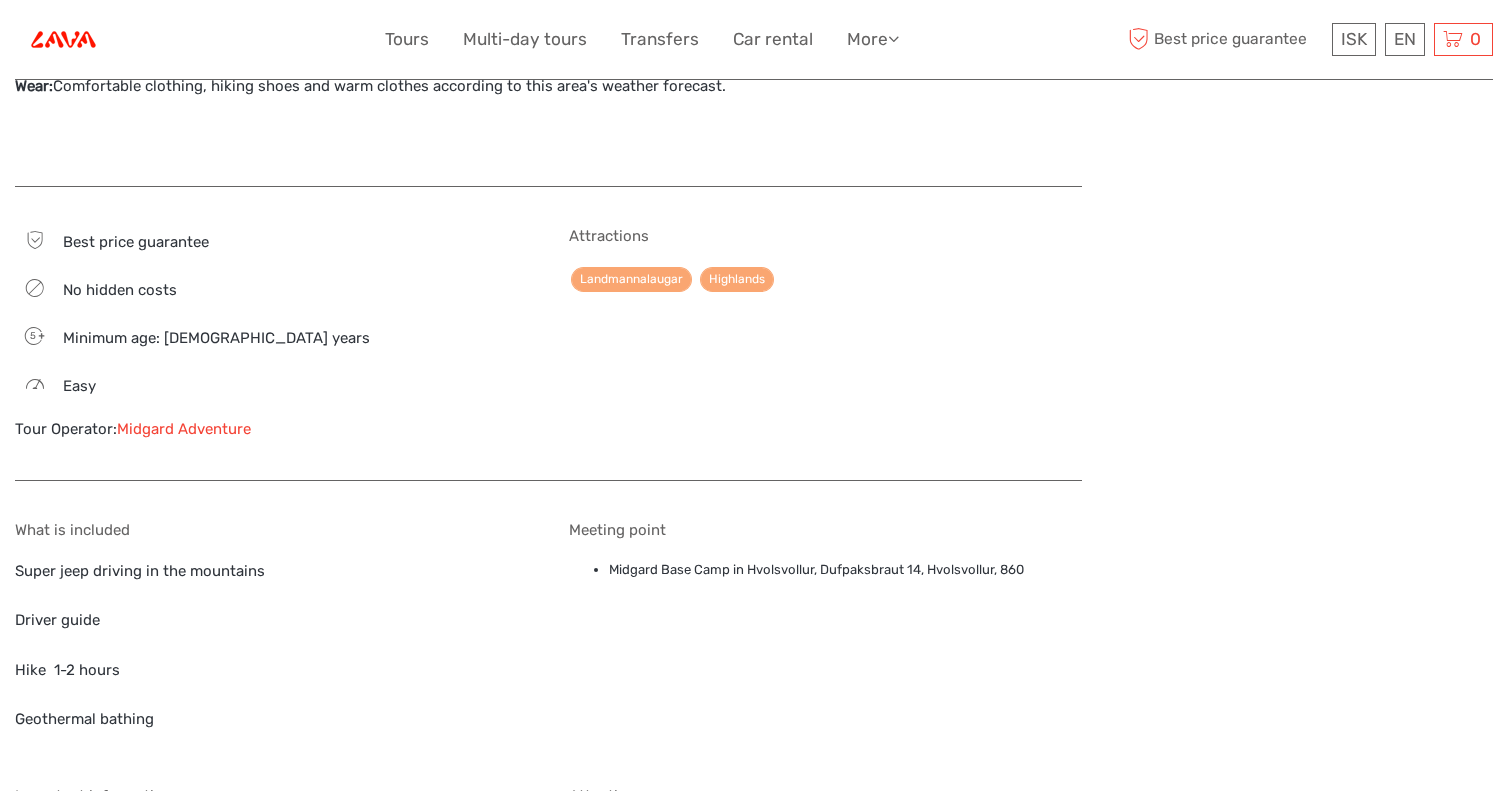 click on "Midgard Adventure" at bounding box center (184, 429) 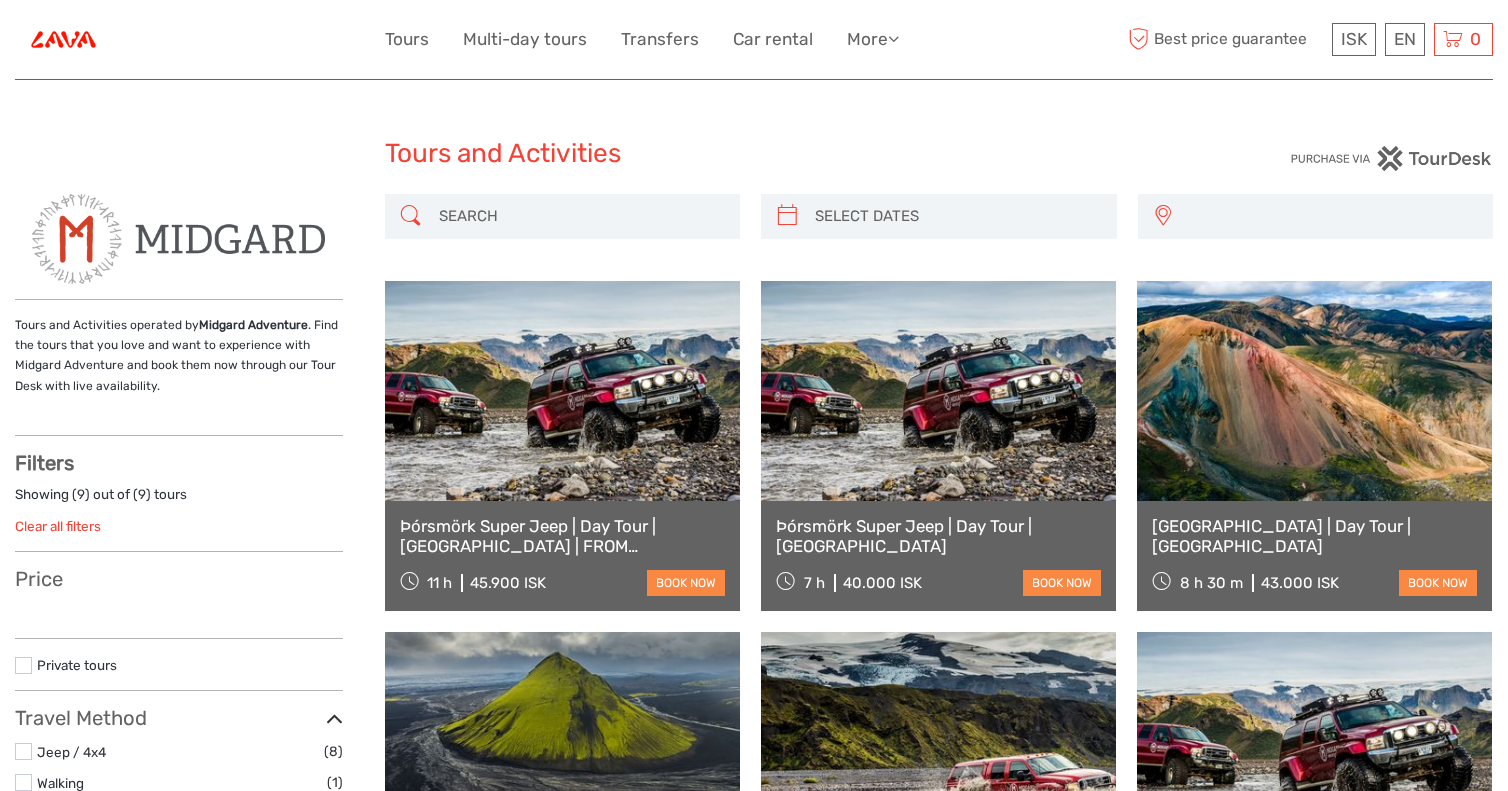 select 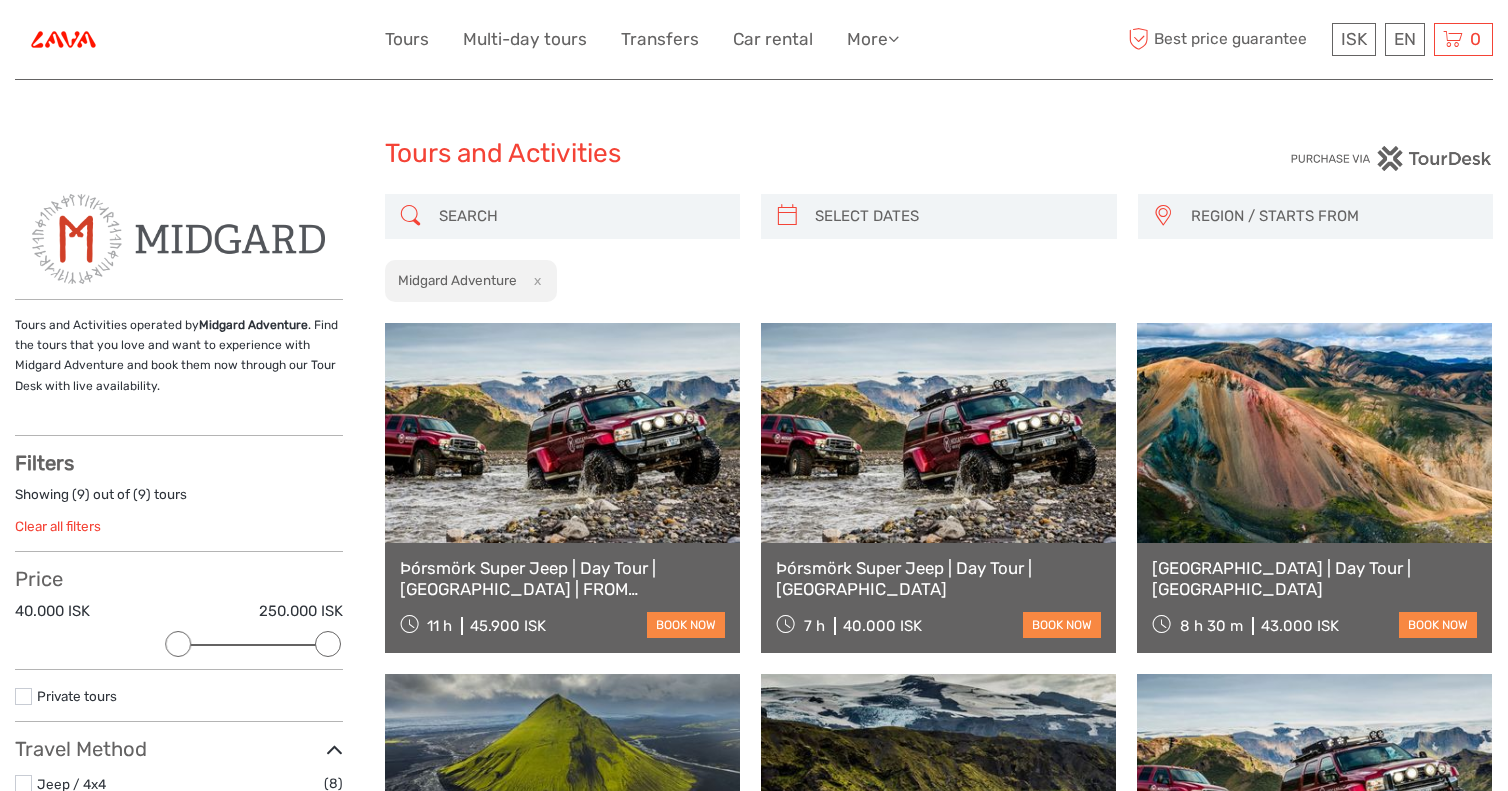 scroll, scrollTop: 0, scrollLeft: 0, axis: both 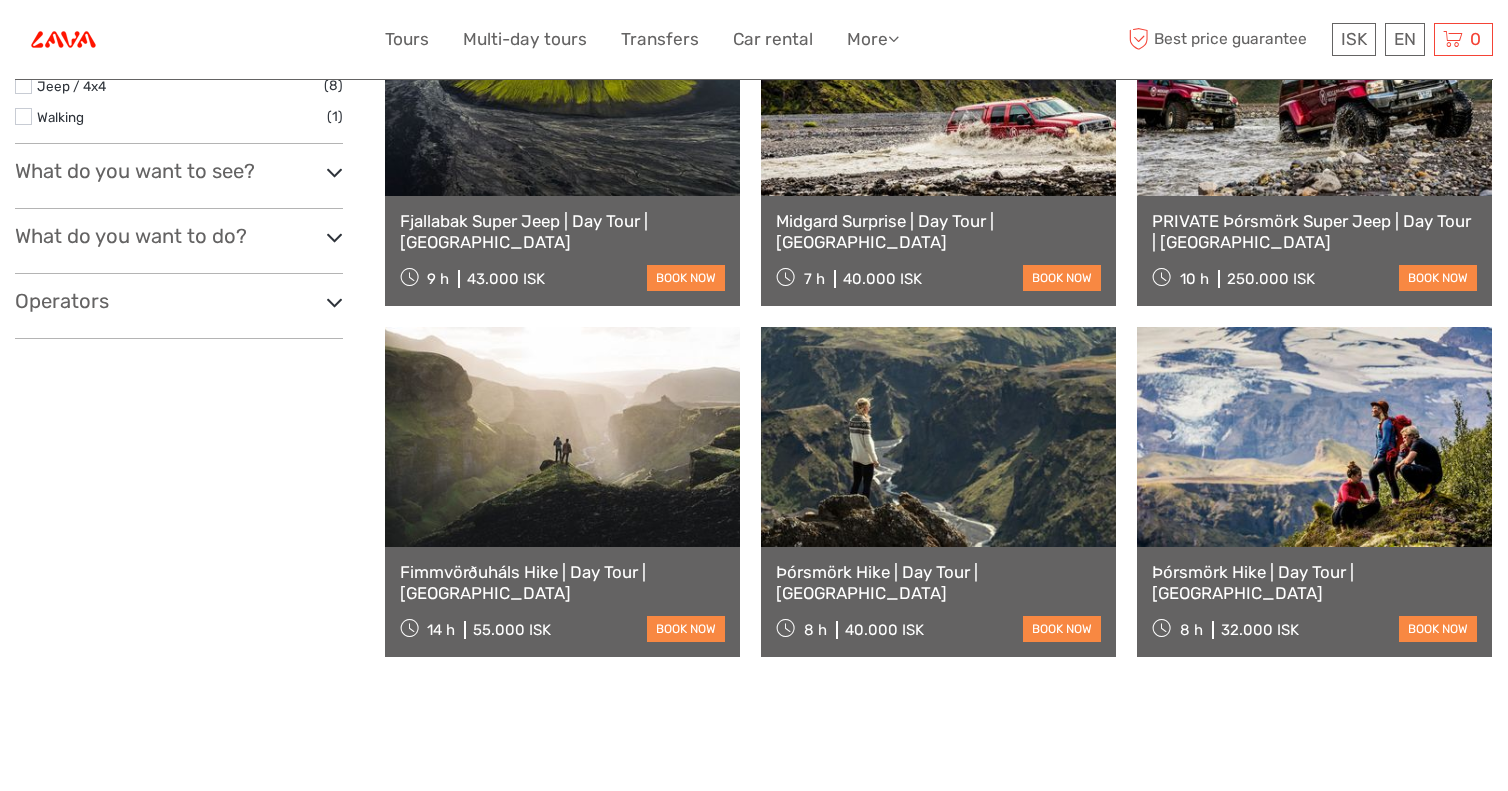 click at bounding box center [1314, 437] 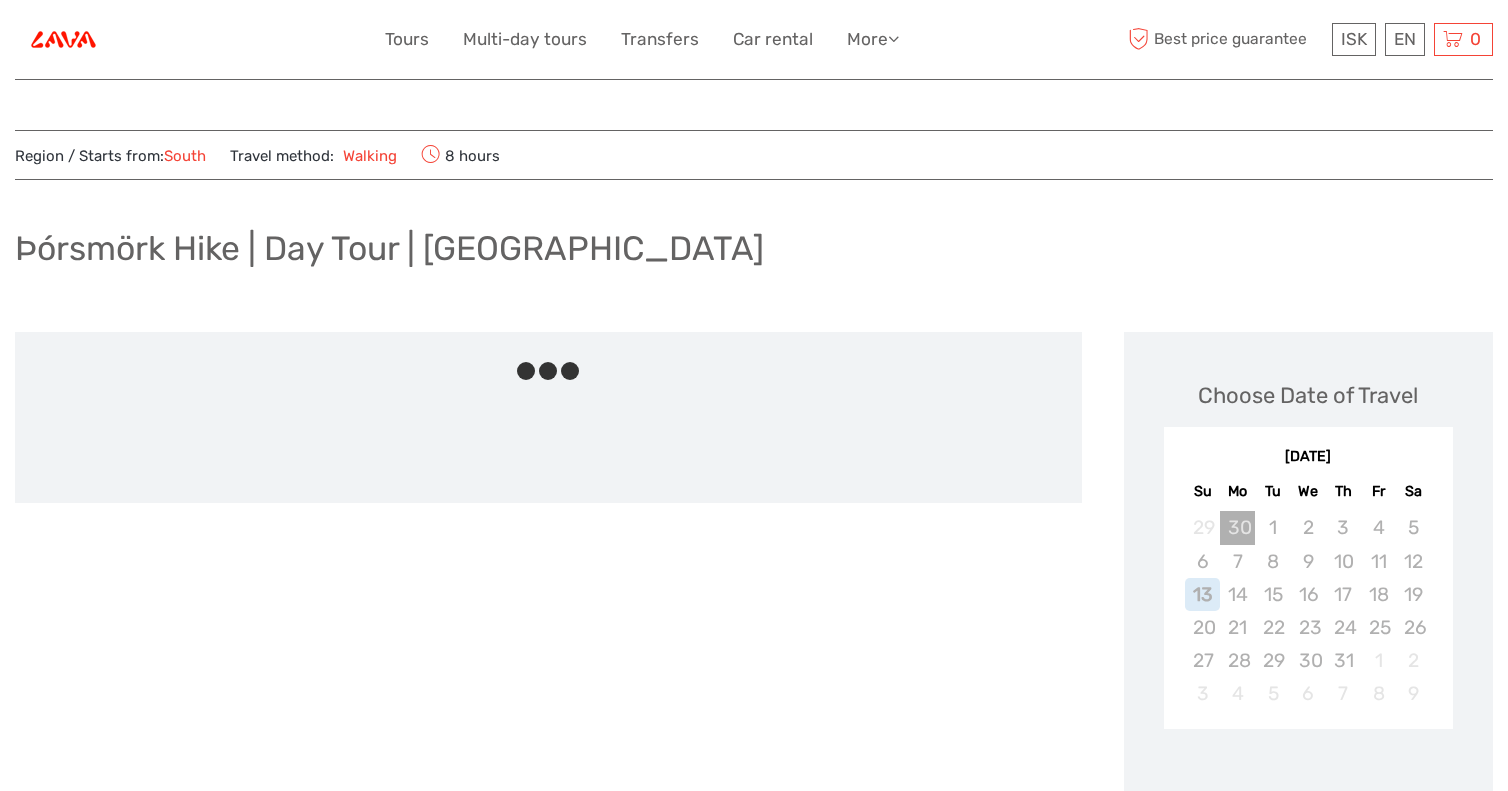 scroll, scrollTop: 0, scrollLeft: 0, axis: both 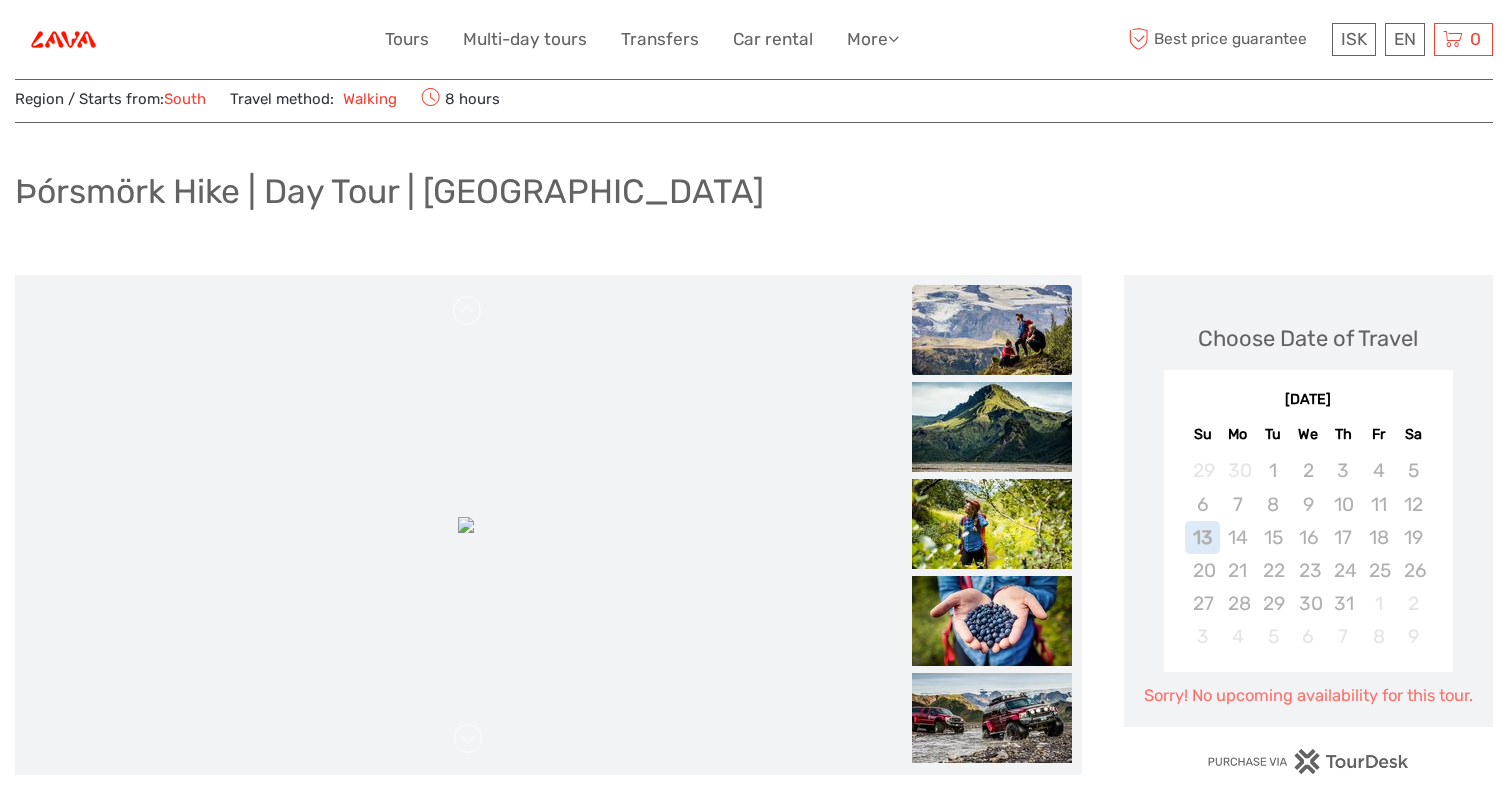 click at bounding box center (992, 330) 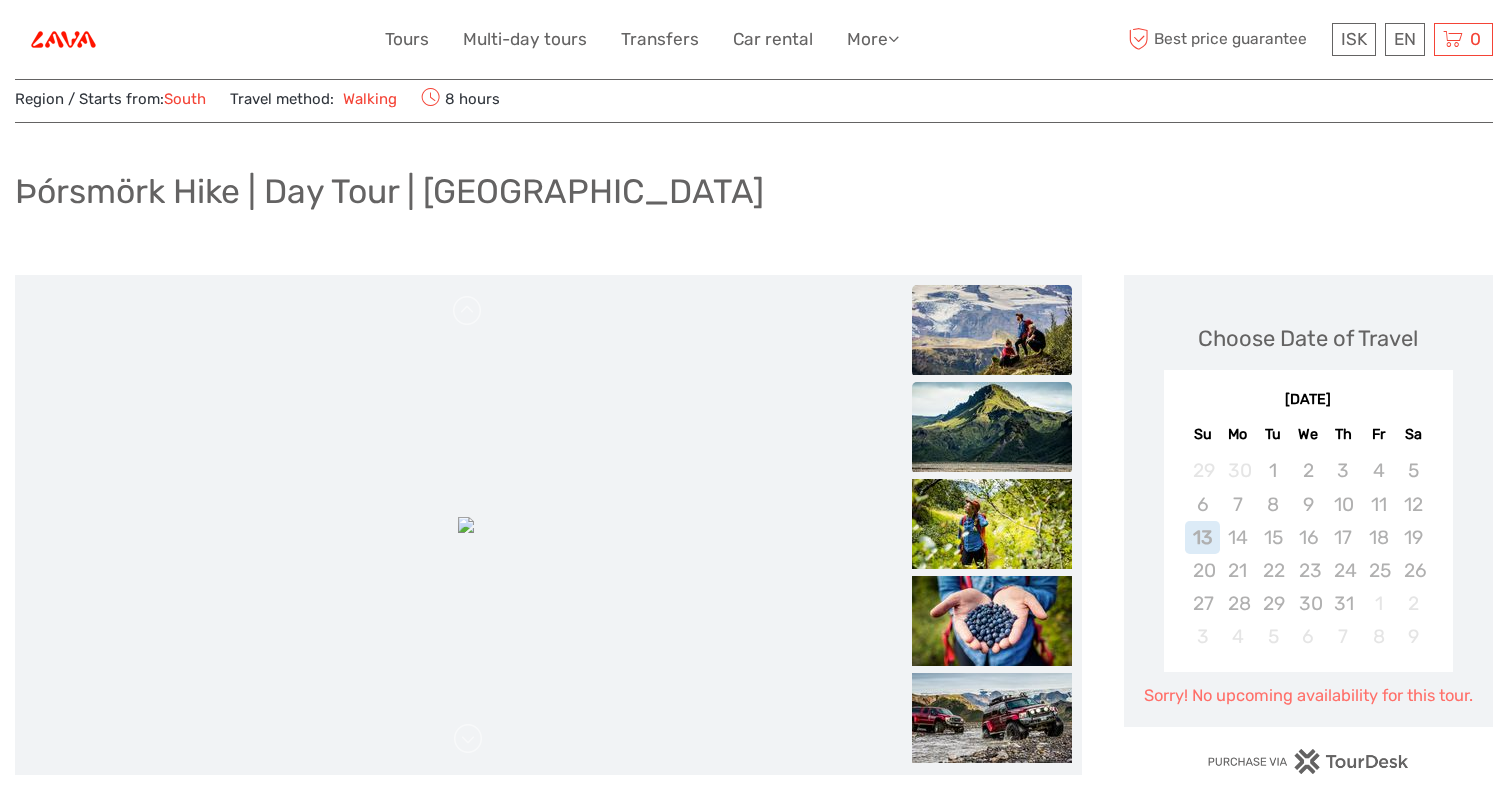 click at bounding box center (992, 427) 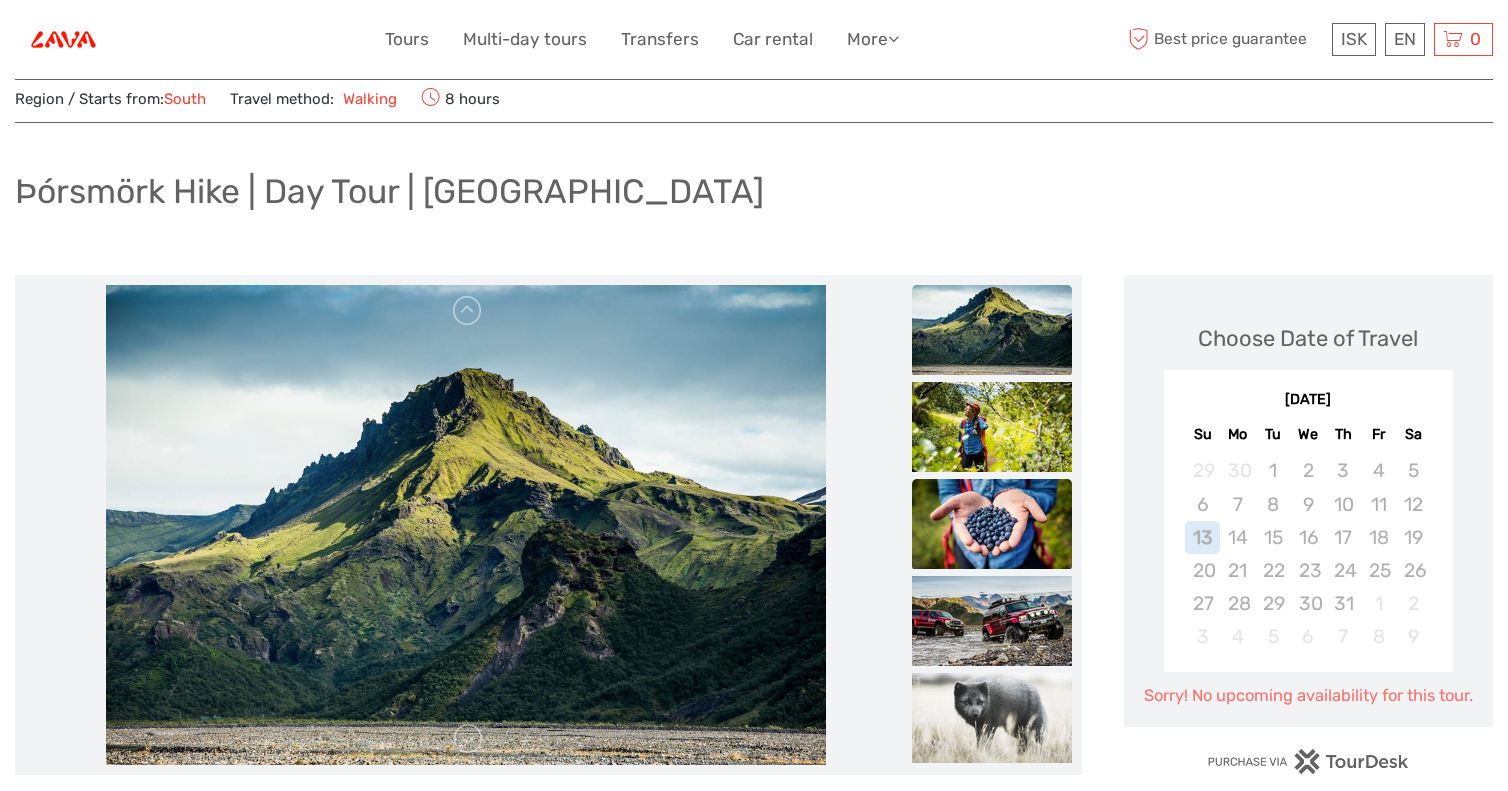 click at bounding box center (992, 524) 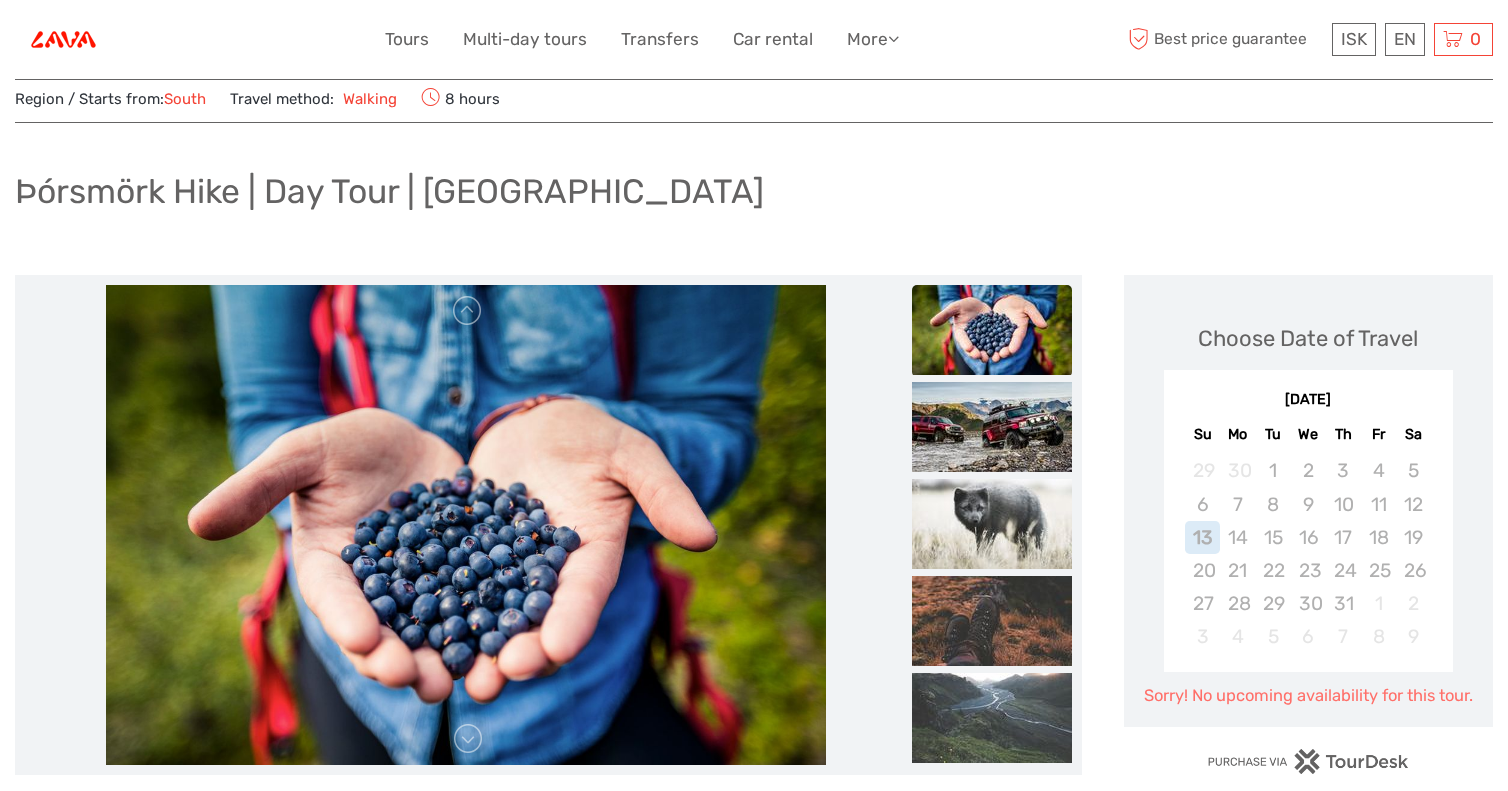 click at bounding box center [992, 524] 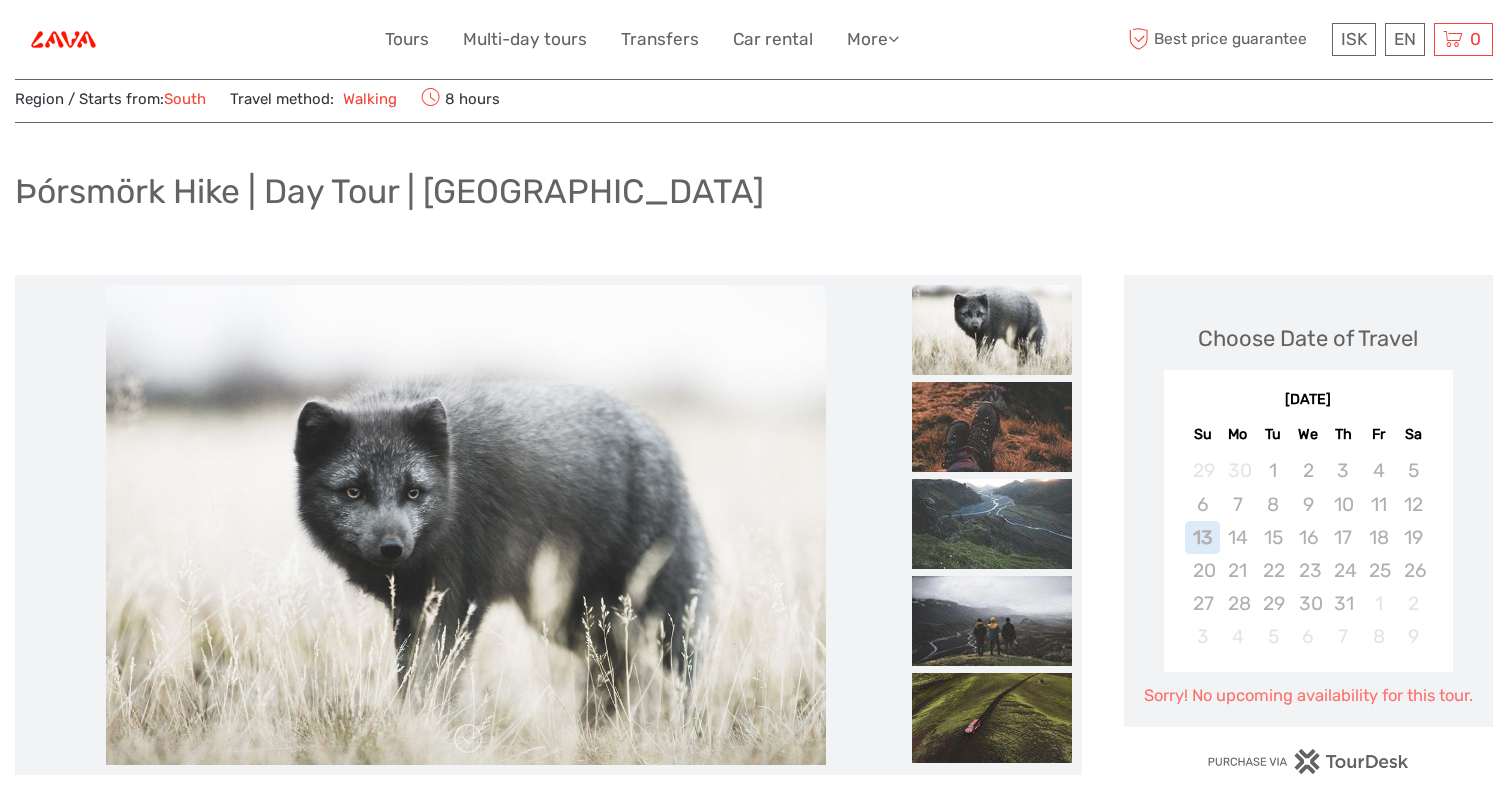 click at bounding box center [992, 524] 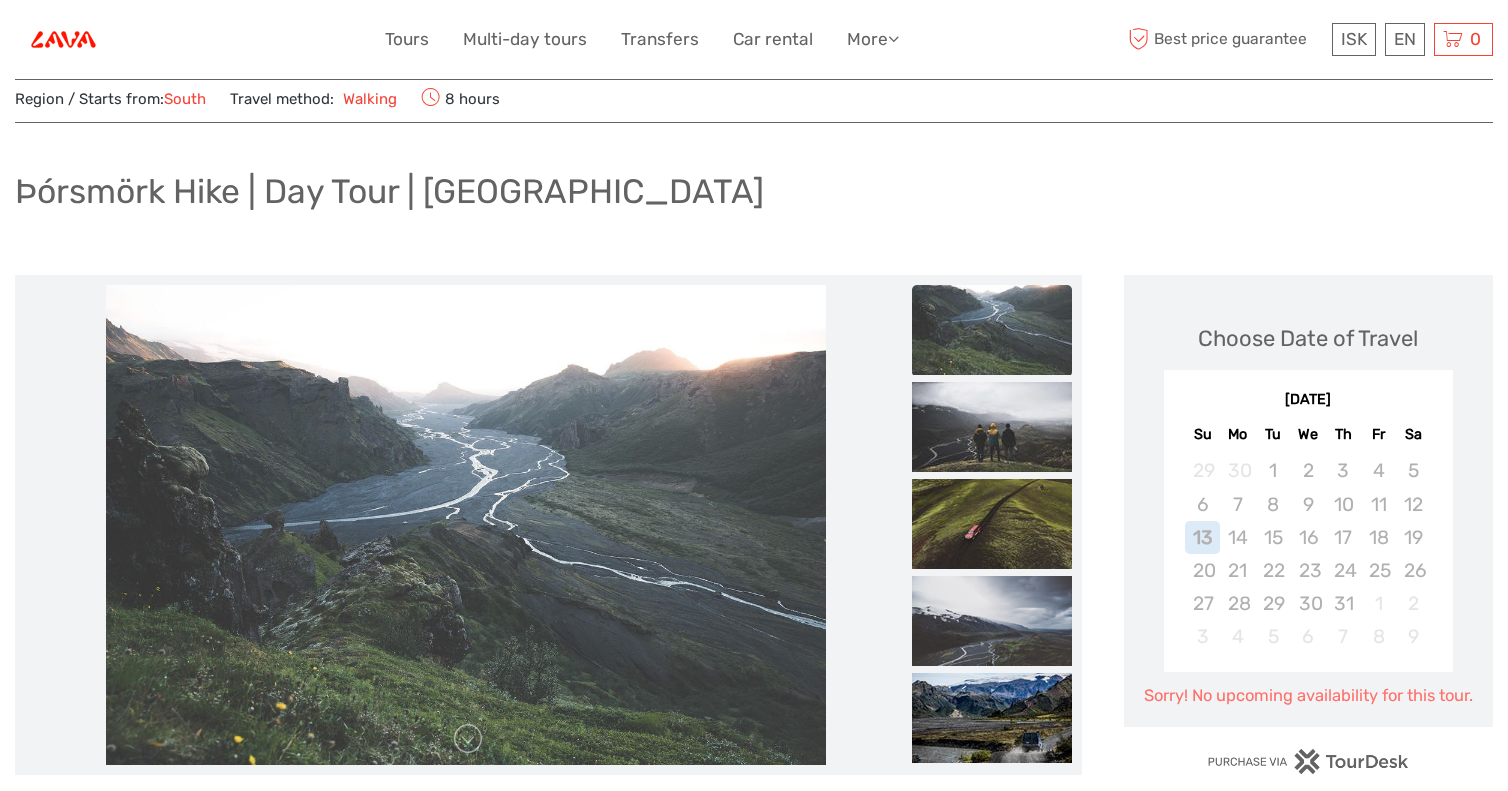 click at bounding box center (992, 524) 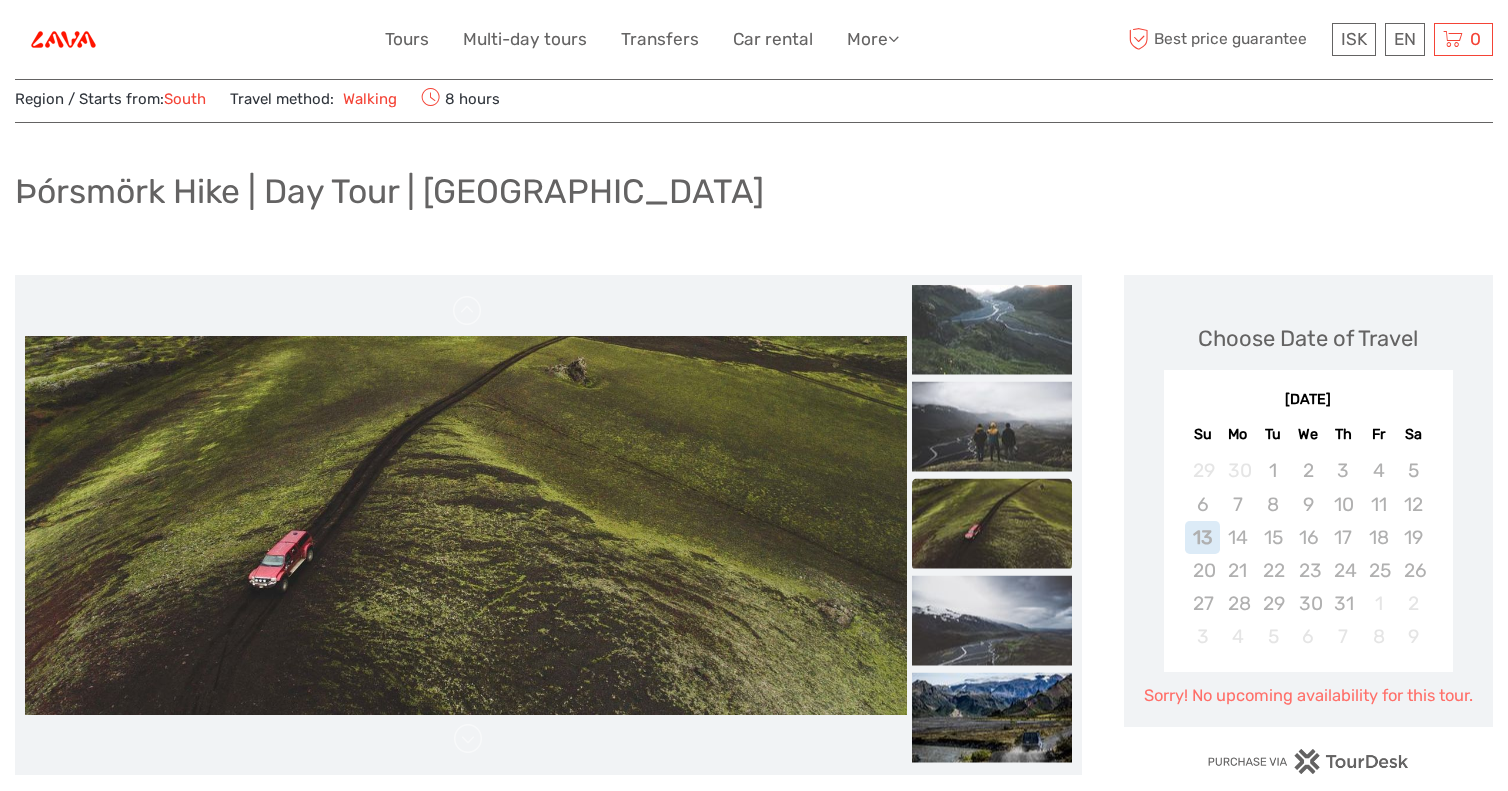 click at bounding box center [992, 524] 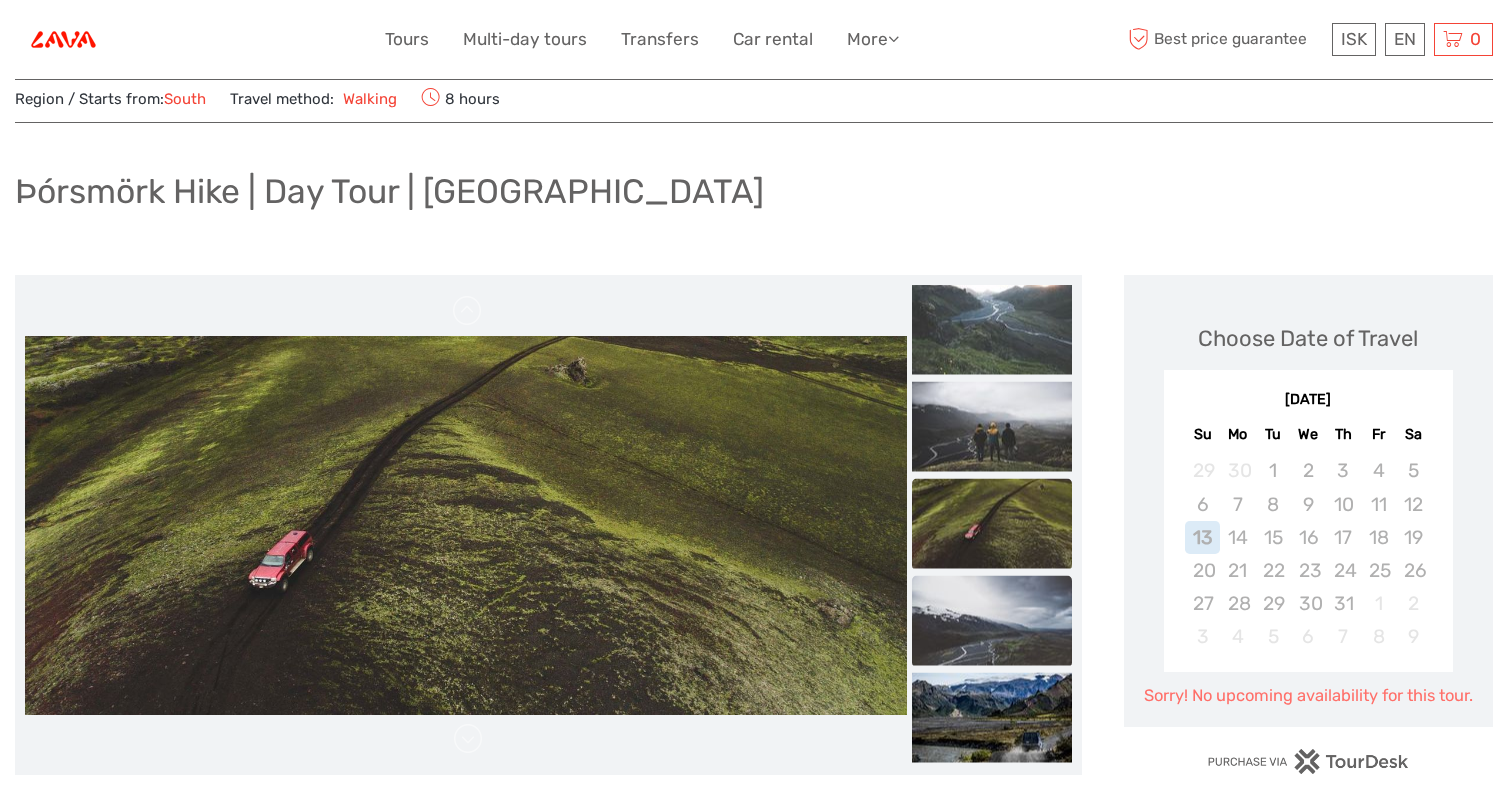 click at bounding box center [992, 621] 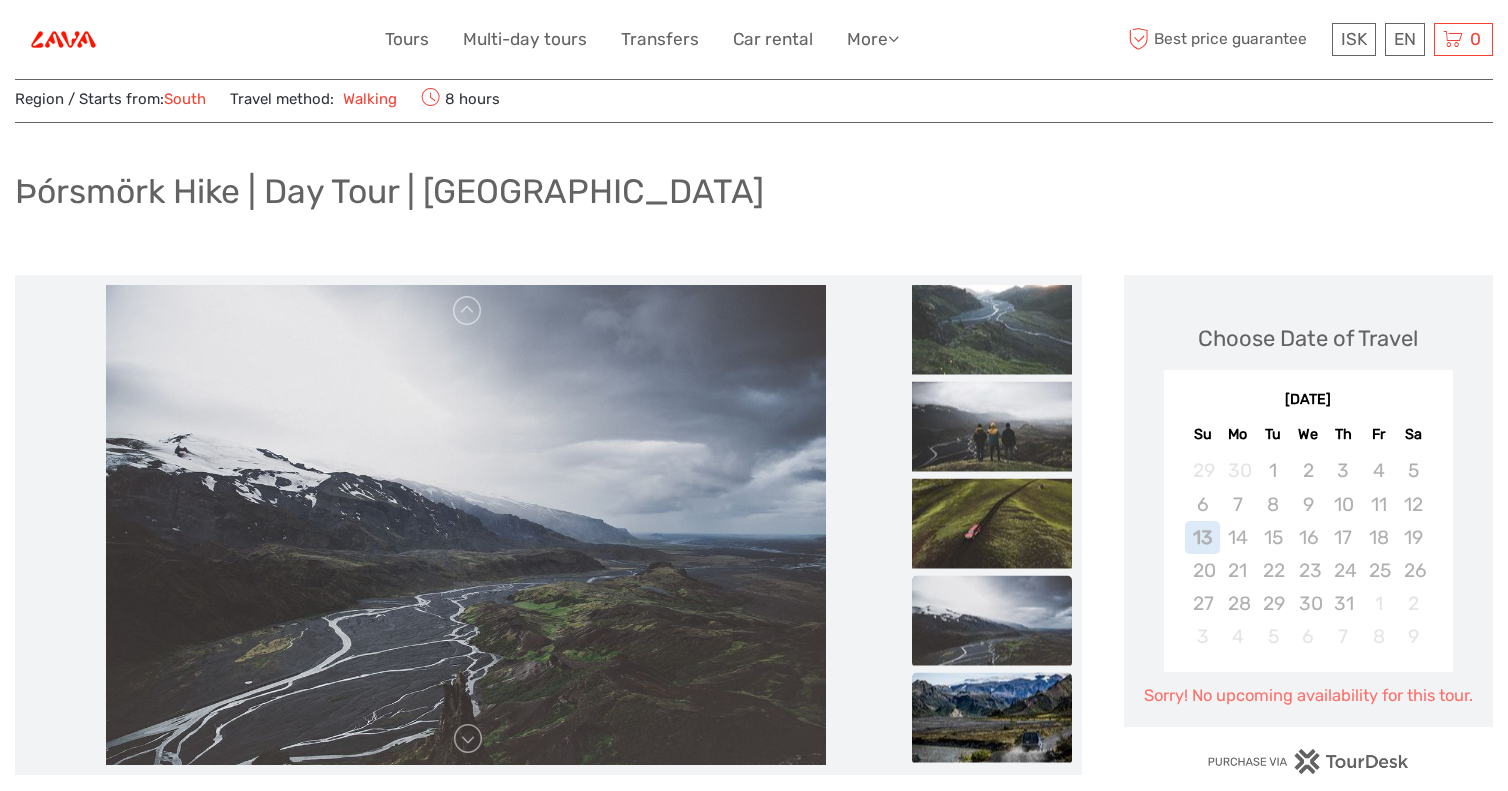 click at bounding box center [992, 718] 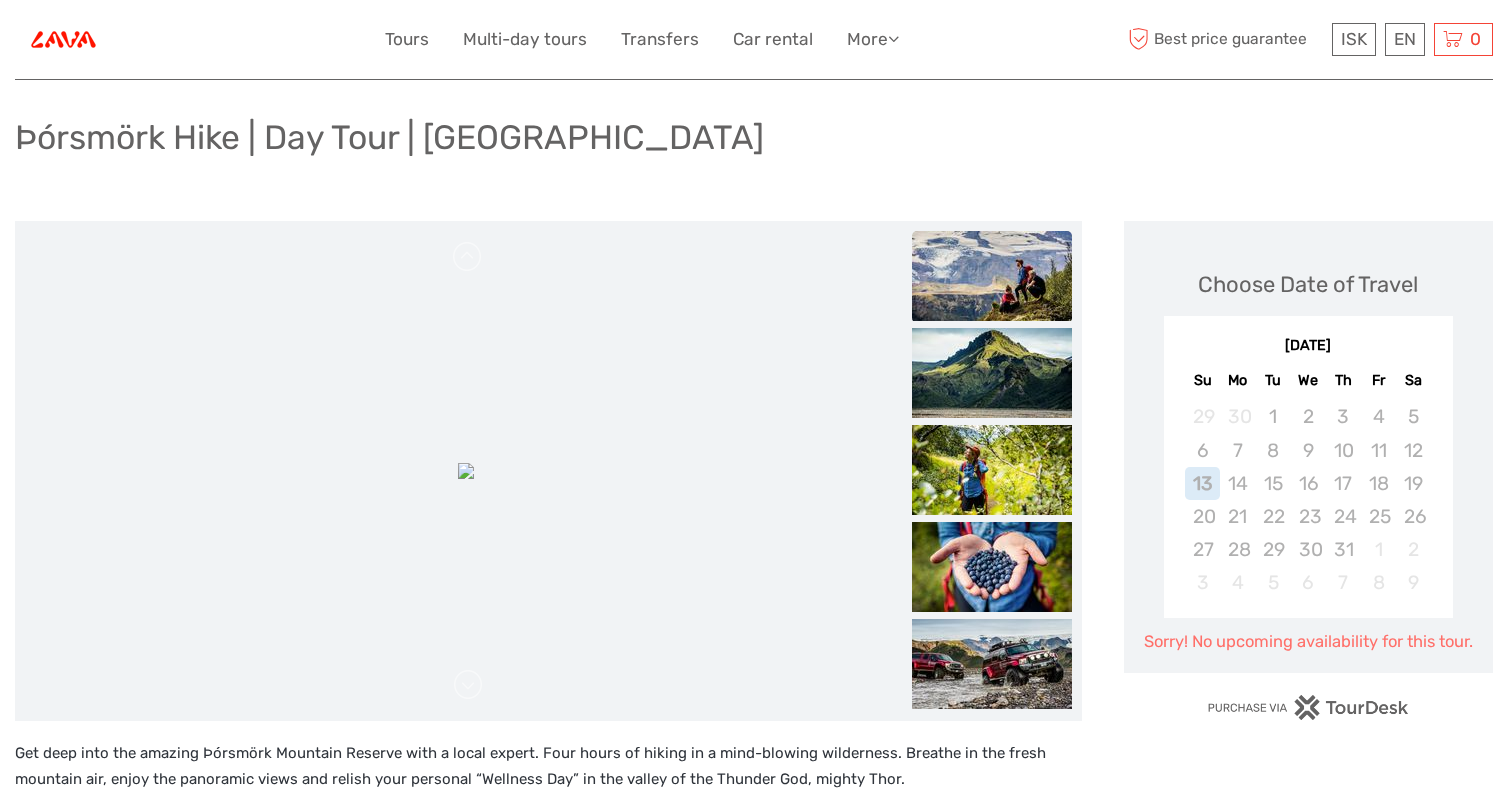 scroll, scrollTop: 7, scrollLeft: 0, axis: vertical 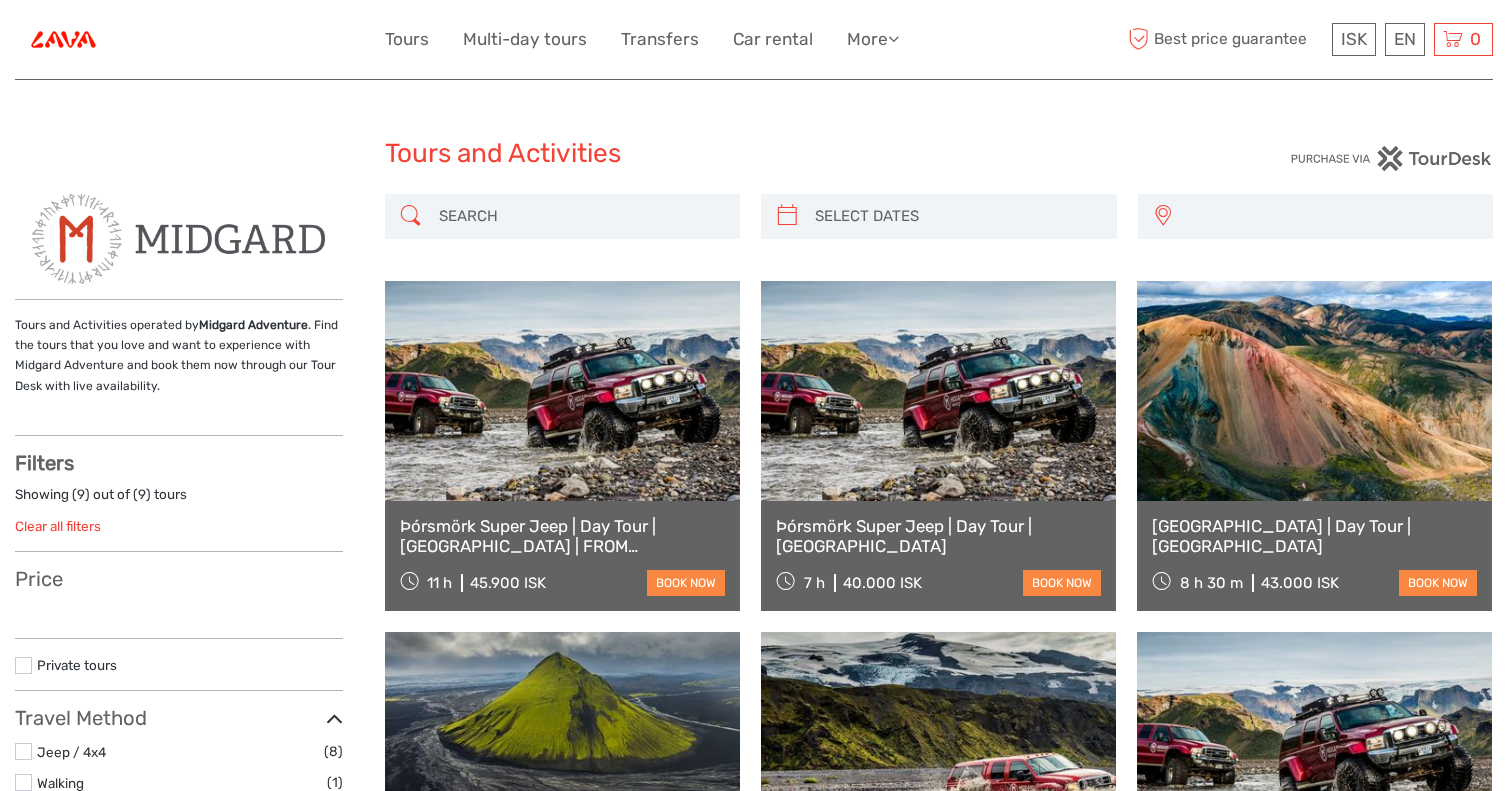 select 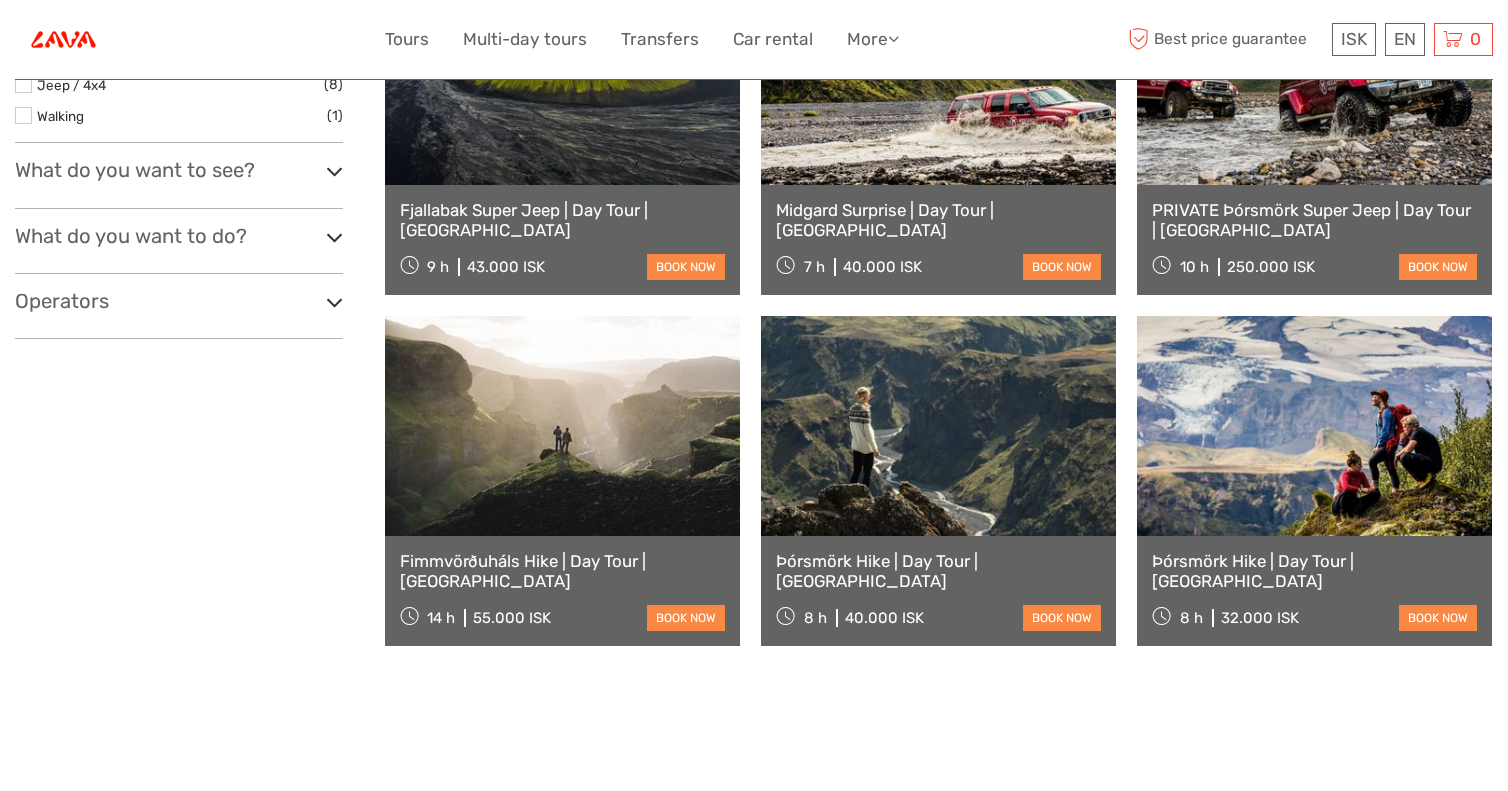 scroll, scrollTop: 698, scrollLeft: 0, axis: vertical 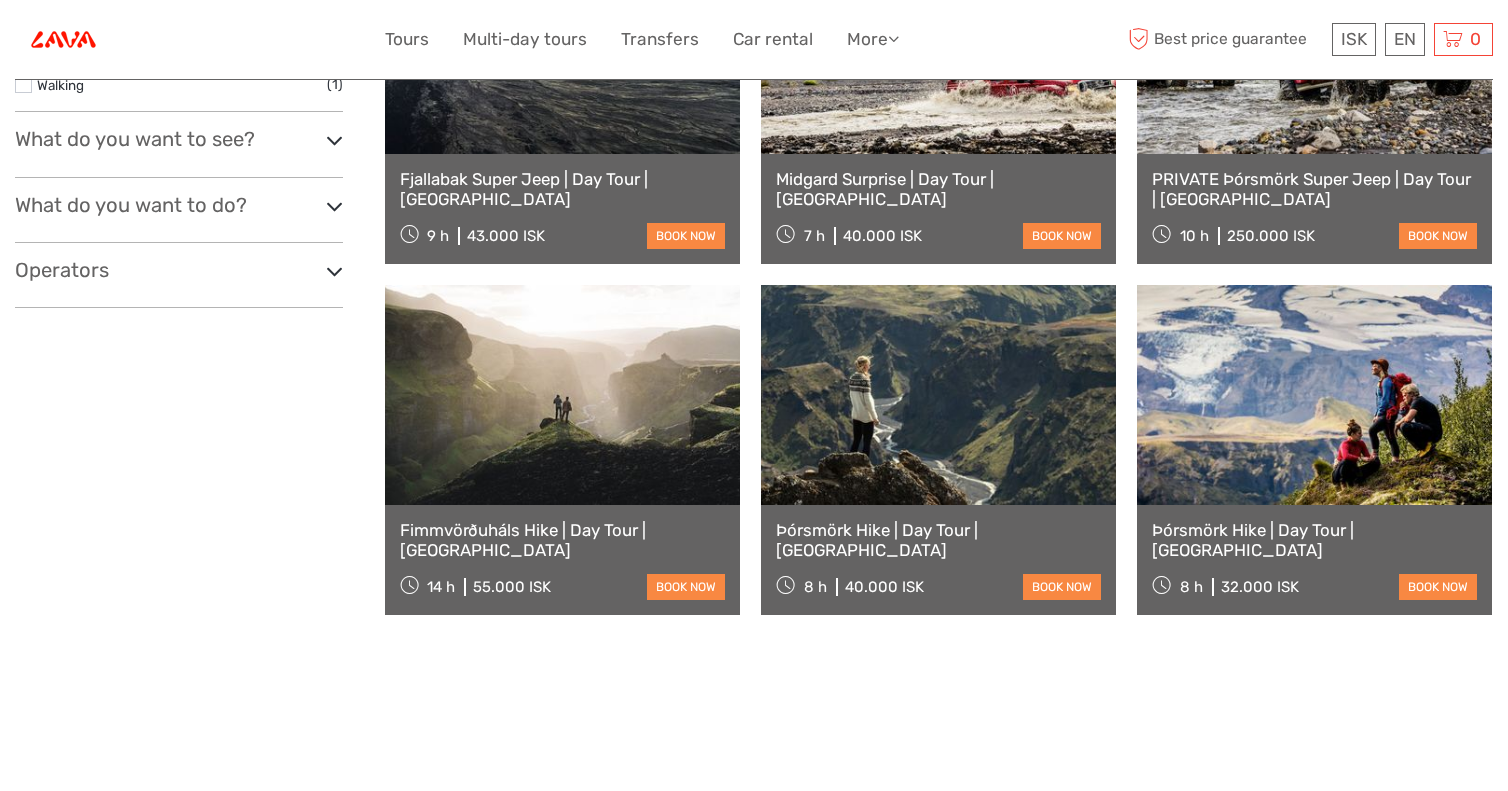 select 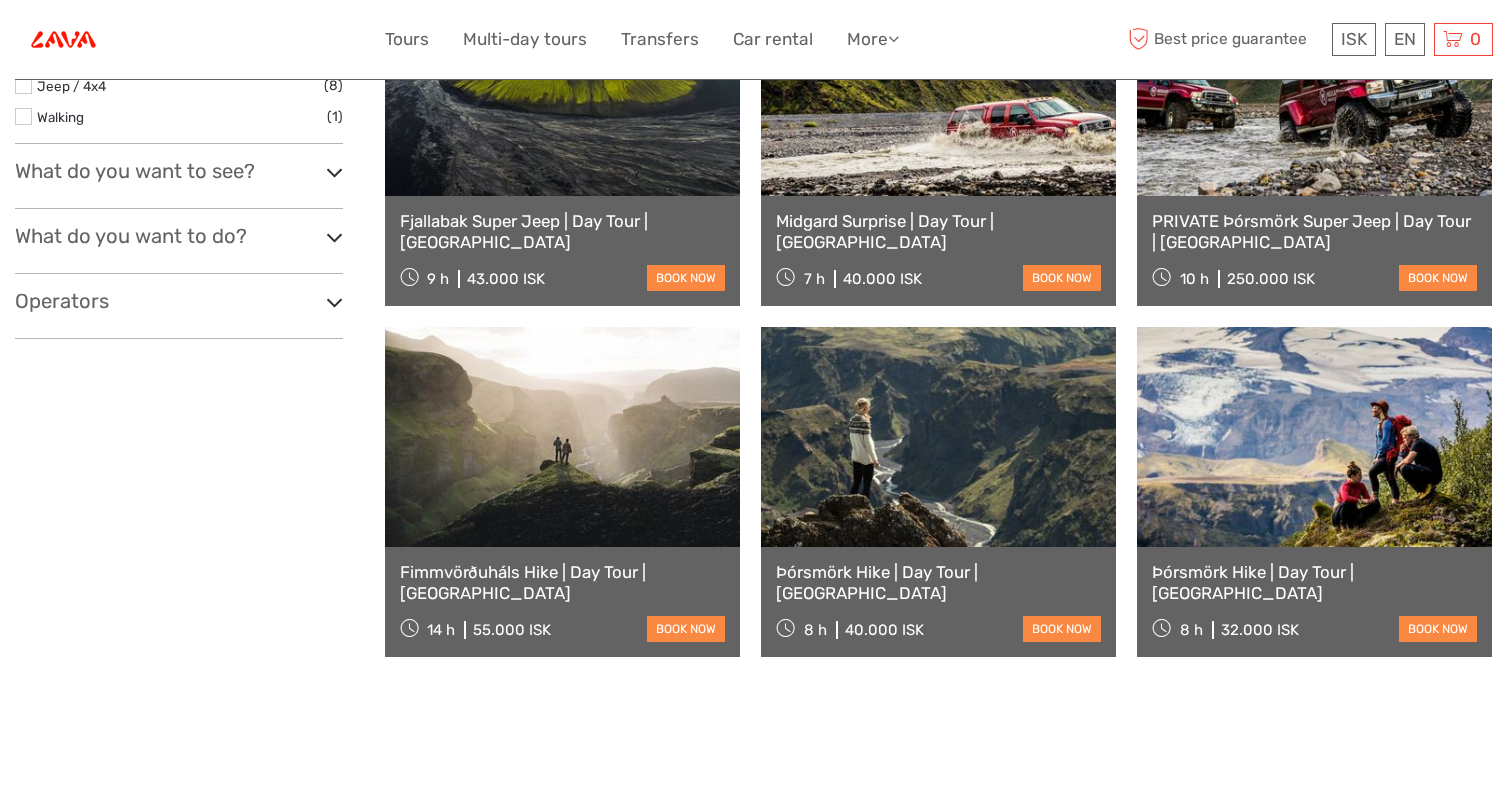 scroll, scrollTop: 0, scrollLeft: 0, axis: both 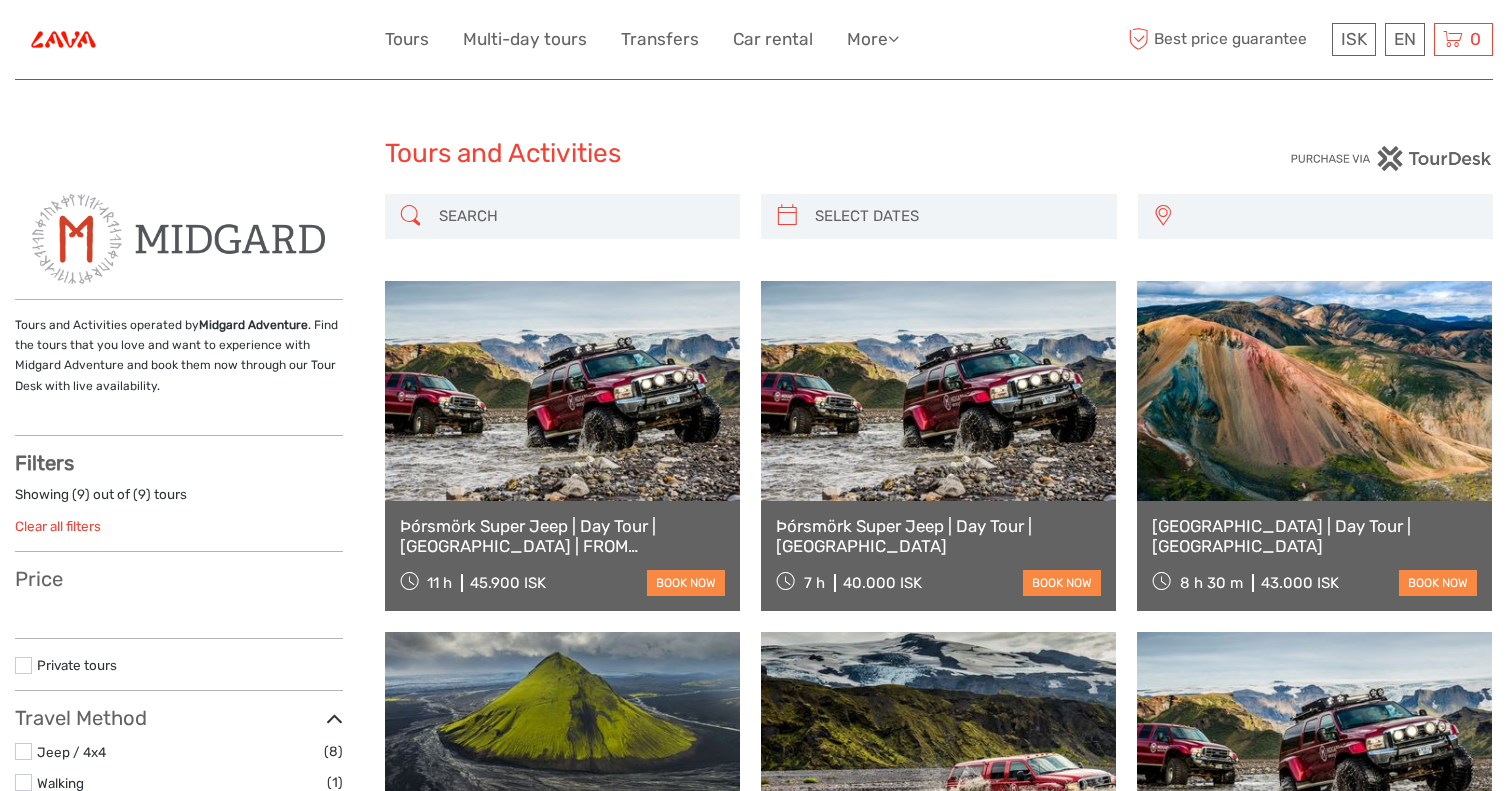 select 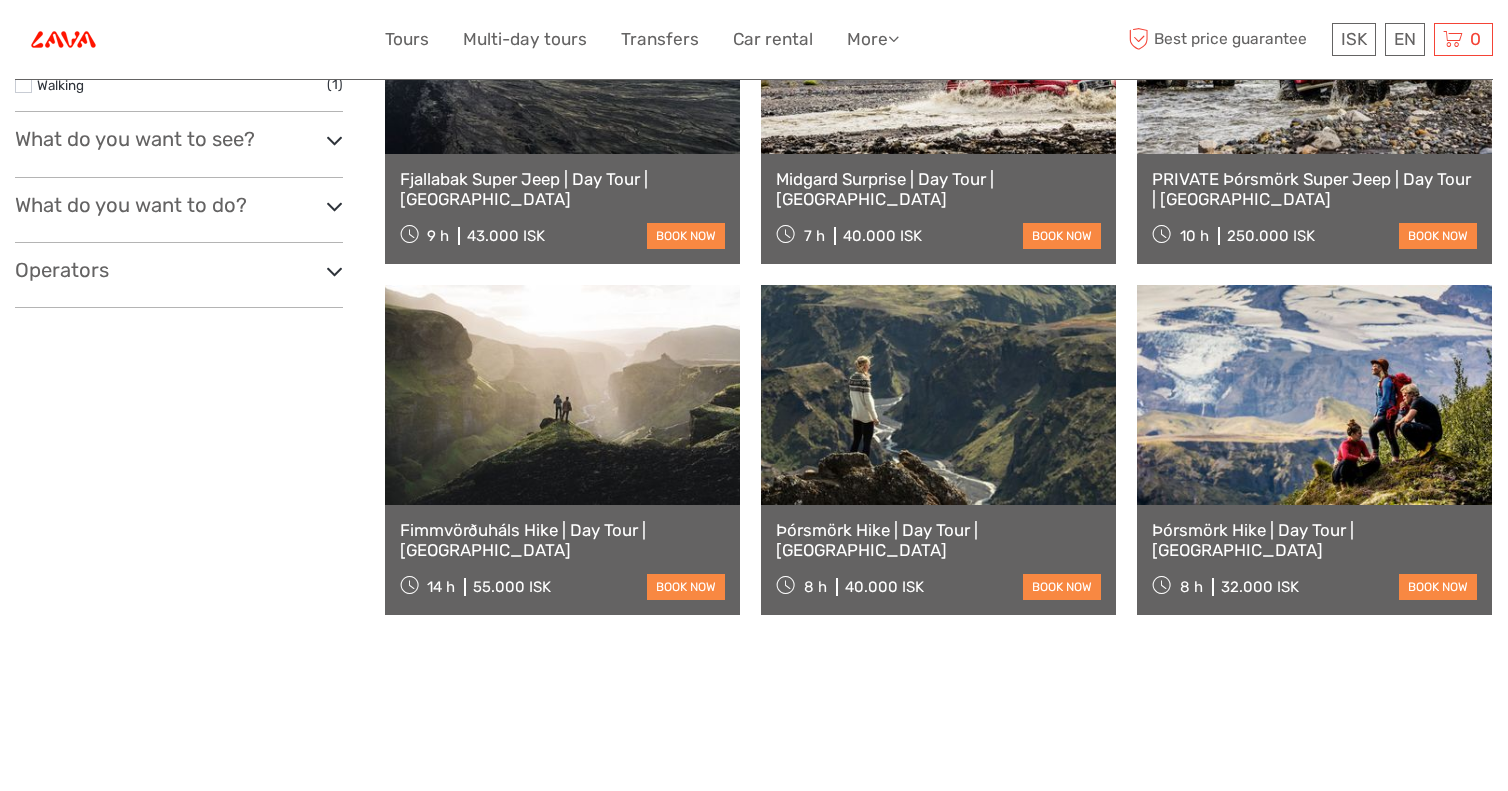 select 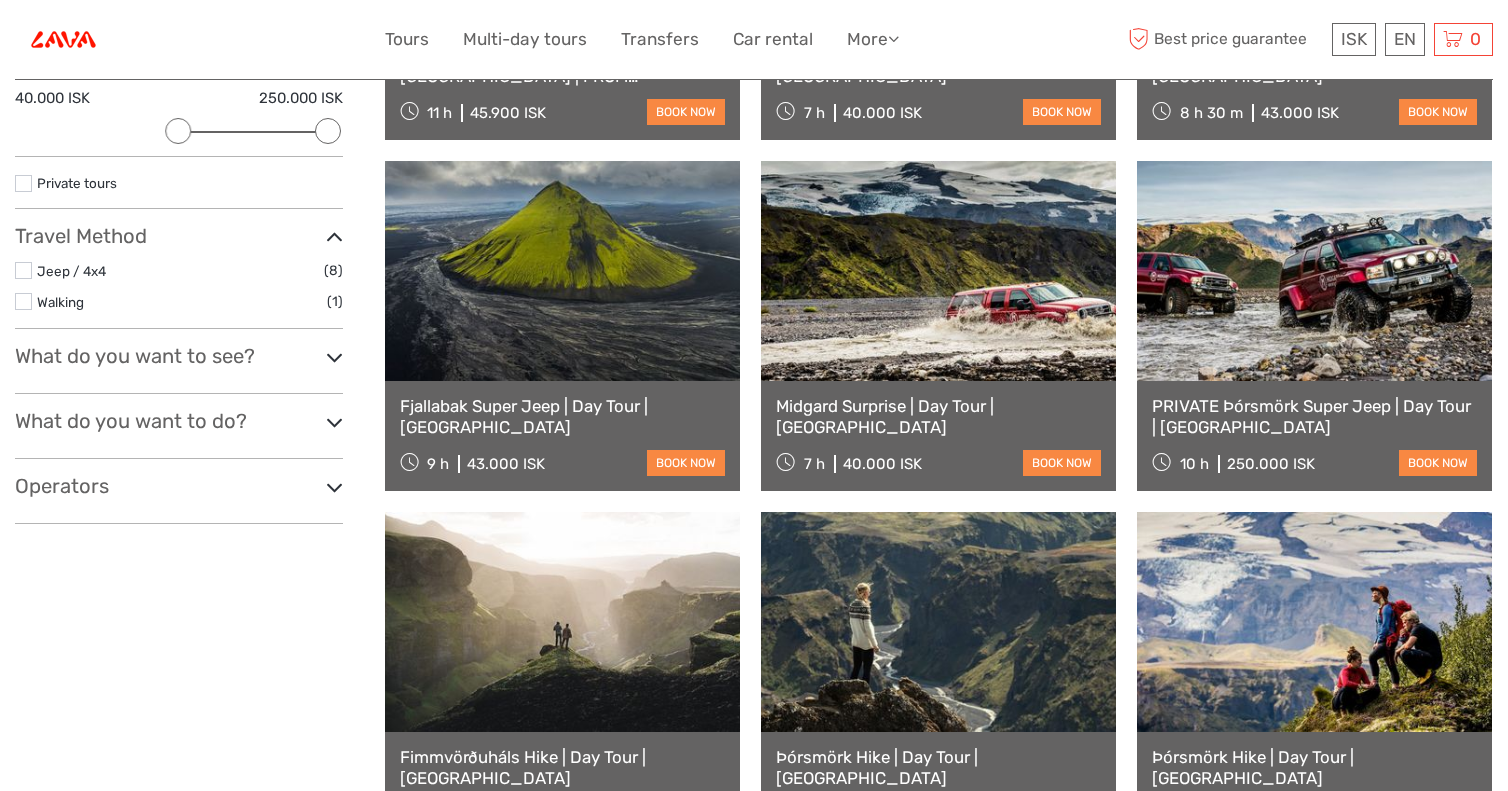 scroll, scrollTop: 509, scrollLeft: 0, axis: vertical 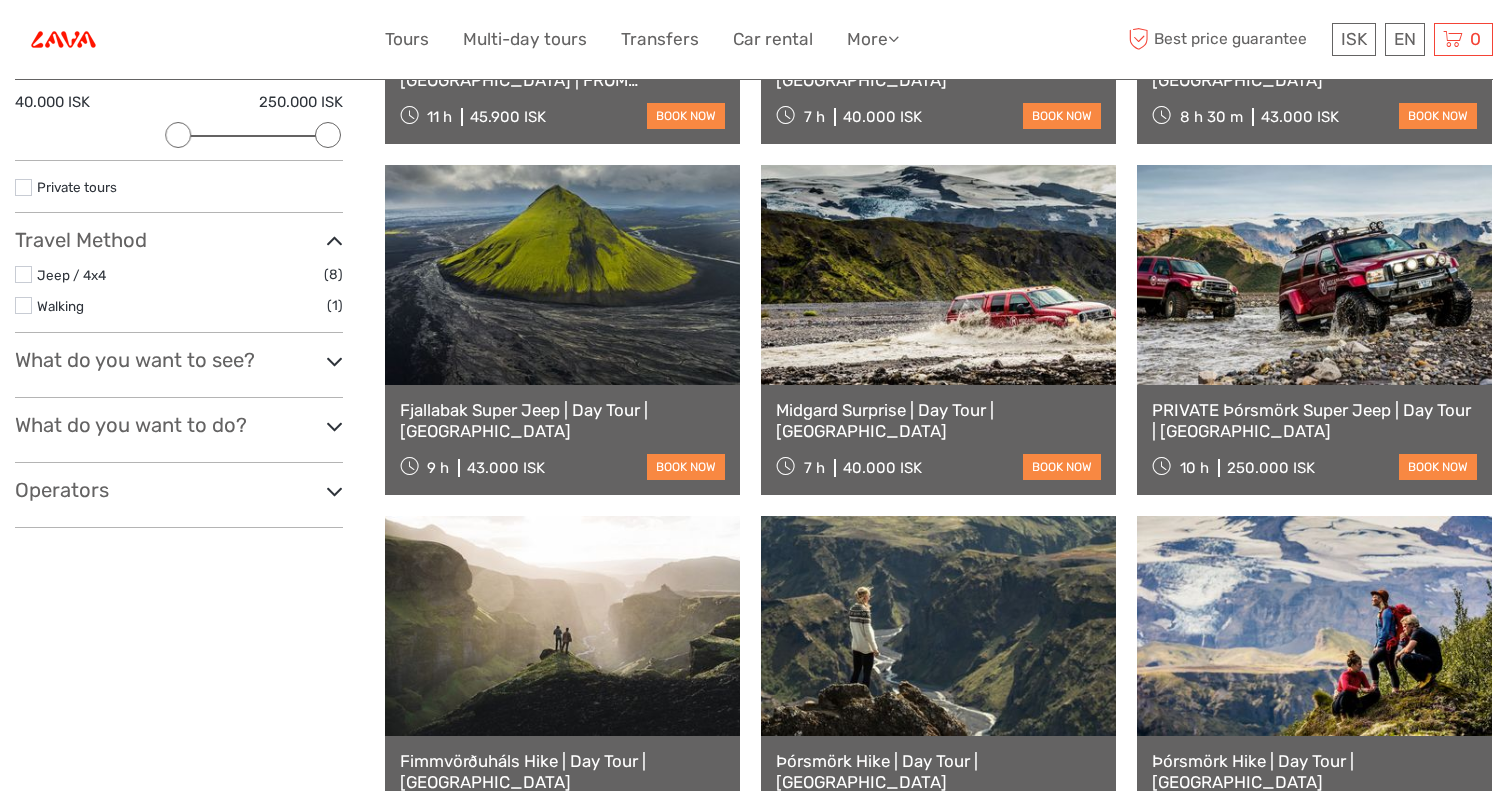 click at bounding box center [938, 275] 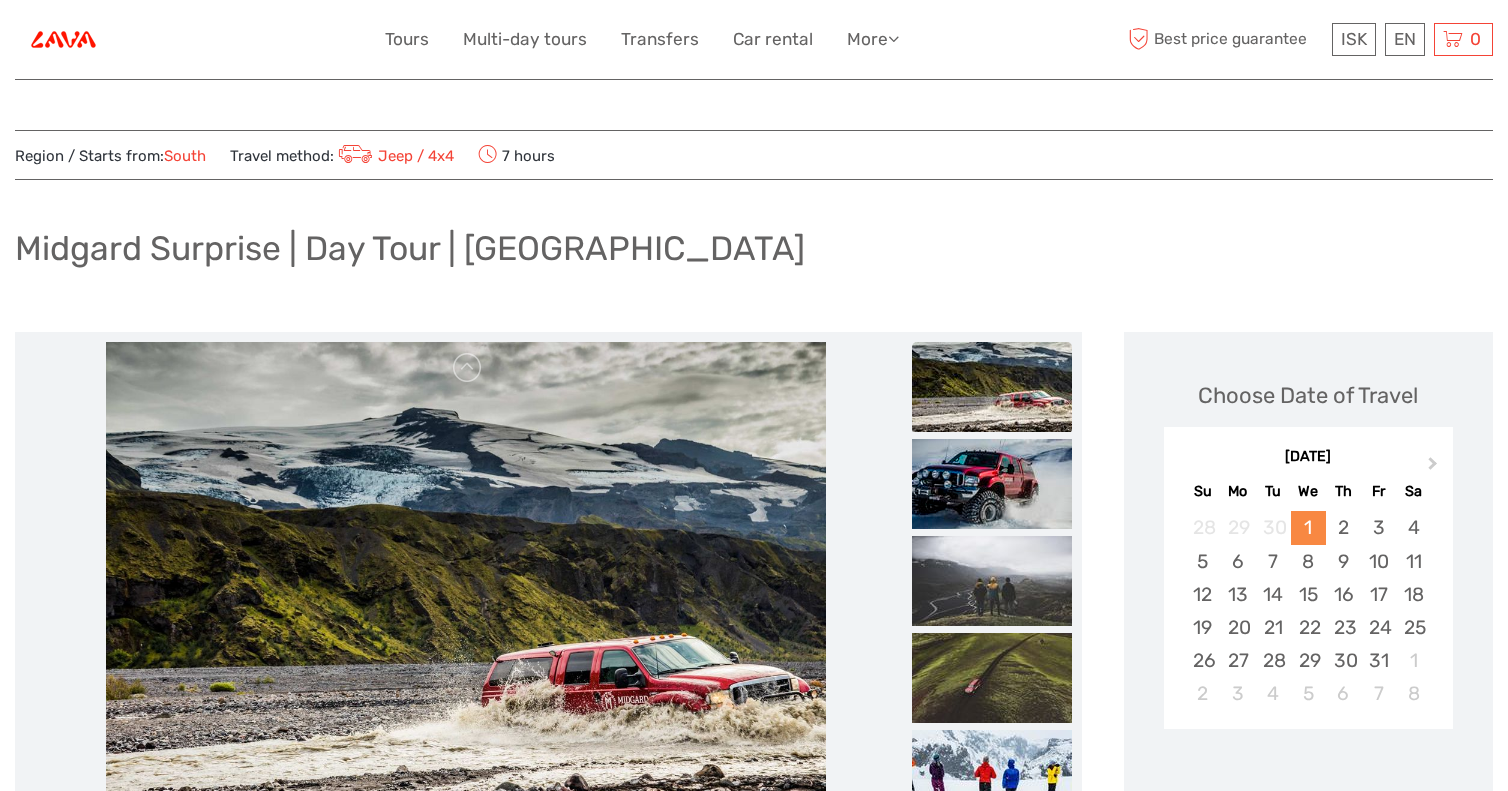 scroll, scrollTop: 11, scrollLeft: 0, axis: vertical 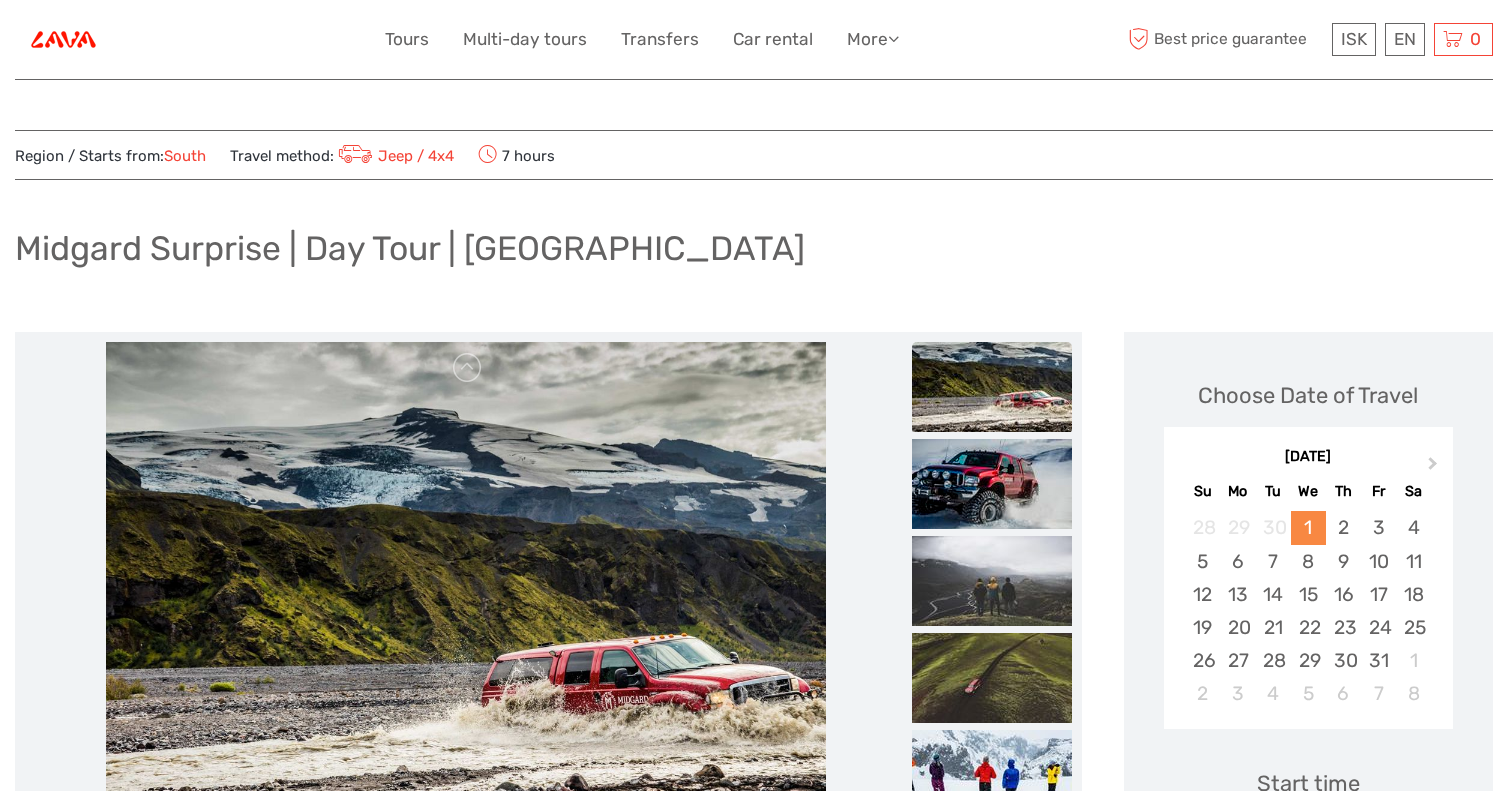 click on "October 2025" at bounding box center [1309, 457] 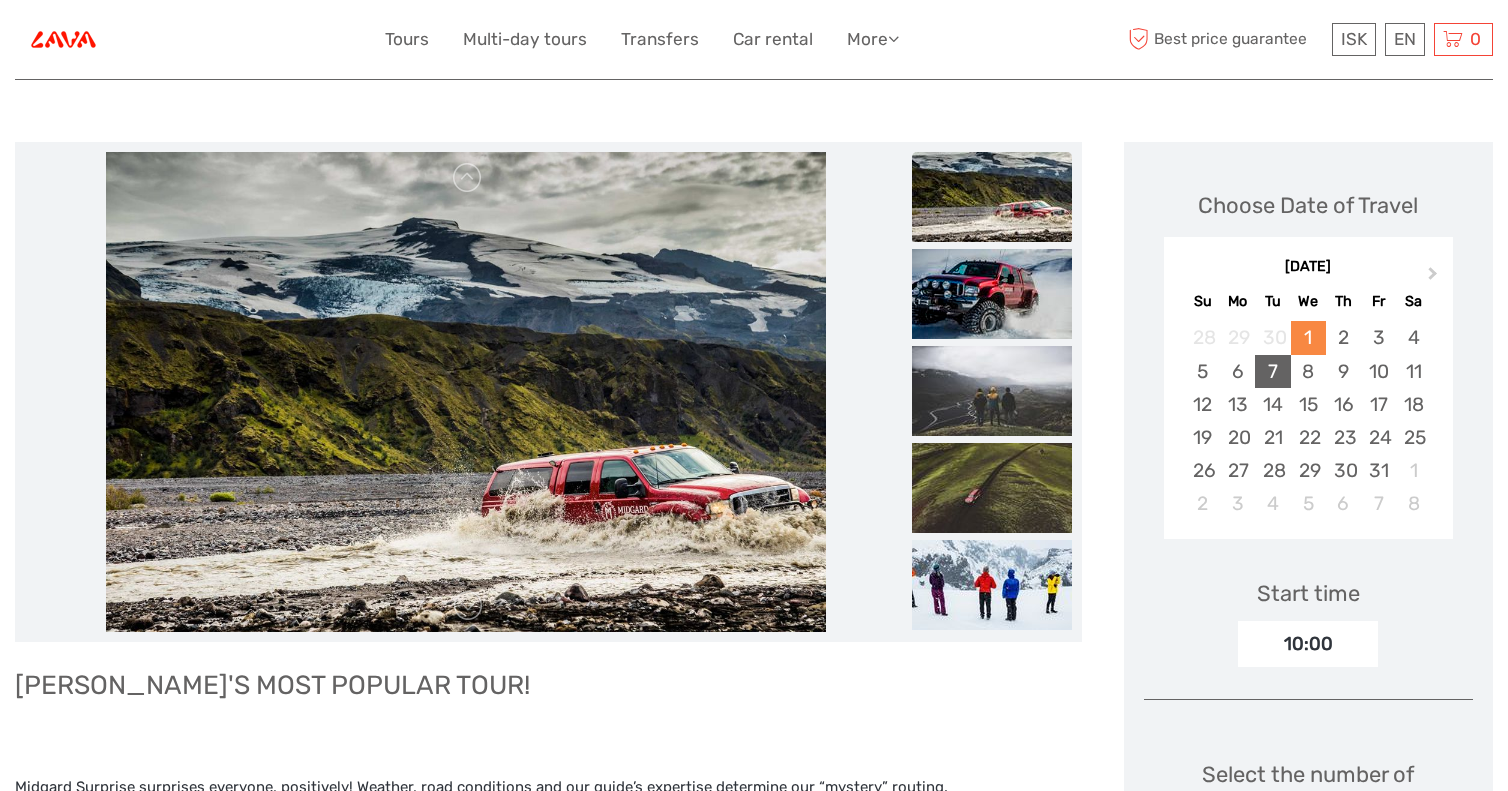 scroll, scrollTop: 206, scrollLeft: 0, axis: vertical 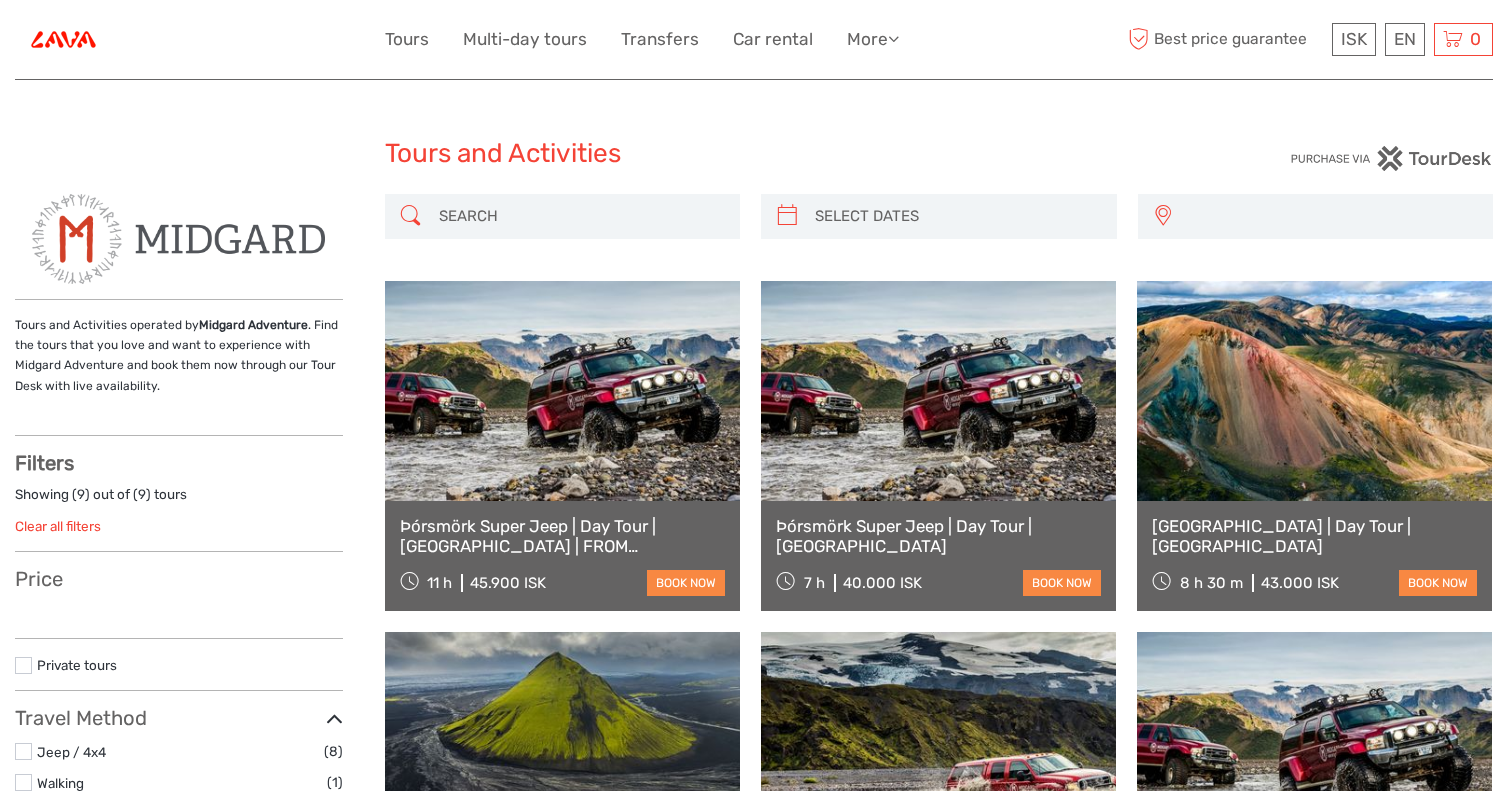 select 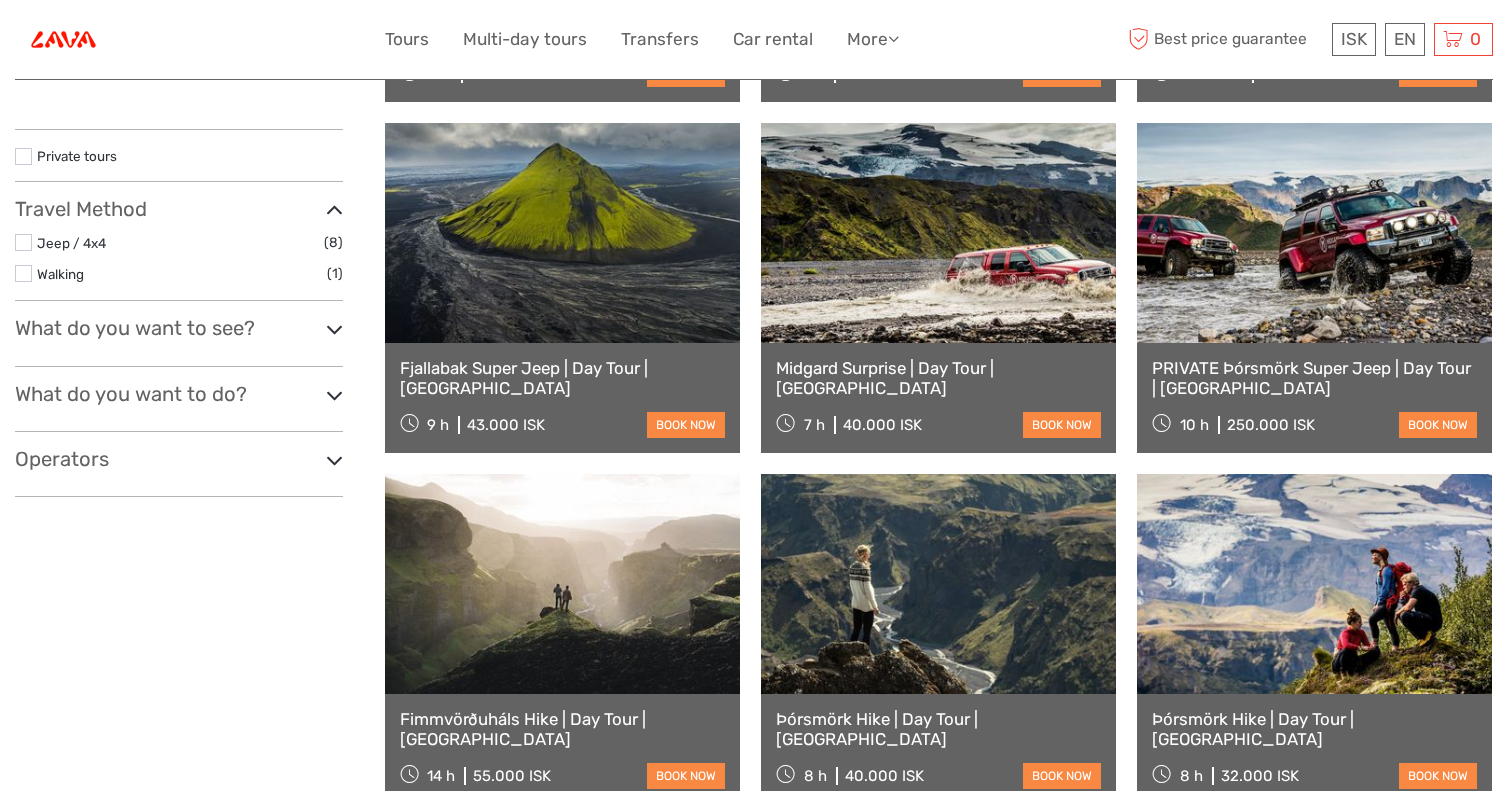 select 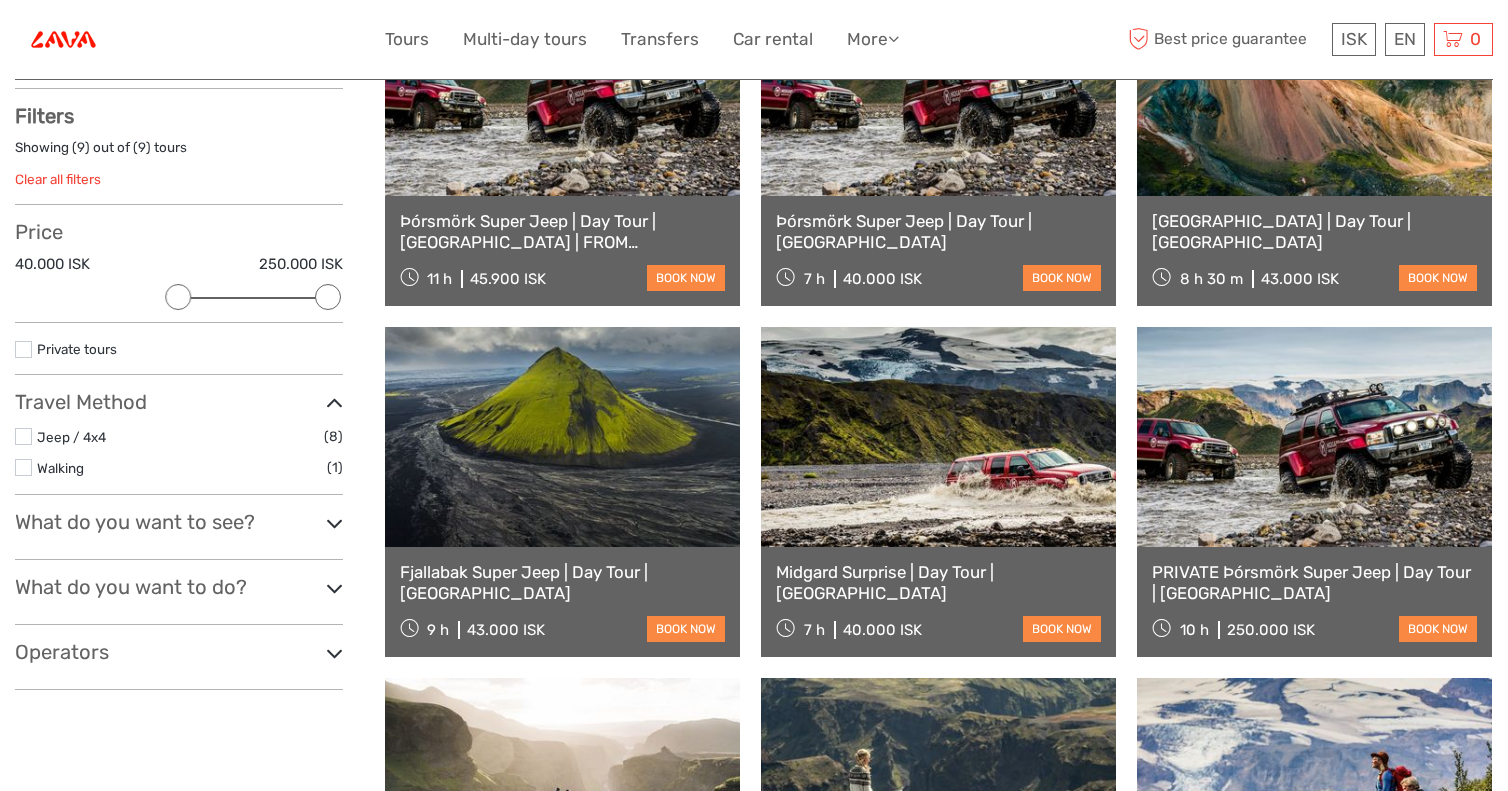 scroll, scrollTop: 267, scrollLeft: 0, axis: vertical 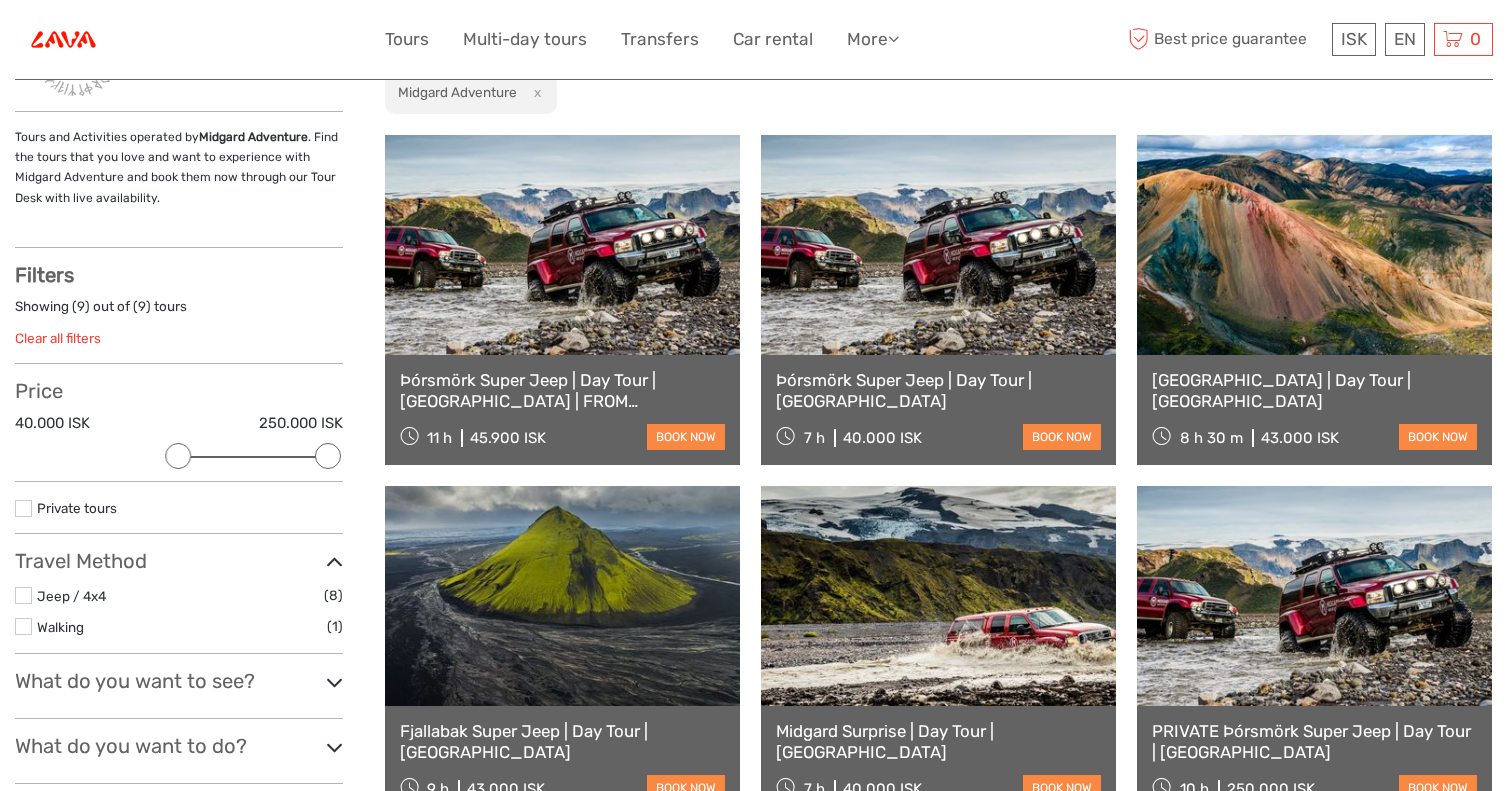 click at bounding box center [1314, 596] 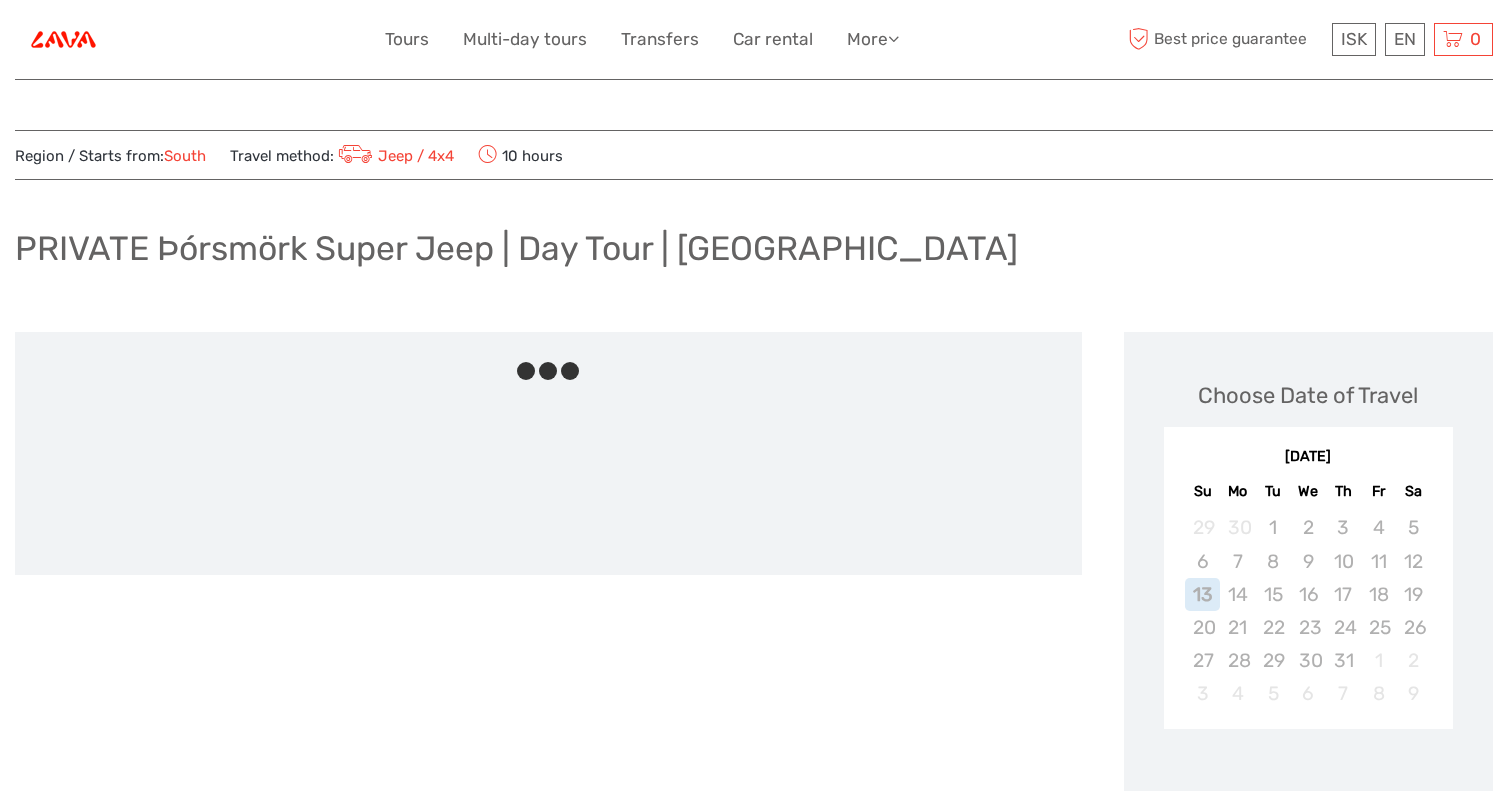 scroll, scrollTop: 0, scrollLeft: 0, axis: both 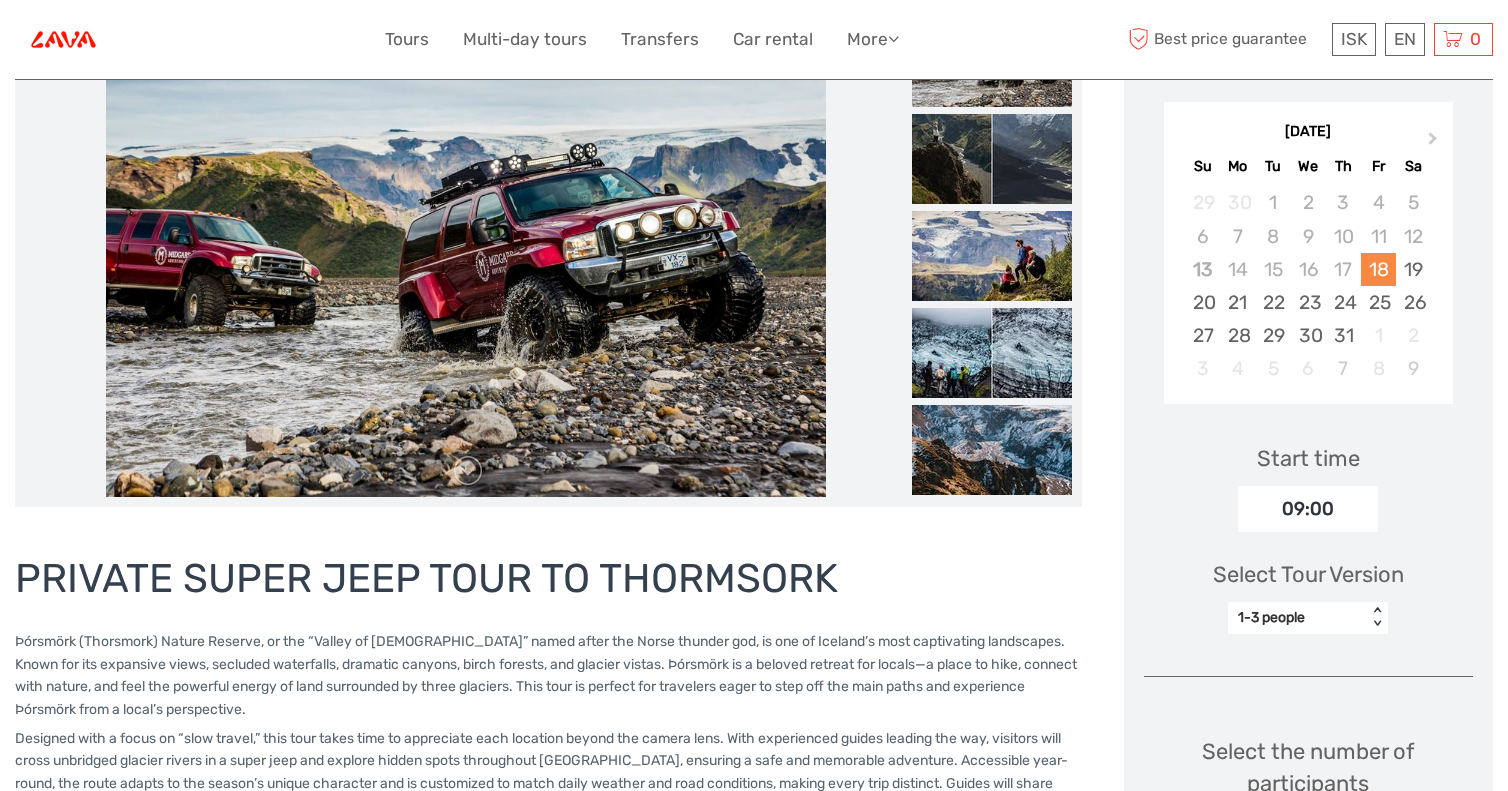 click on "1-3 people" at bounding box center (1297, 618) 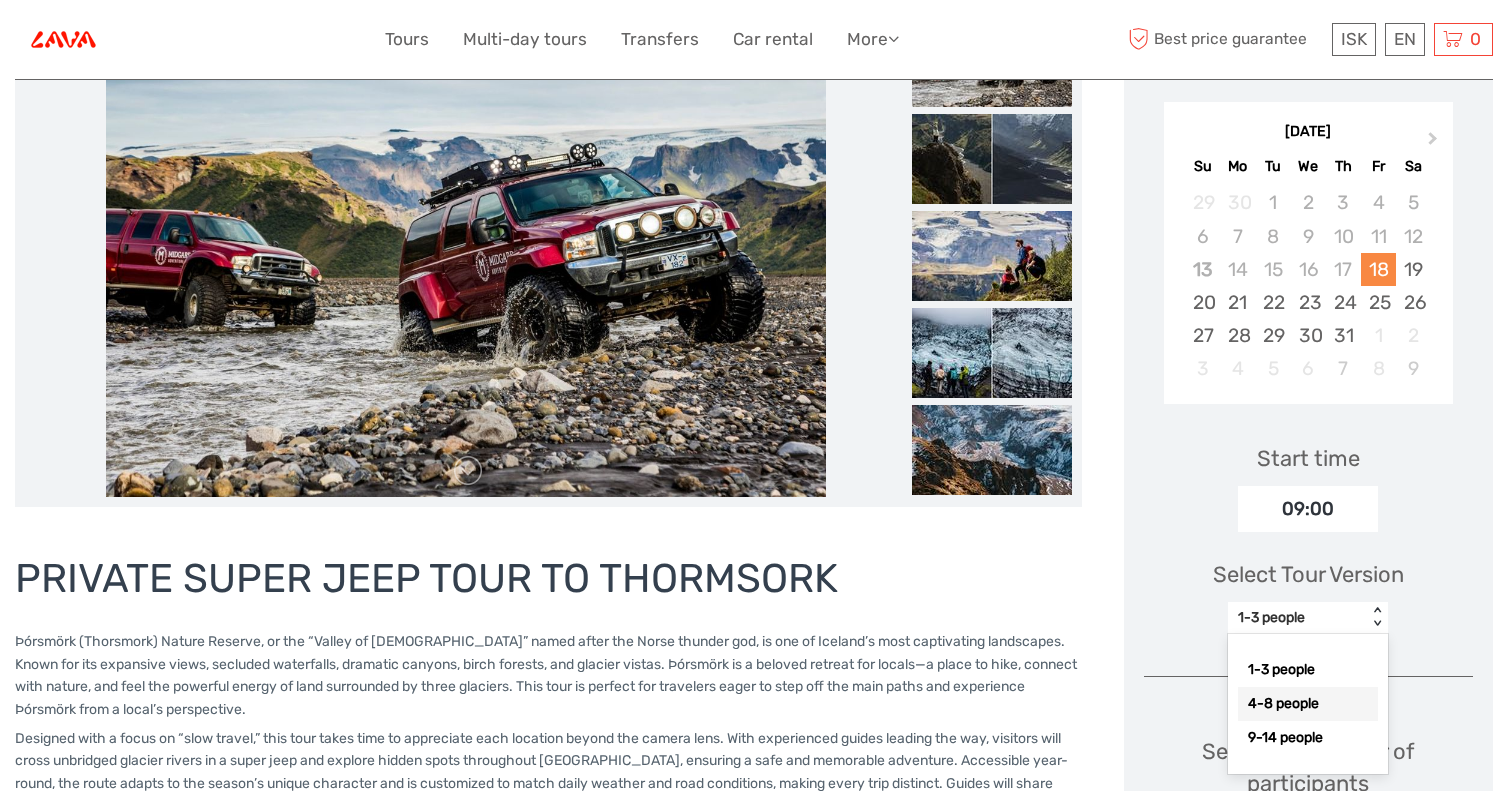 click on "4-8 people" at bounding box center [1308, 704] 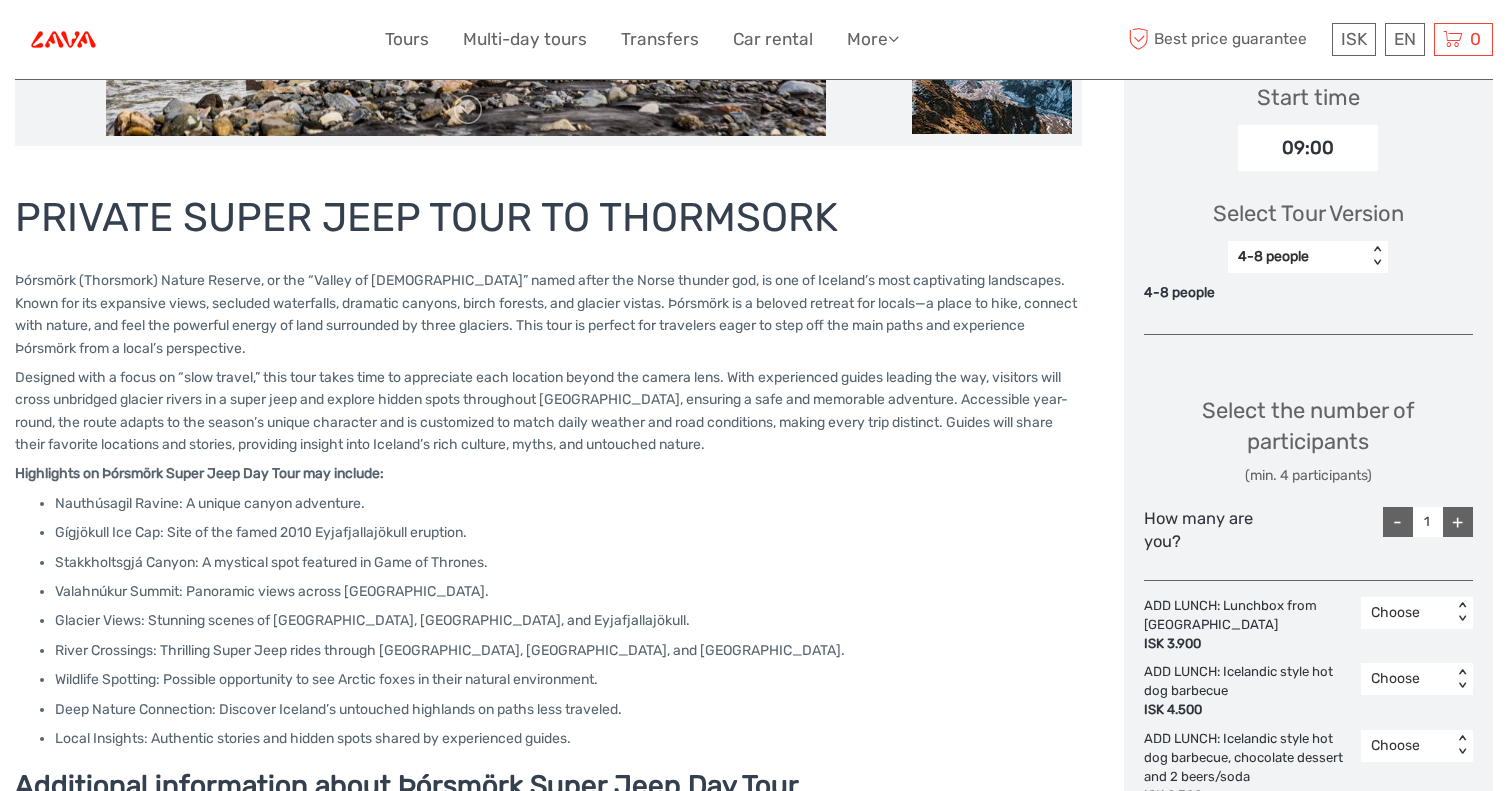 scroll, scrollTop: 687, scrollLeft: 0, axis: vertical 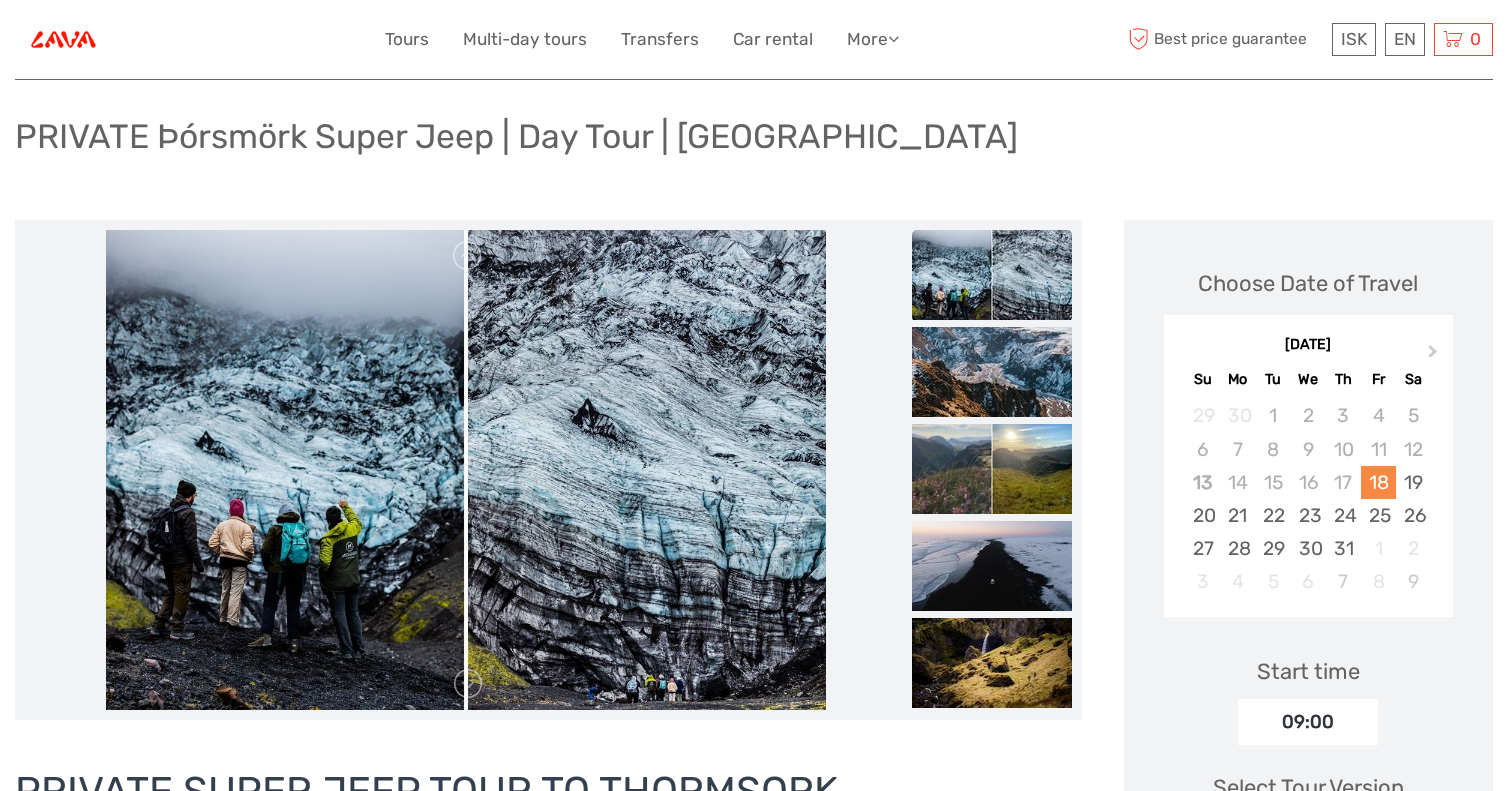 click at bounding box center [466, 470] 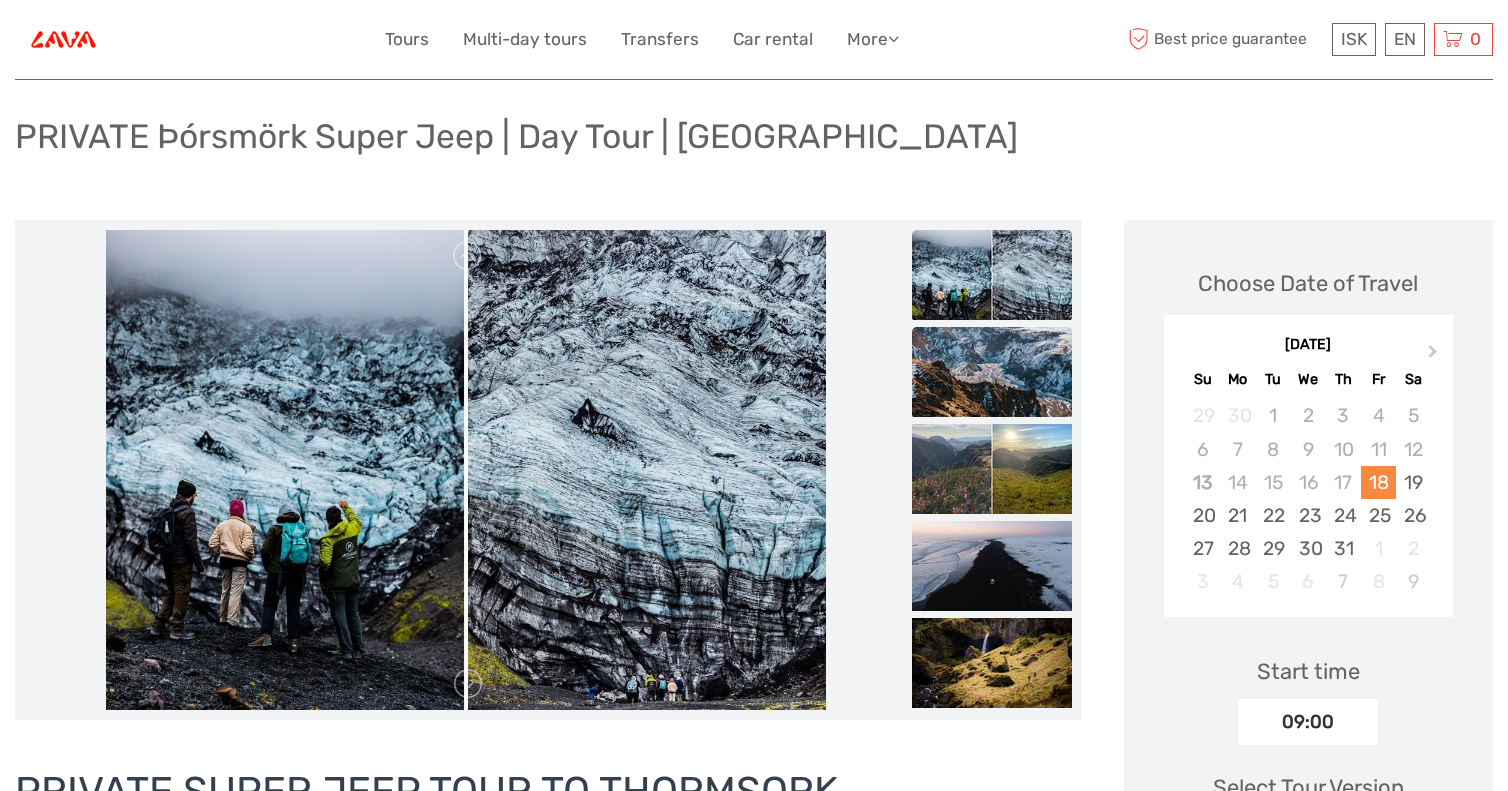 click at bounding box center [992, 372] 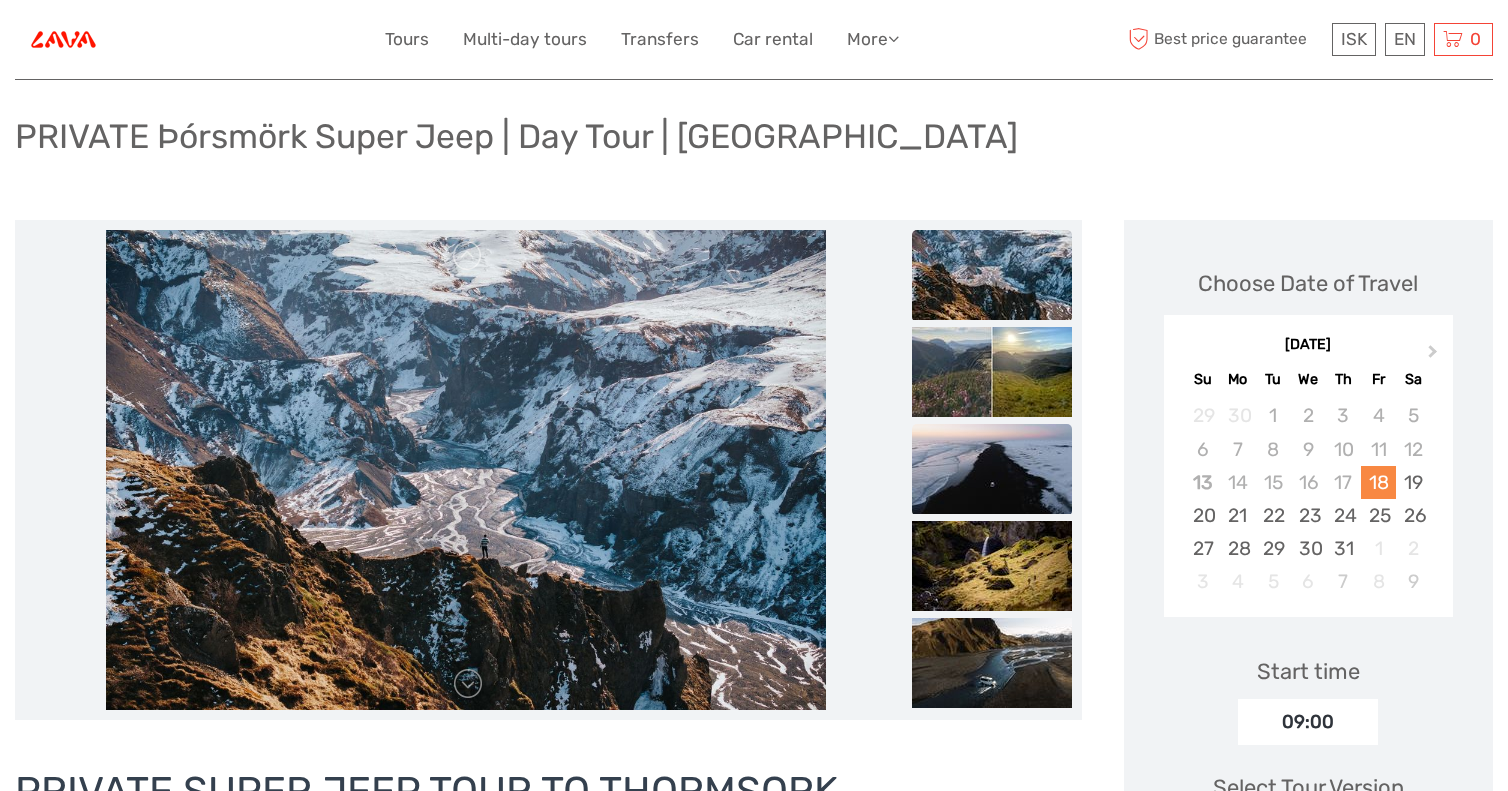 click at bounding box center [992, 469] 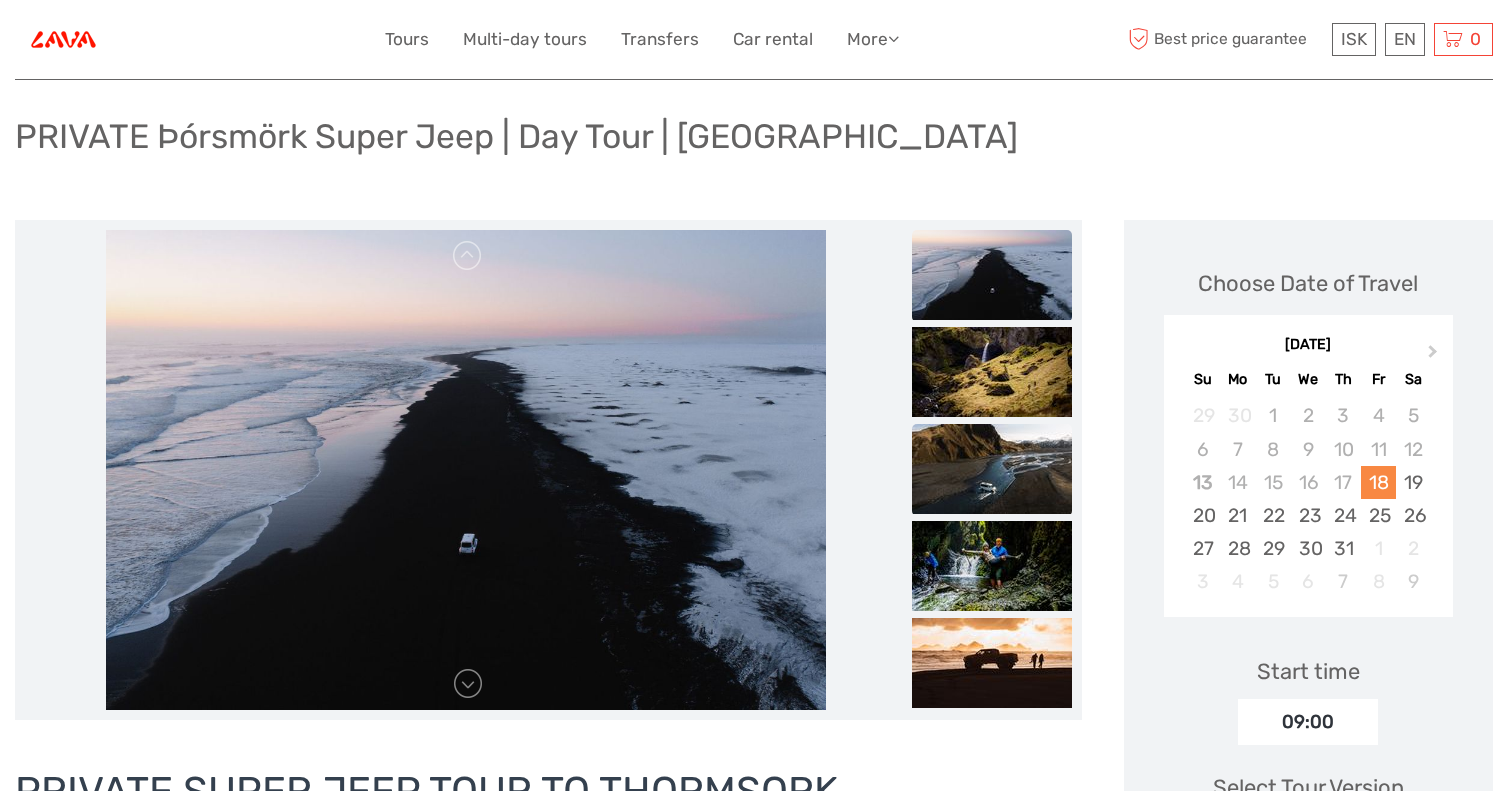click at bounding box center [992, 469] 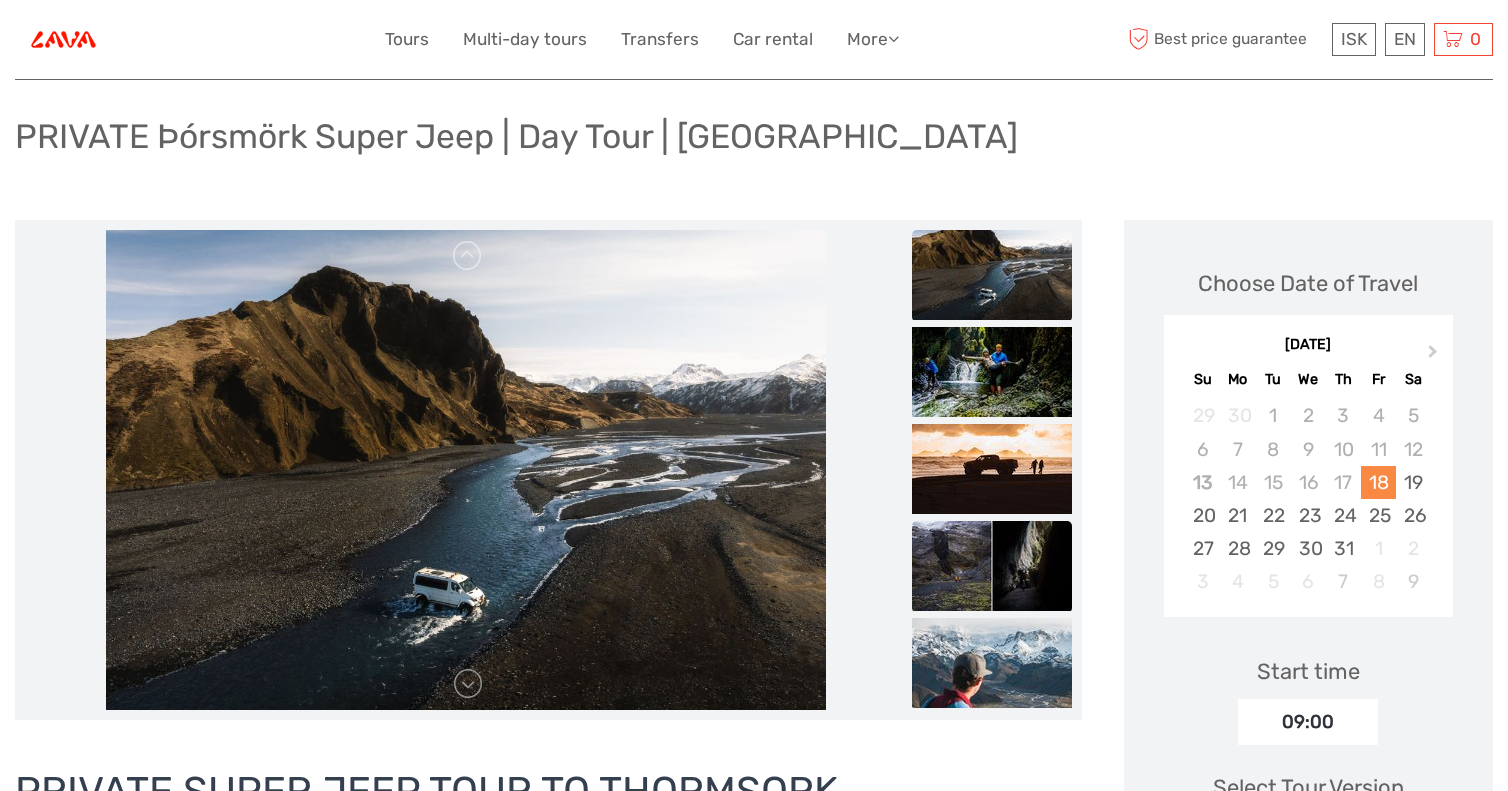 click at bounding box center (992, 566) 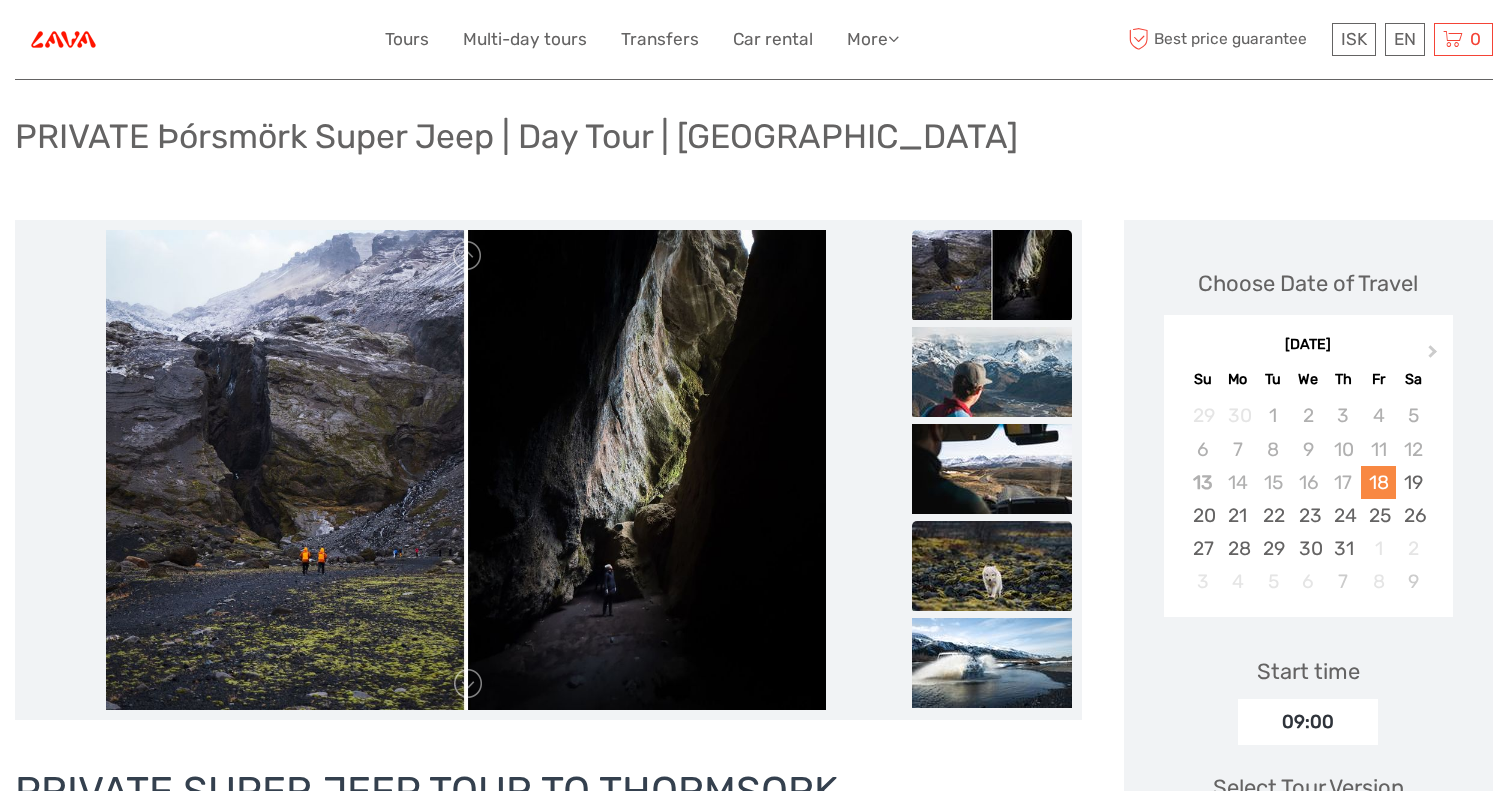 click at bounding box center (992, 566) 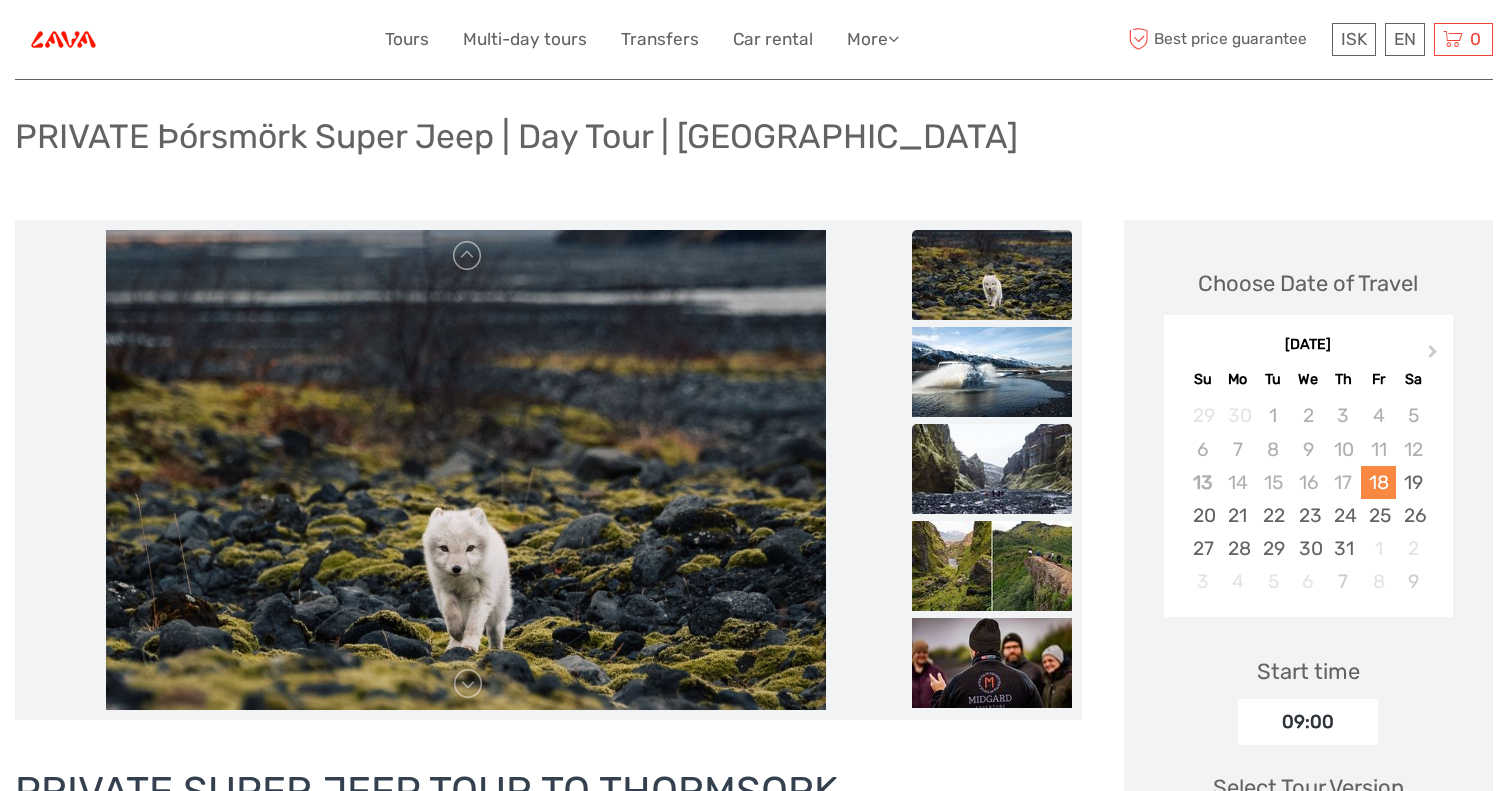 click at bounding box center [992, 469] 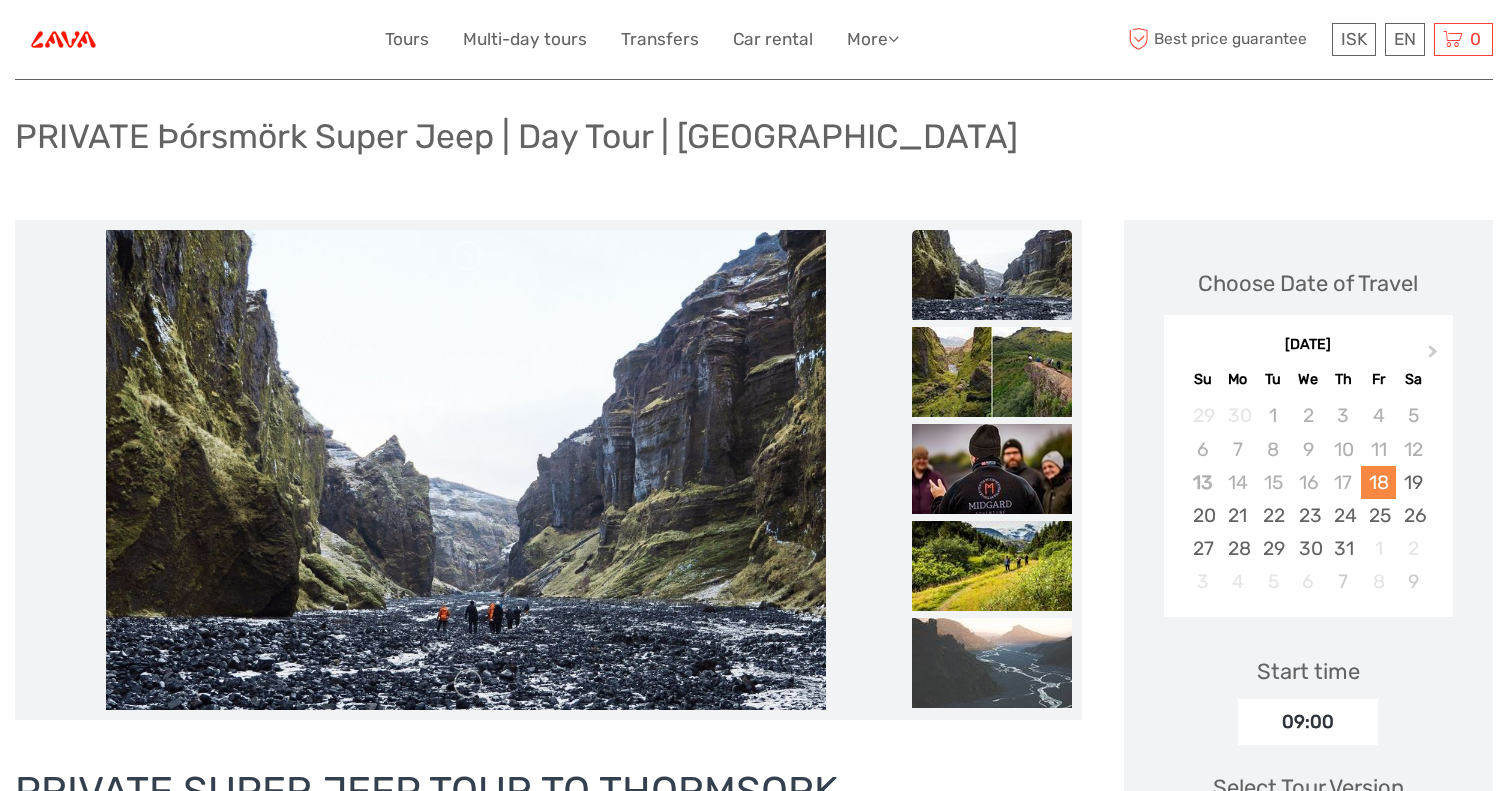 click at bounding box center (992, 469) 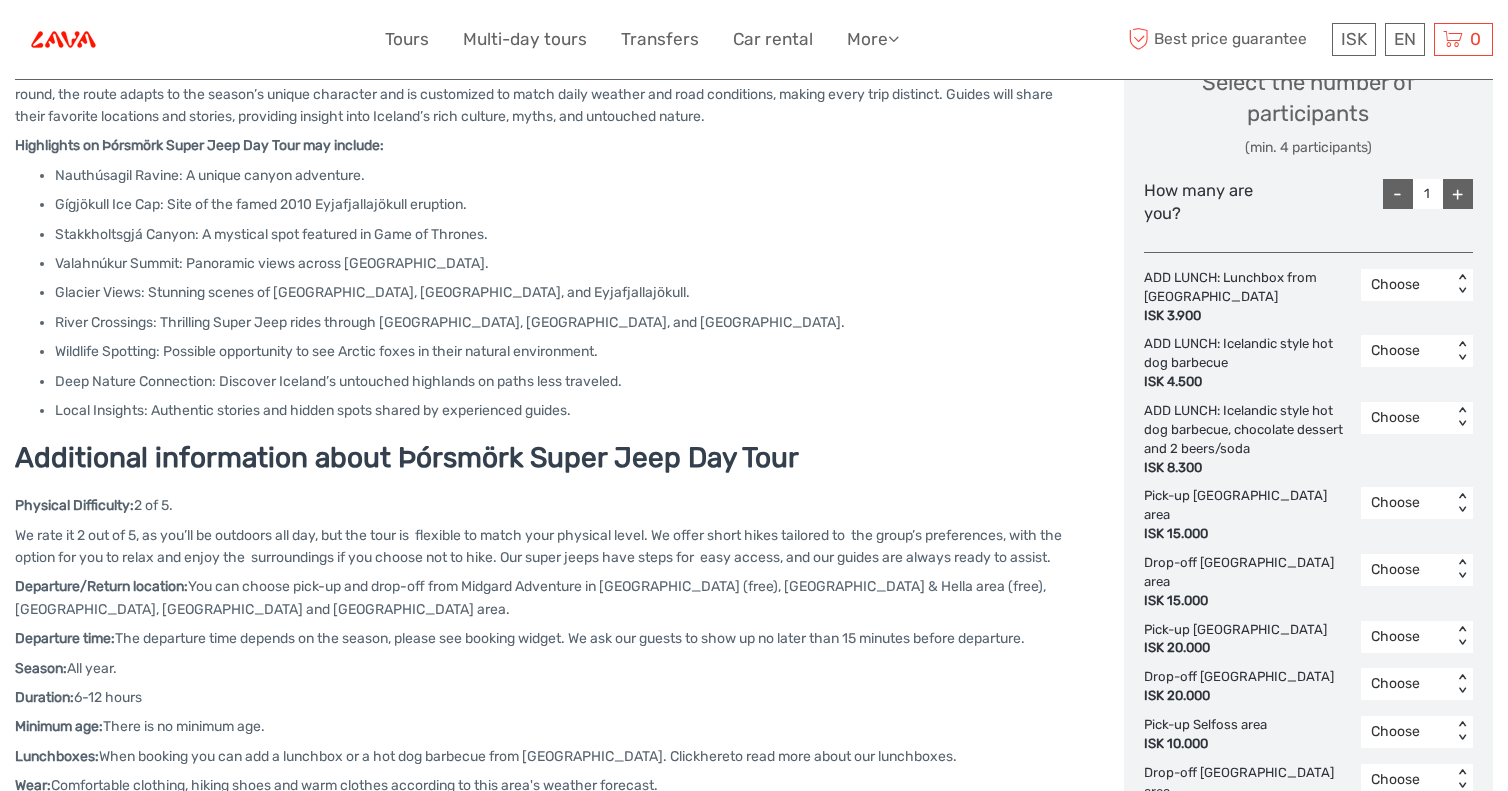 scroll, scrollTop: 1013, scrollLeft: 0, axis: vertical 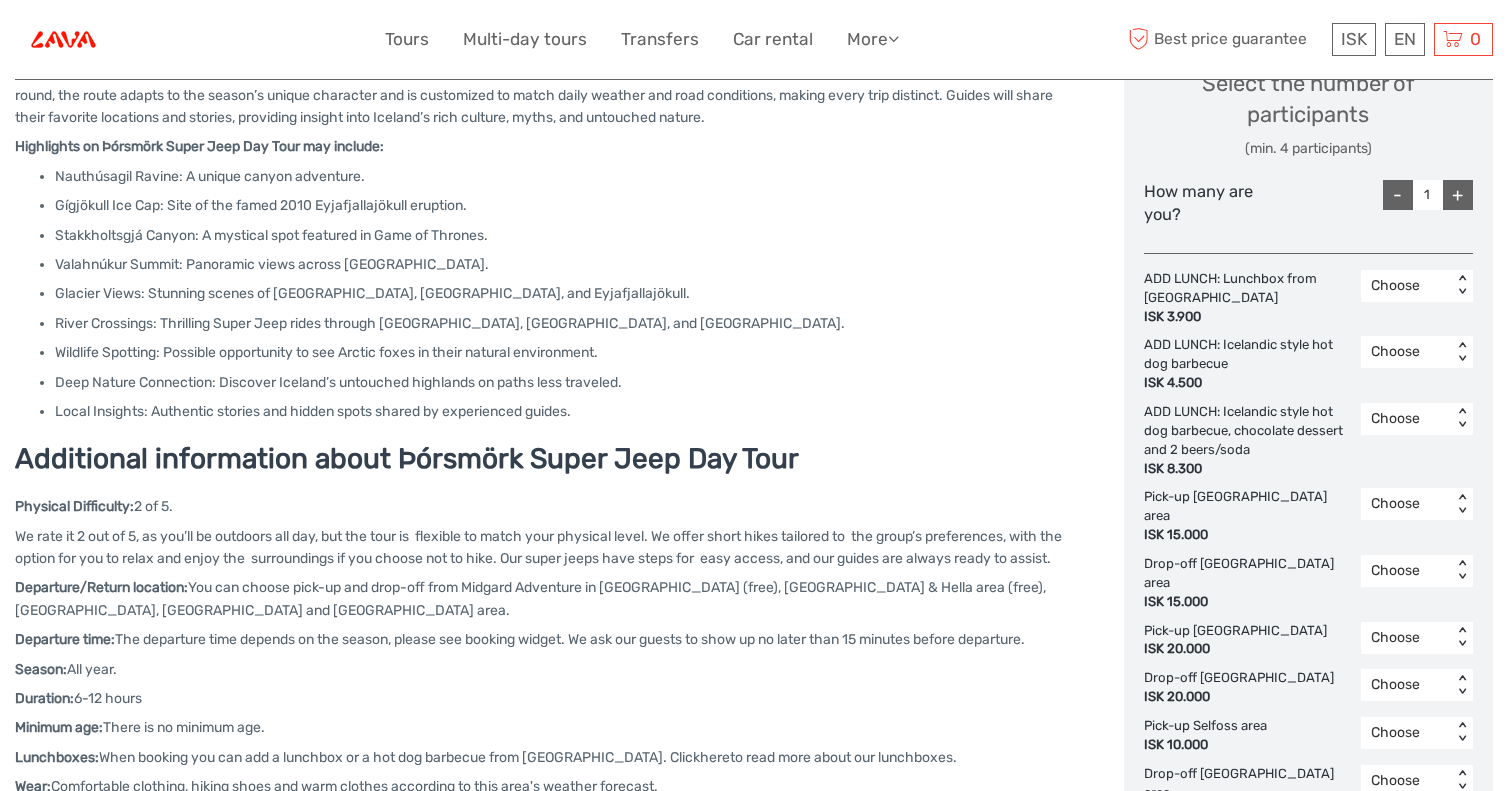 click on "Choose < >" at bounding box center (1417, 352) 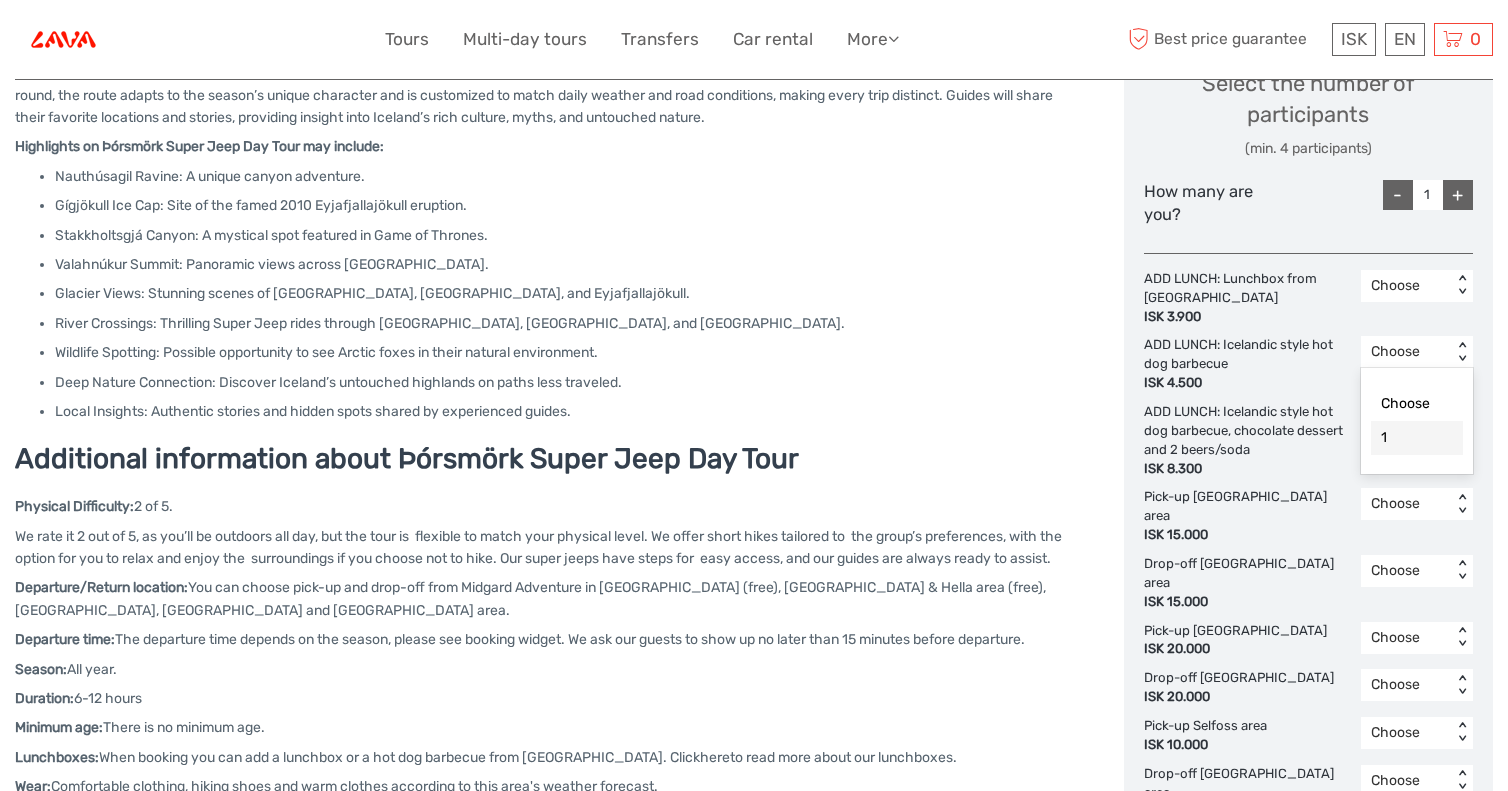 click on "1" at bounding box center (1417, 438) 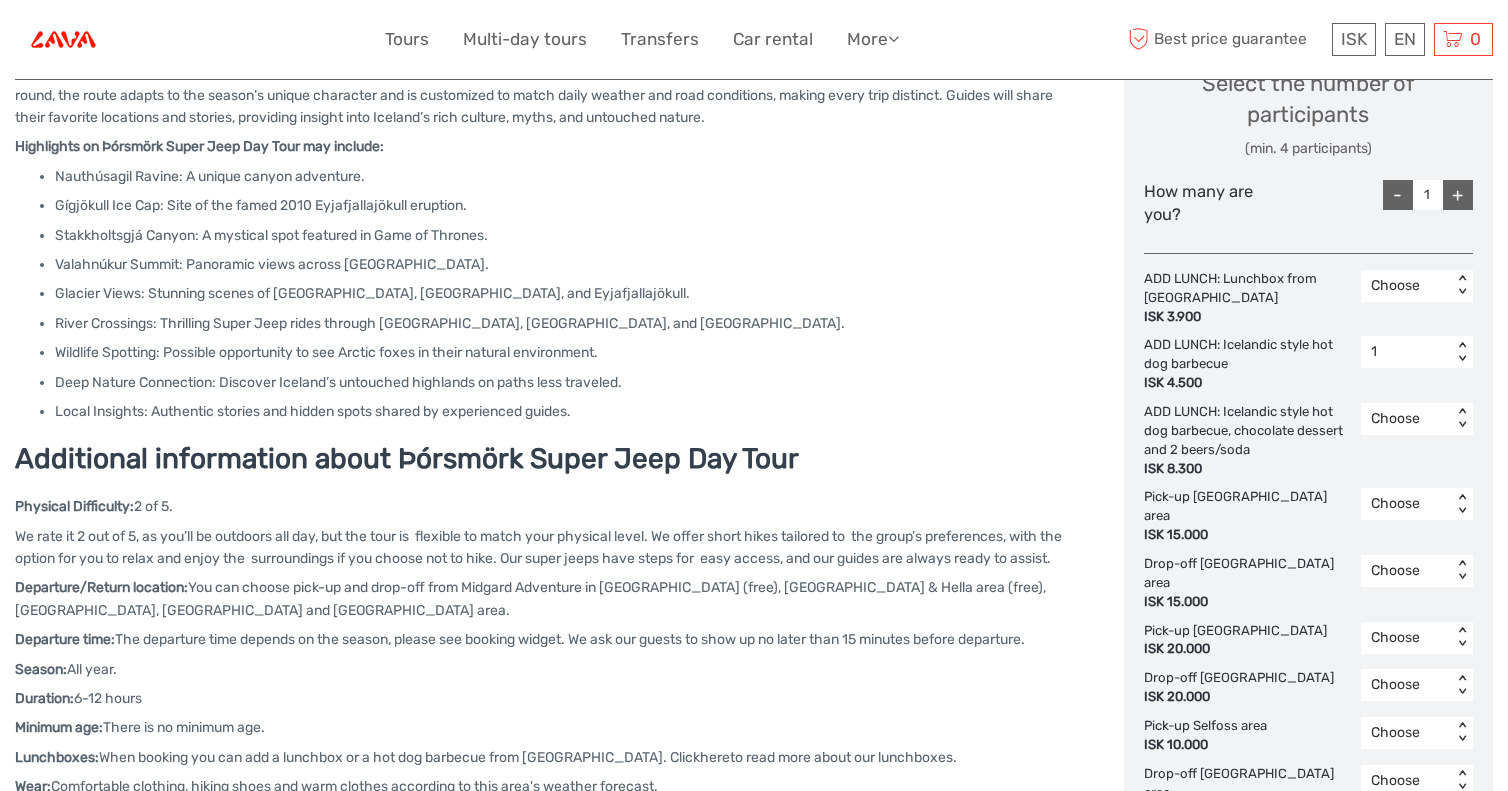 click on "+" at bounding box center (1458, 195) 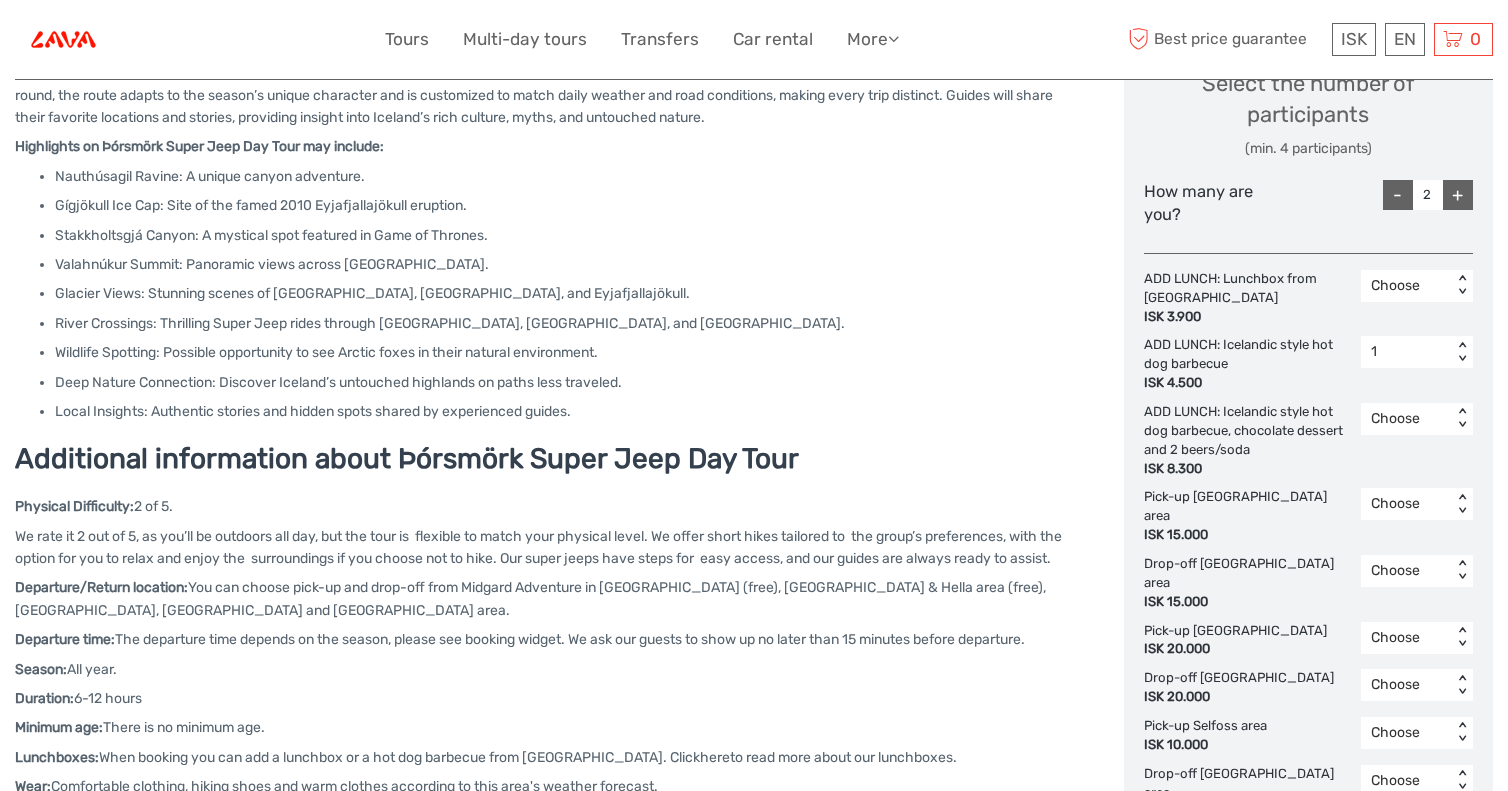 click on "+" at bounding box center (1458, 195) 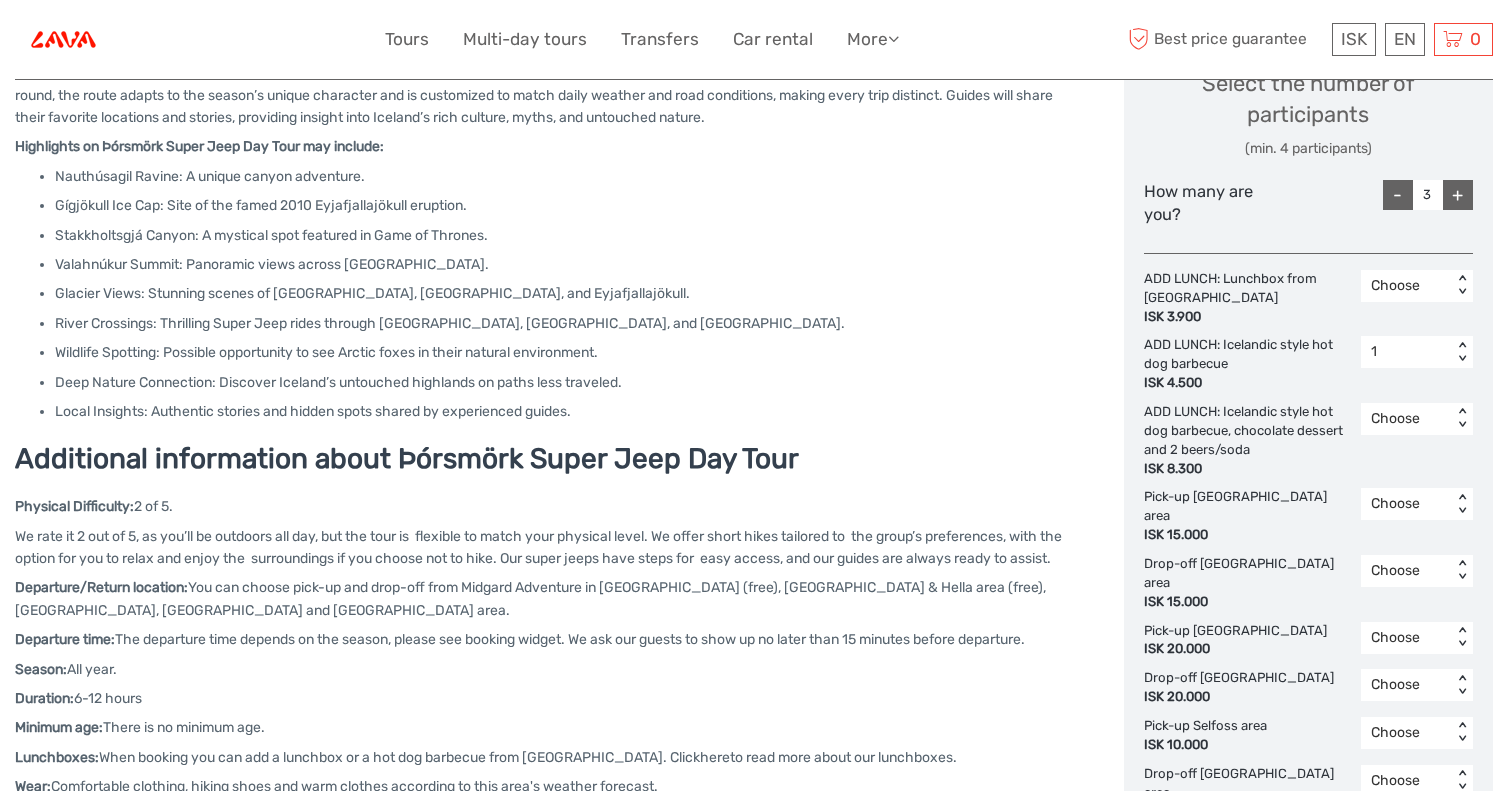 click on "+" at bounding box center (1458, 195) 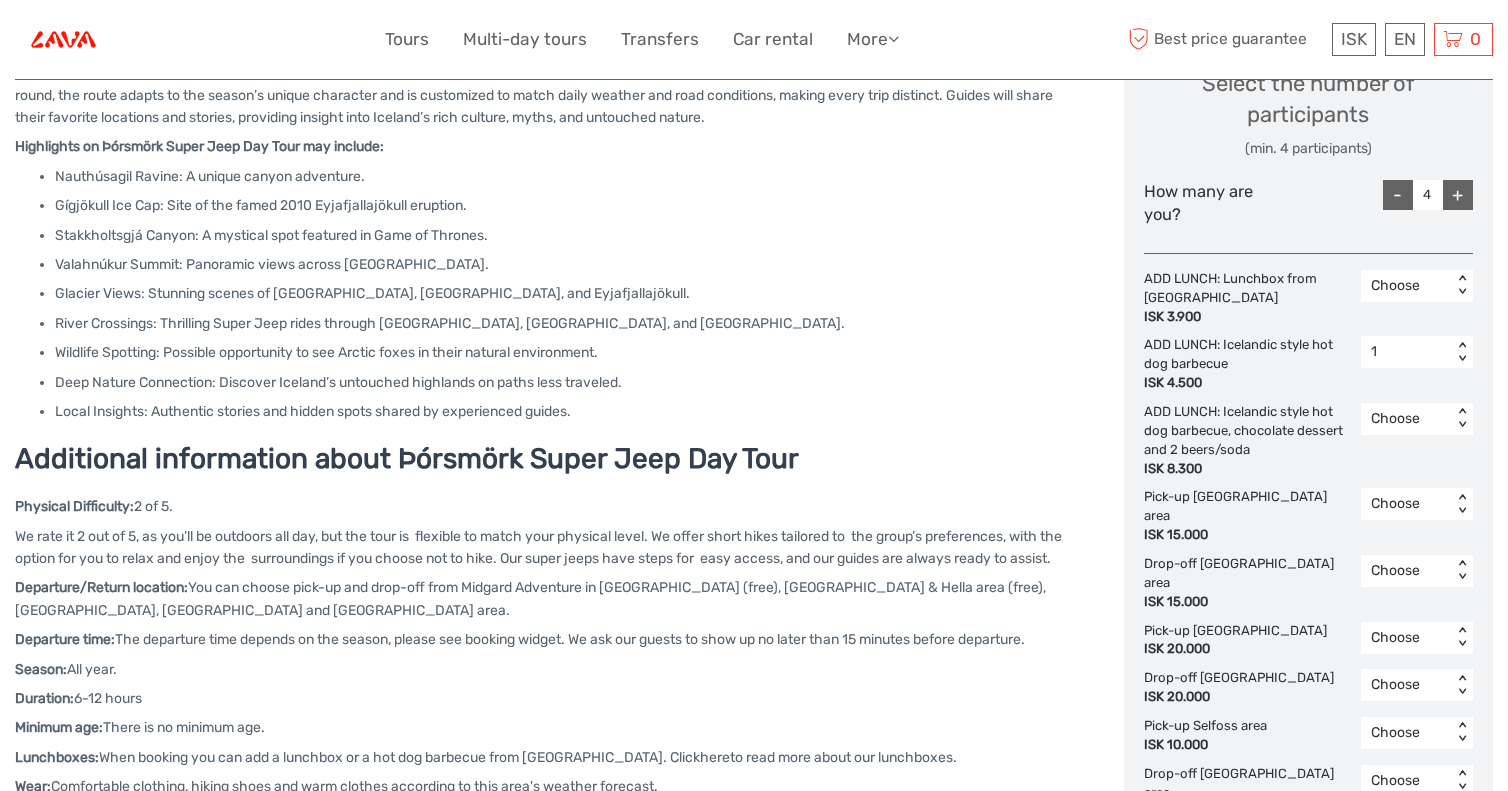 click on "+" at bounding box center [1458, 195] 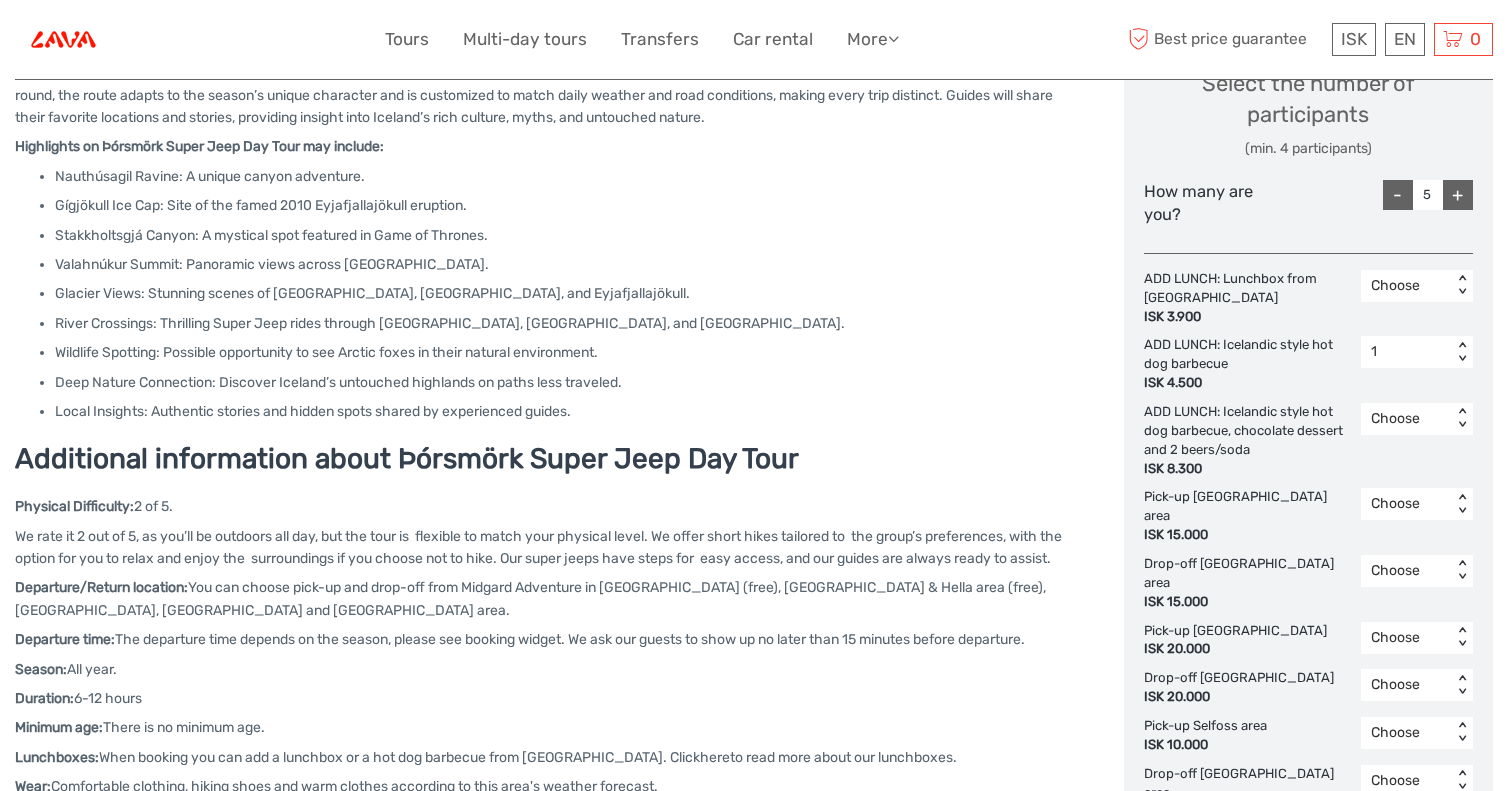 click on "1" at bounding box center (1406, 352) 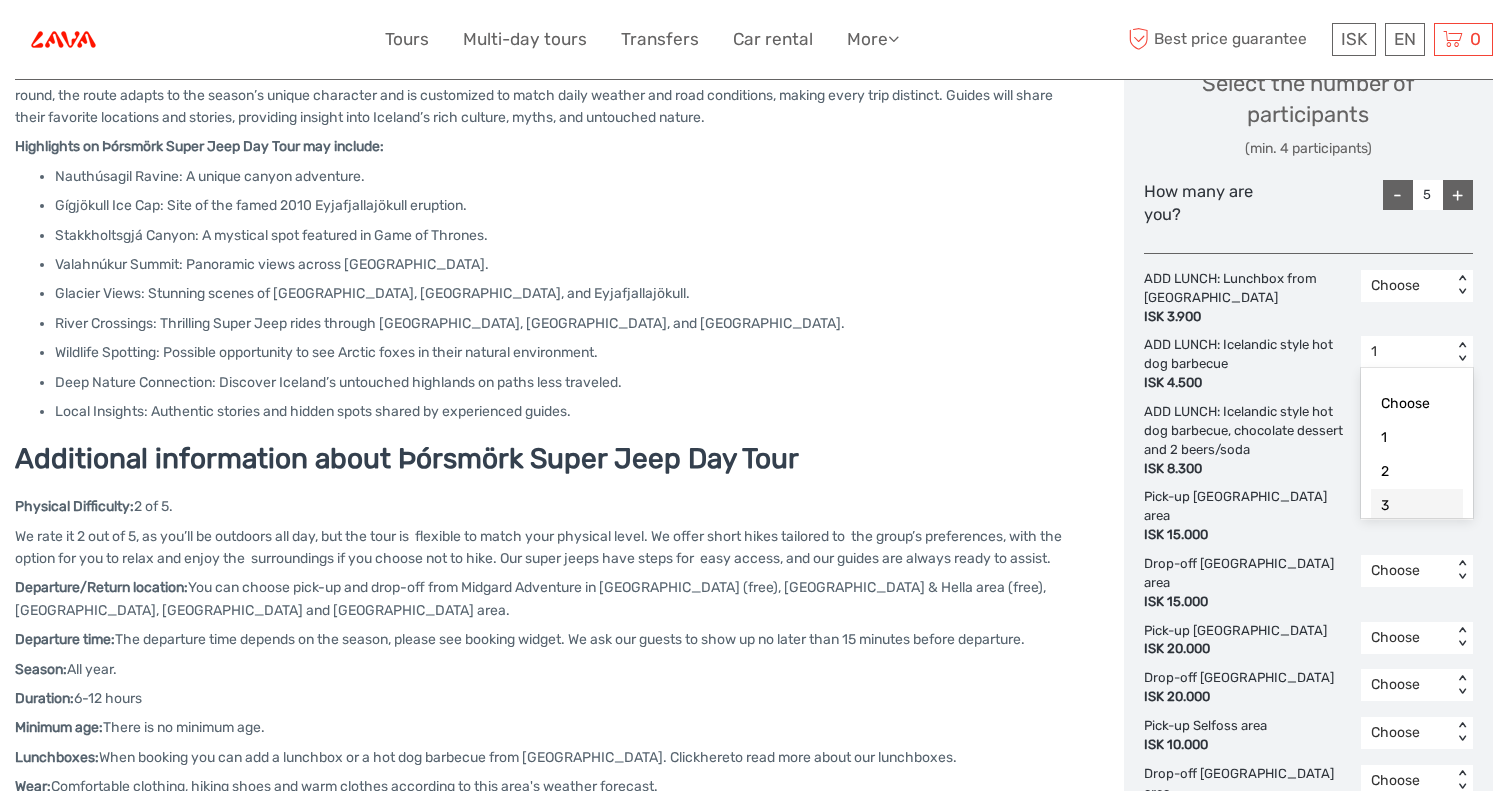 click on "3" at bounding box center [1417, 506] 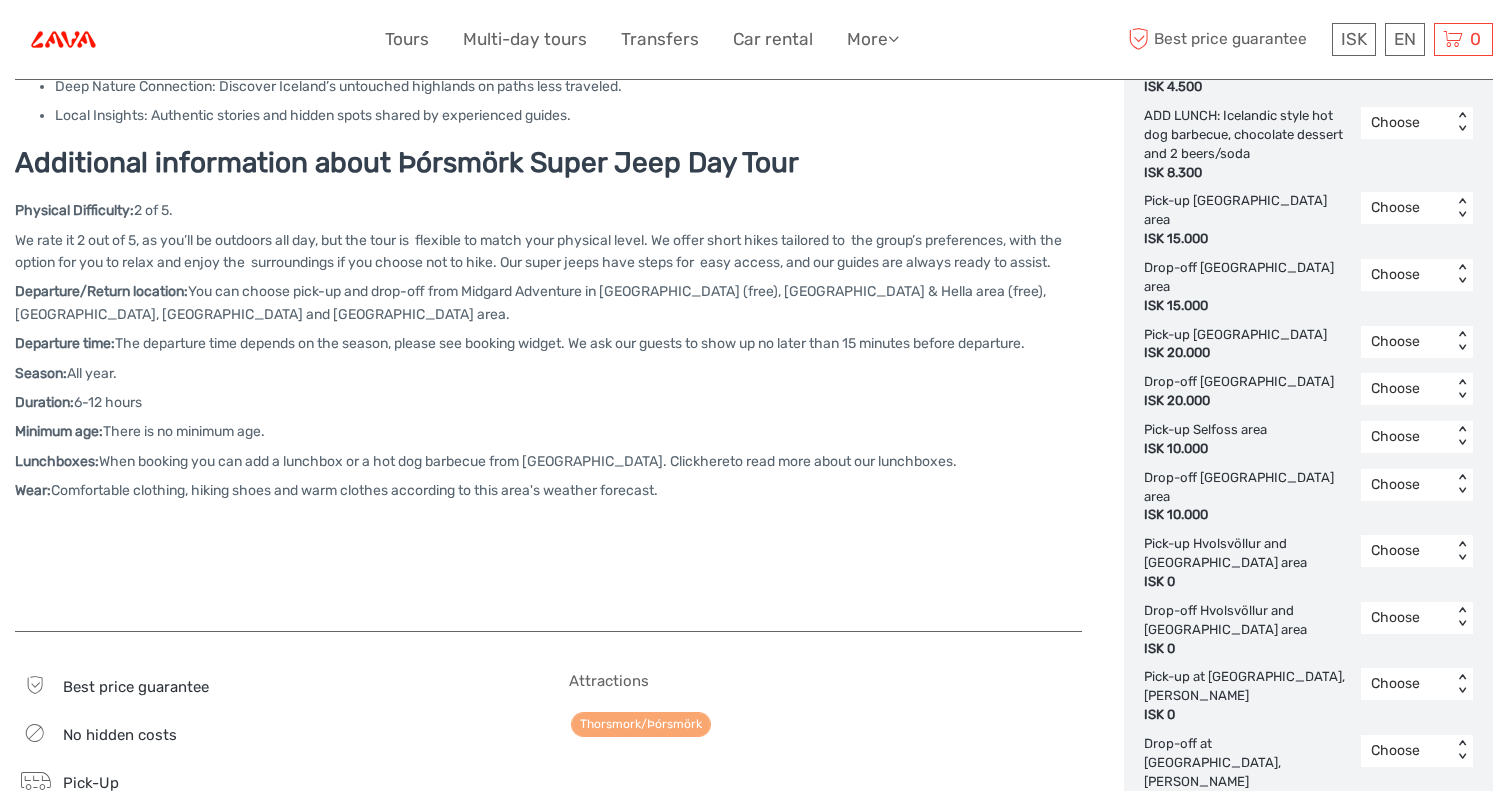 scroll, scrollTop: 1313, scrollLeft: 0, axis: vertical 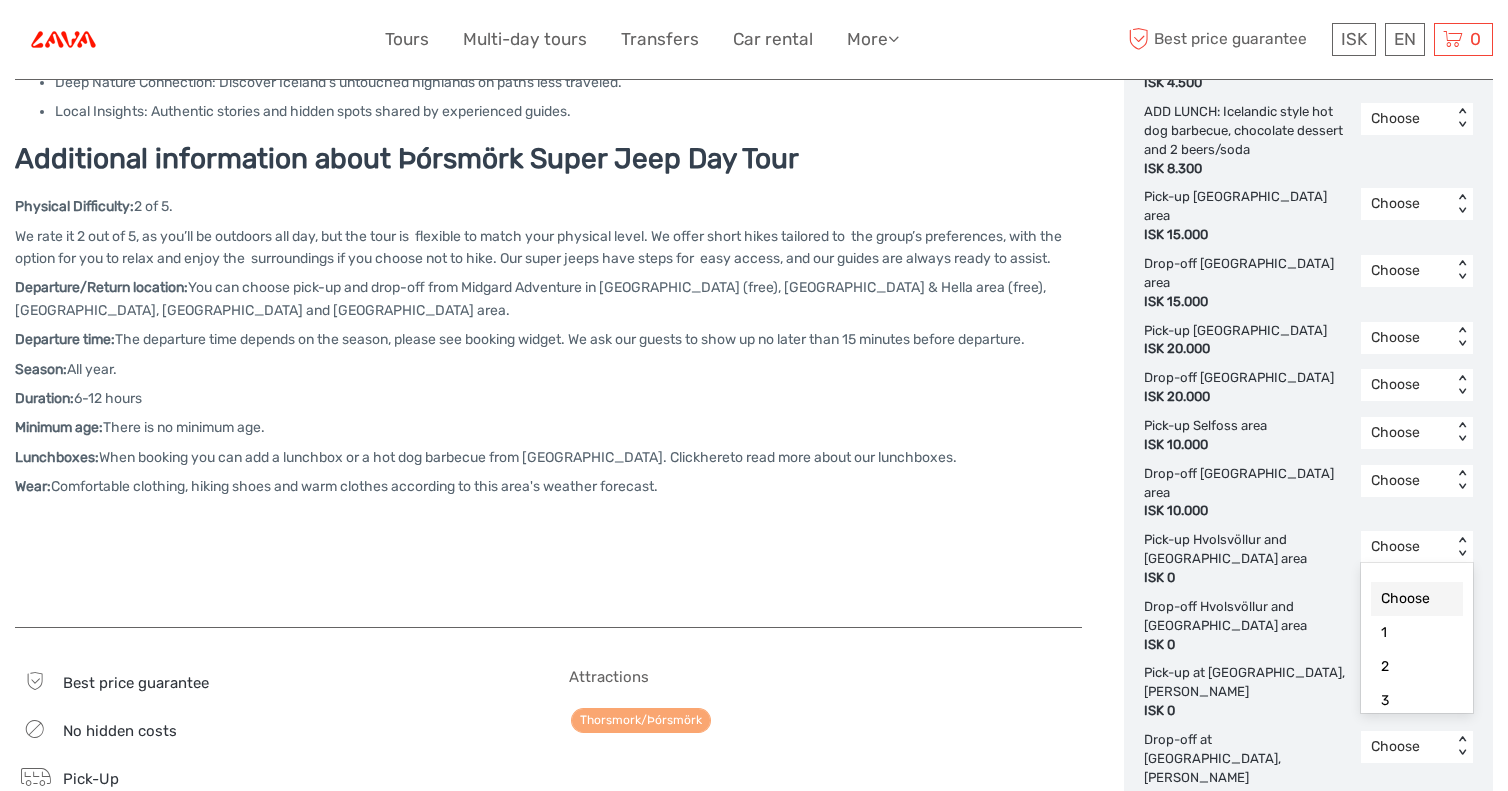 click on "Choose" at bounding box center [1406, 547] 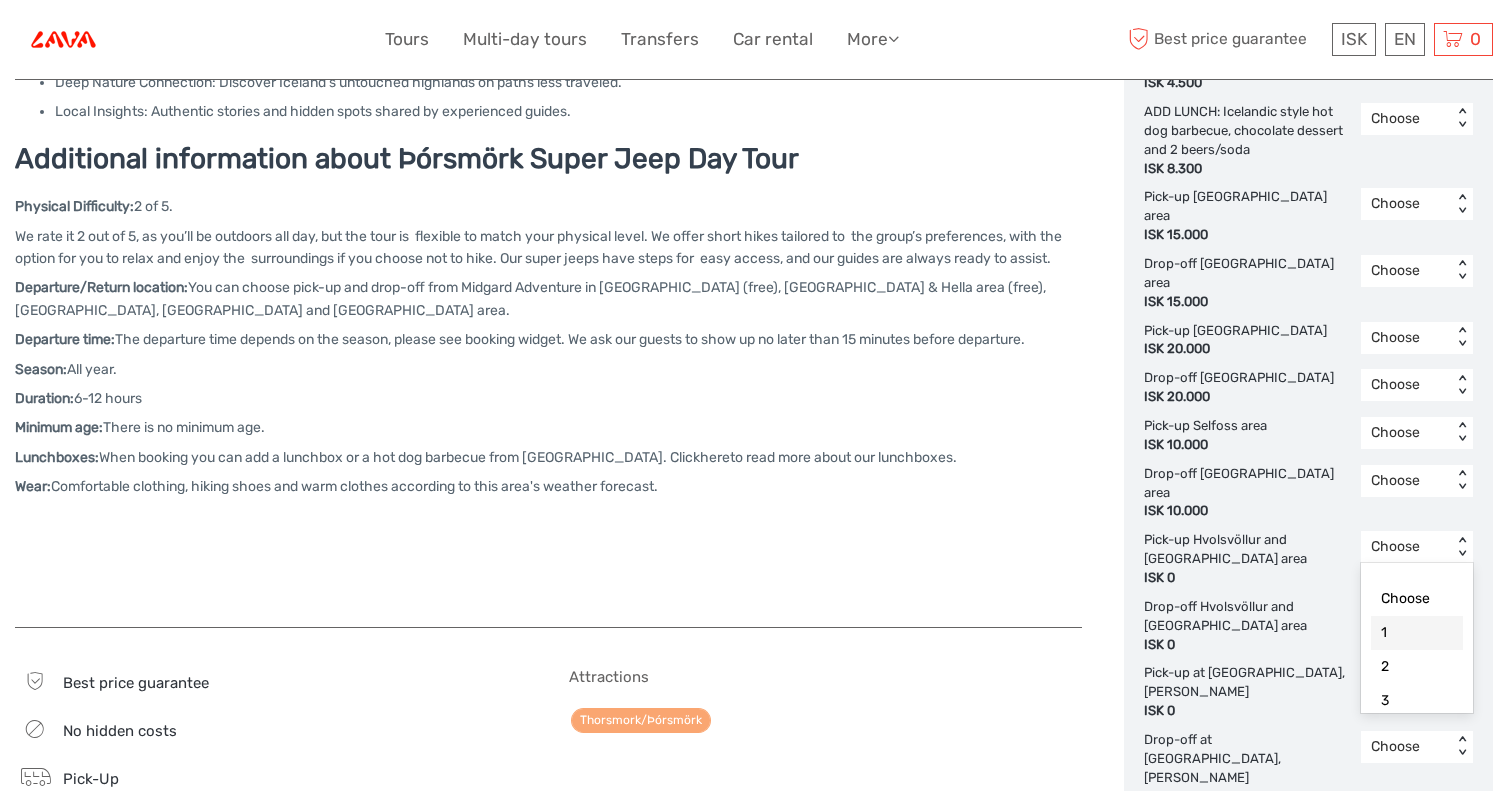 click on "1" at bounding box center [1417, 633] 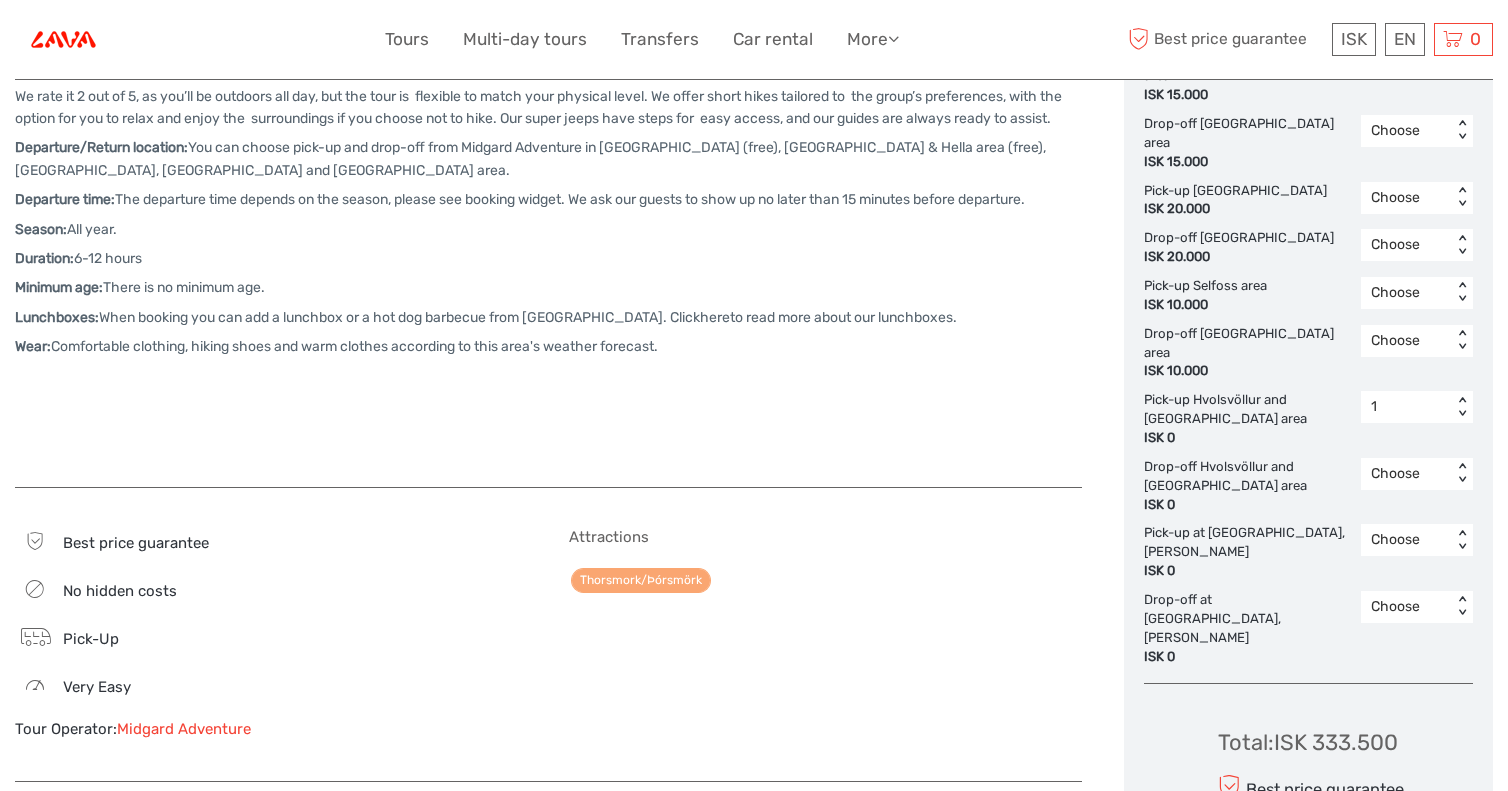 scroll, scrollTop: 1668, scrollLeft: 0, axis: vertical 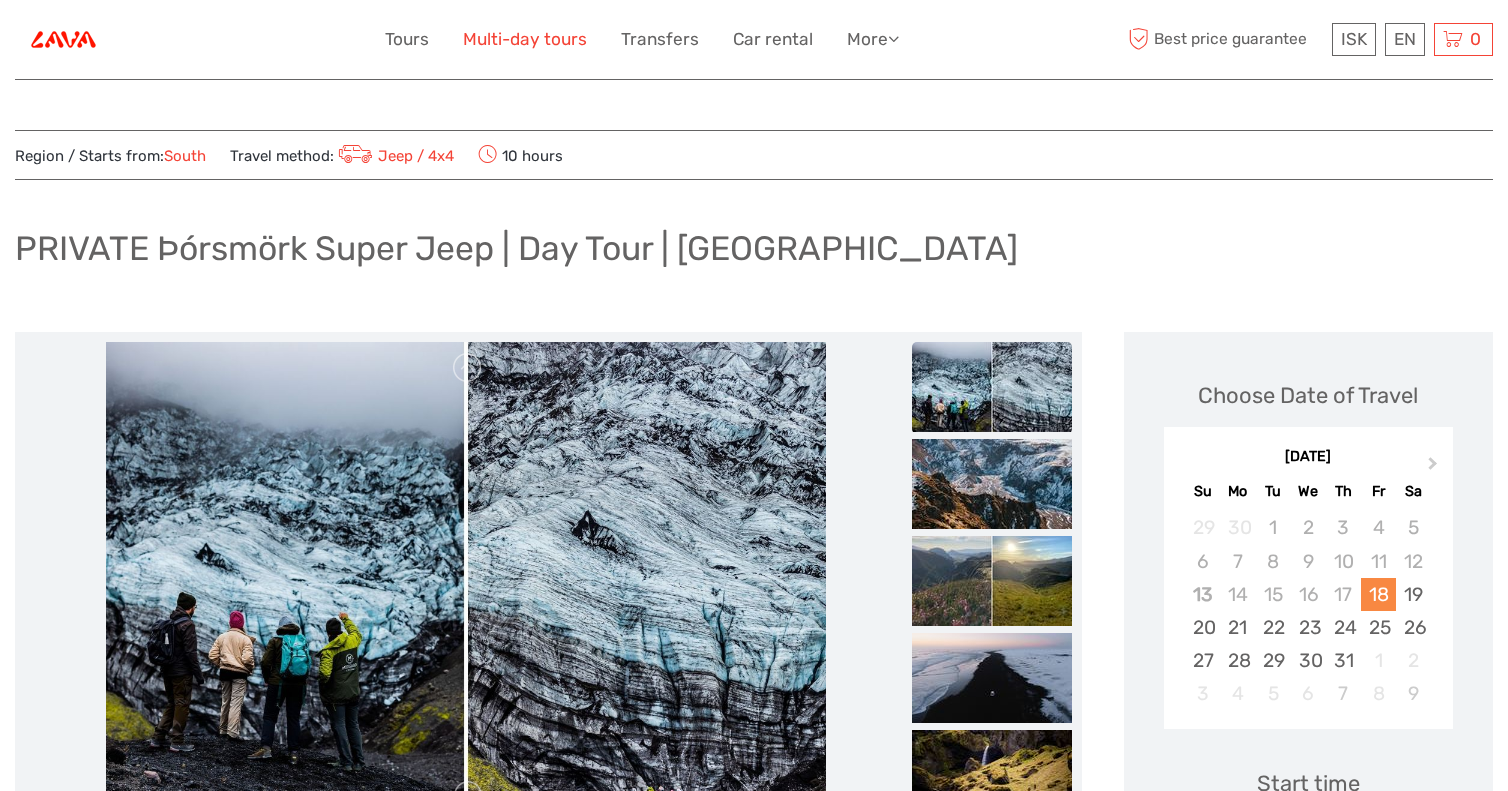 click on "Multi-day tours" at bounding box center [525, 39] 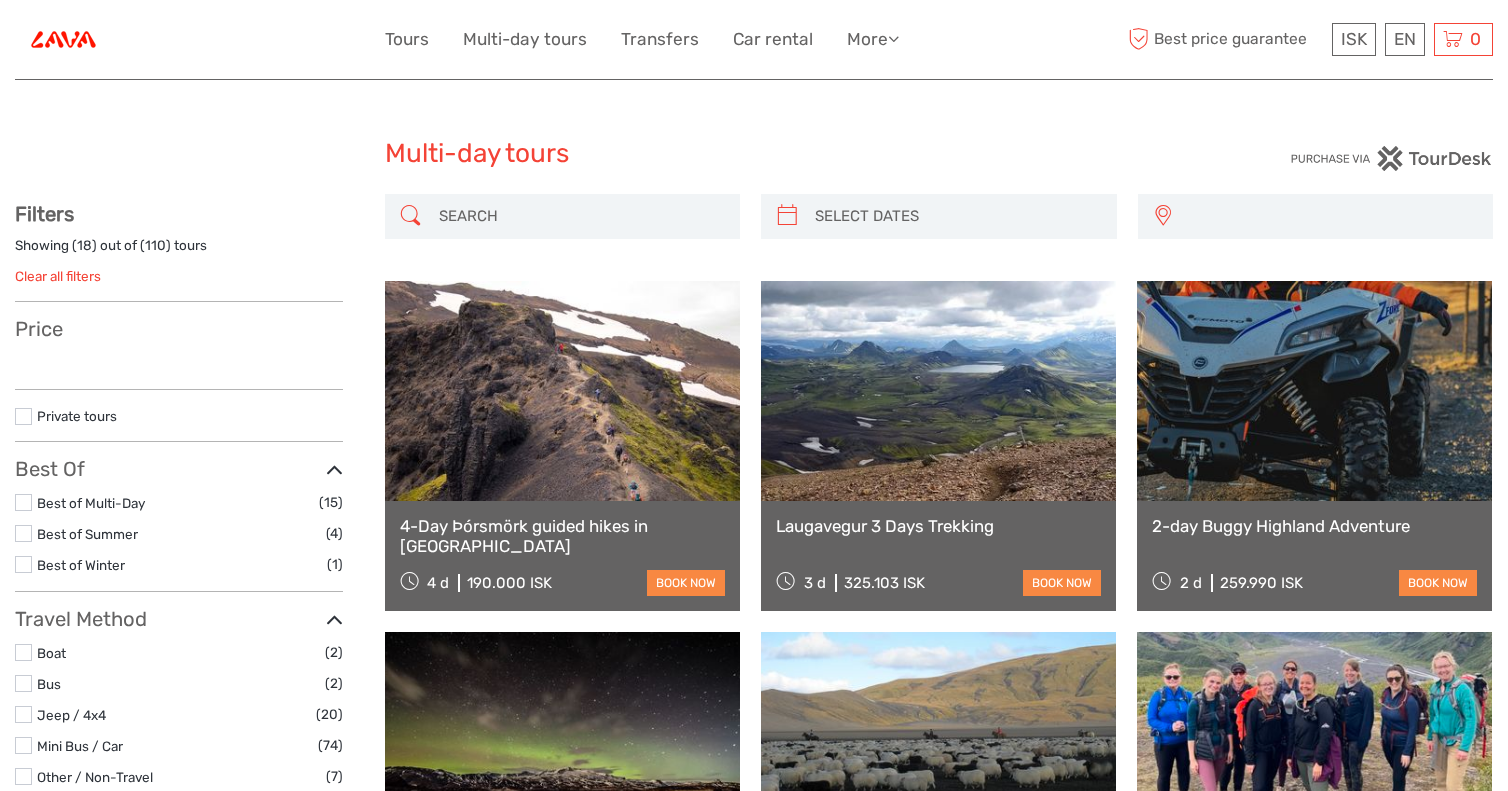 scroll, scrollTop: 0, scrollLeft: 0, axis: both 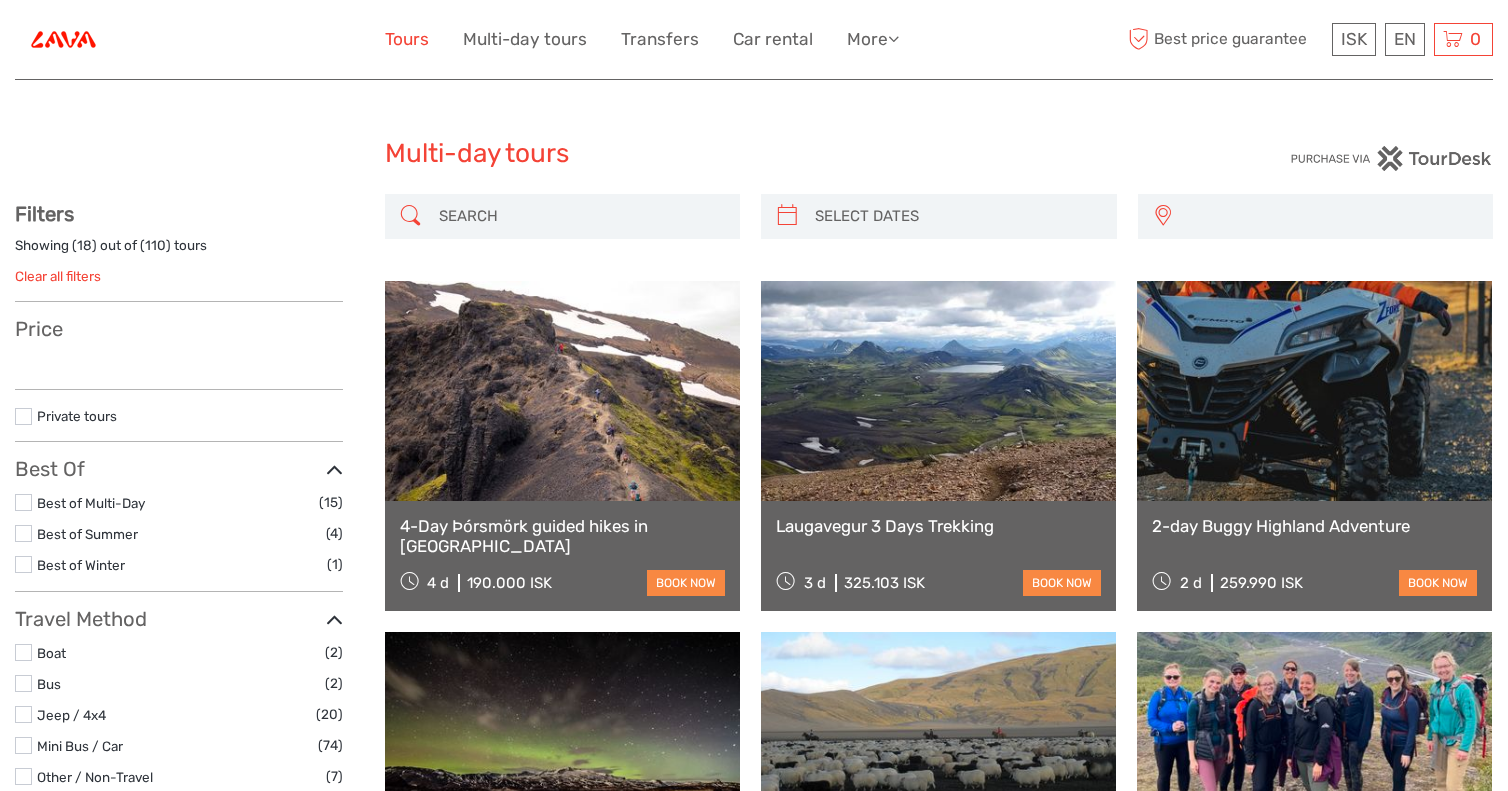 click on "Tours" at bounding box center [407, 39] 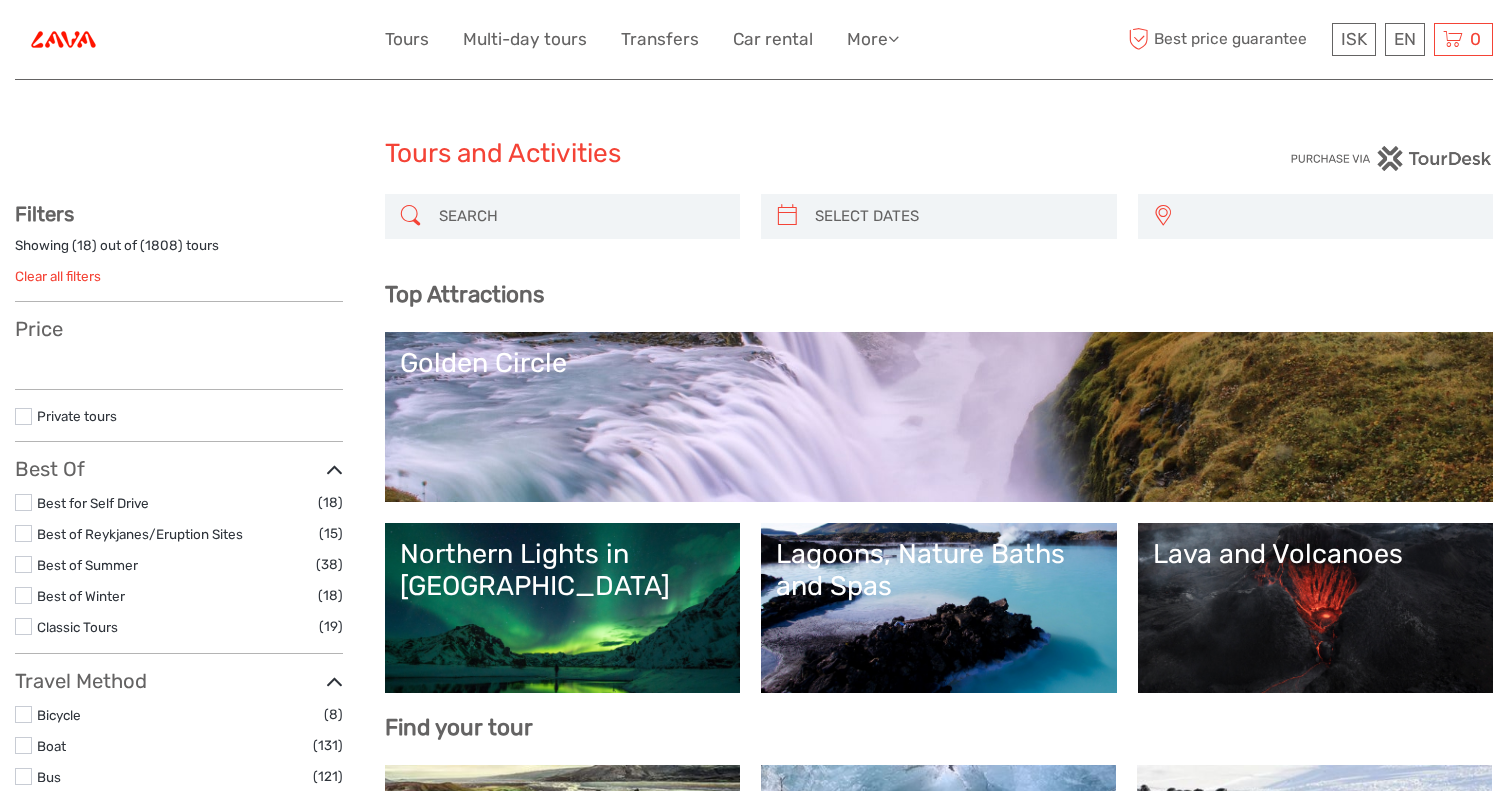 select 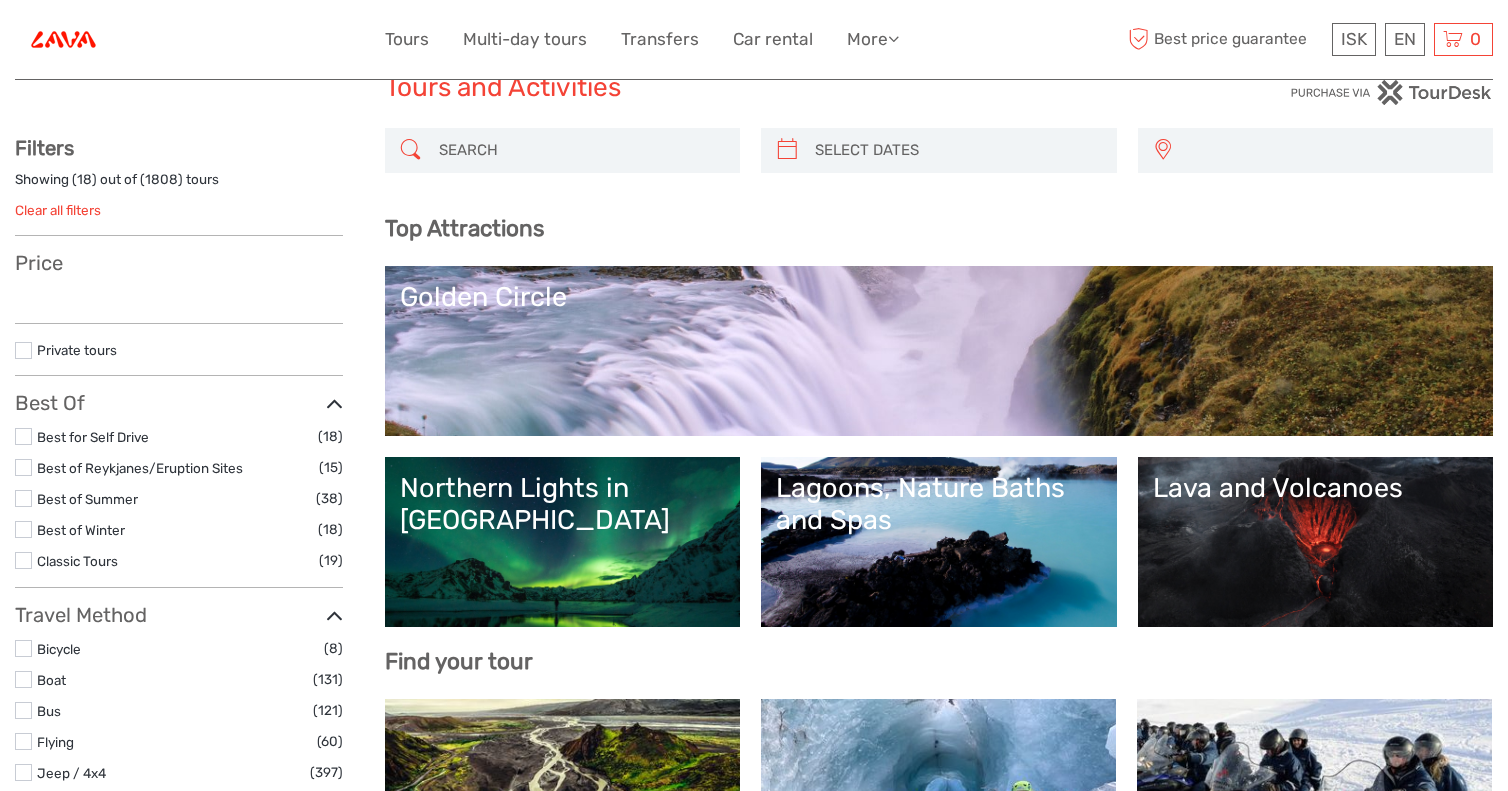 select 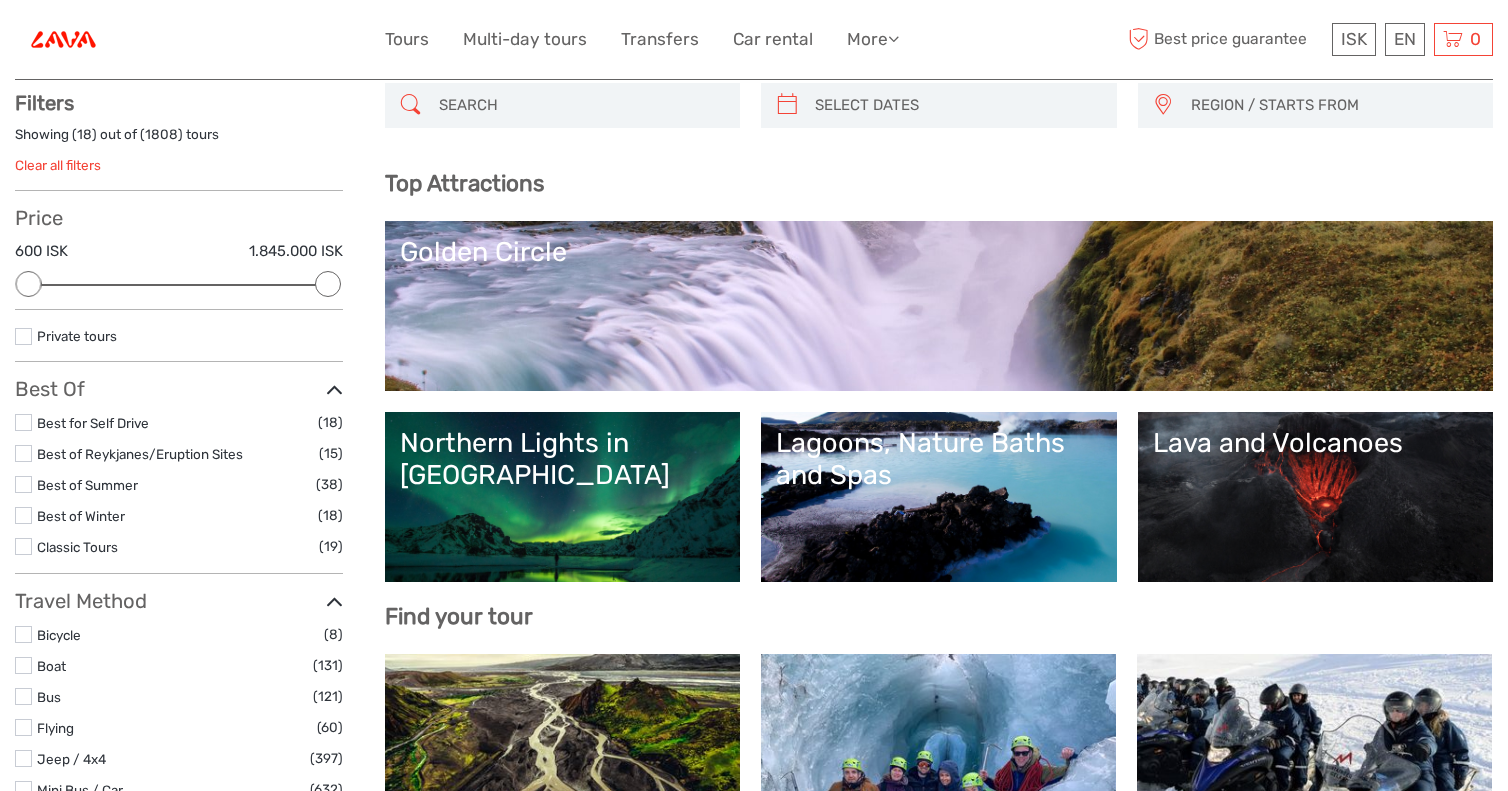scroll, scrollTop: 127, scrollLeft: 0, axis: vertical 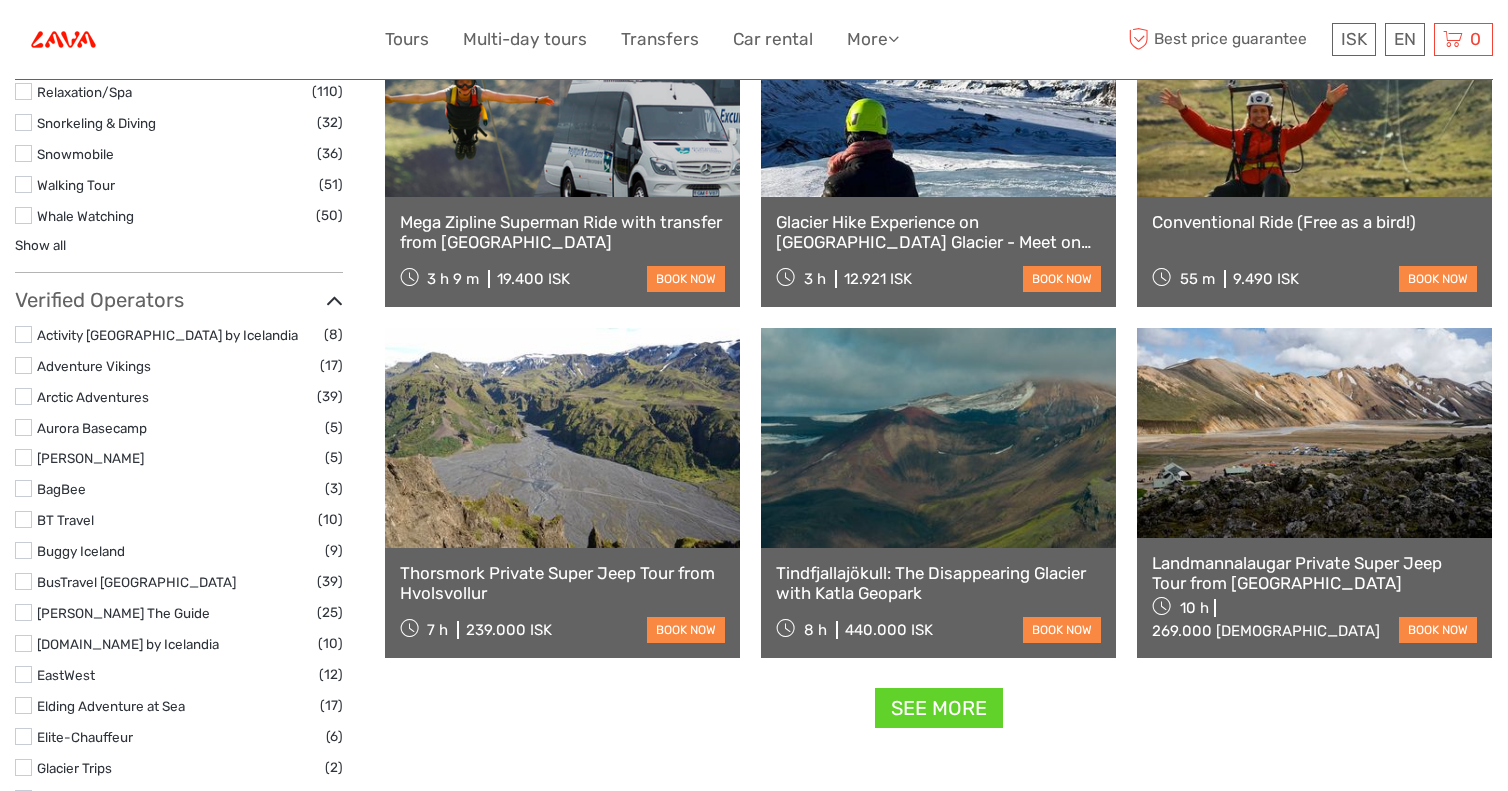 click on "See more" at bounding box center (939, 708) 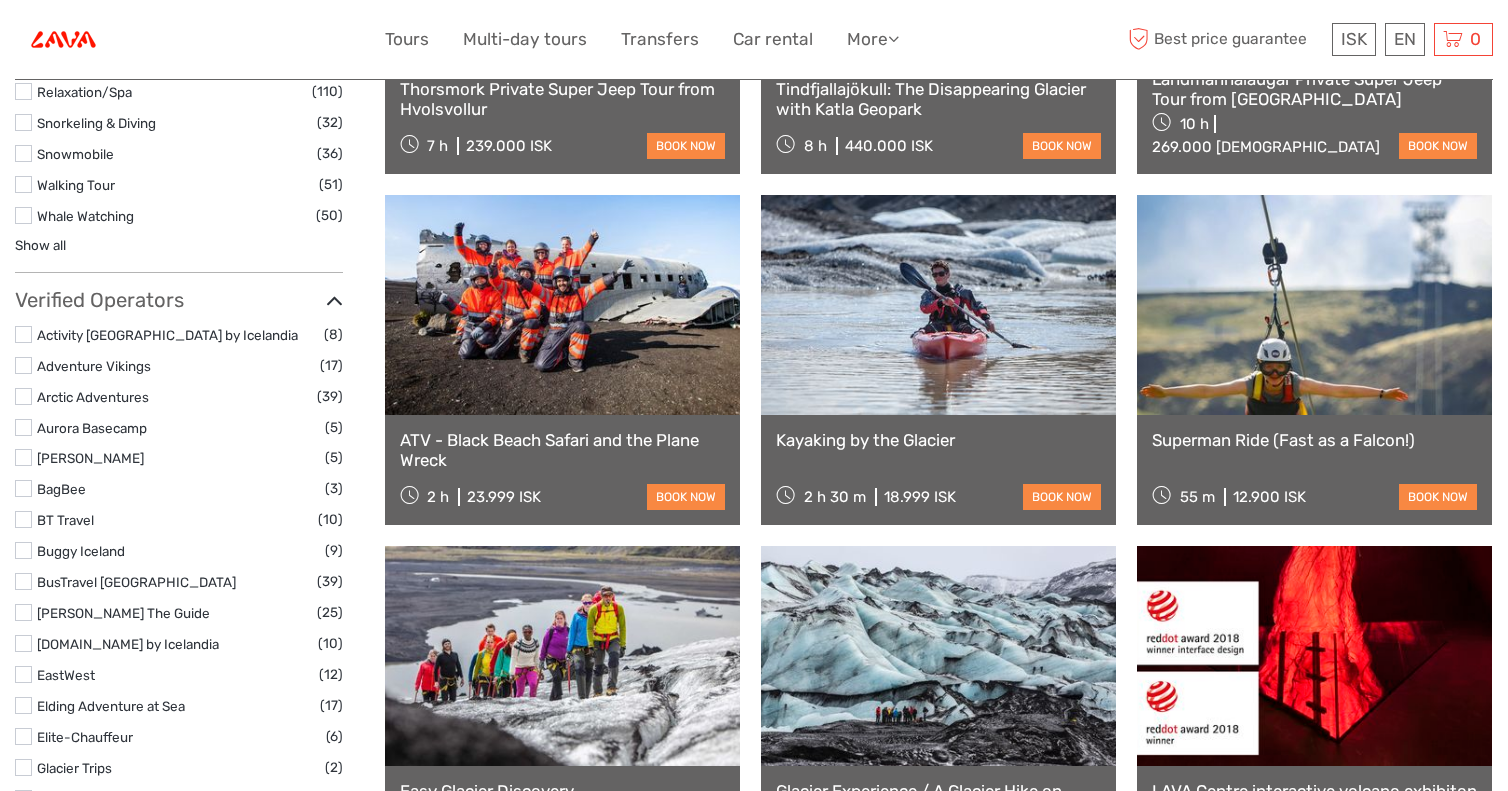 click at bounding box center (938, 305) 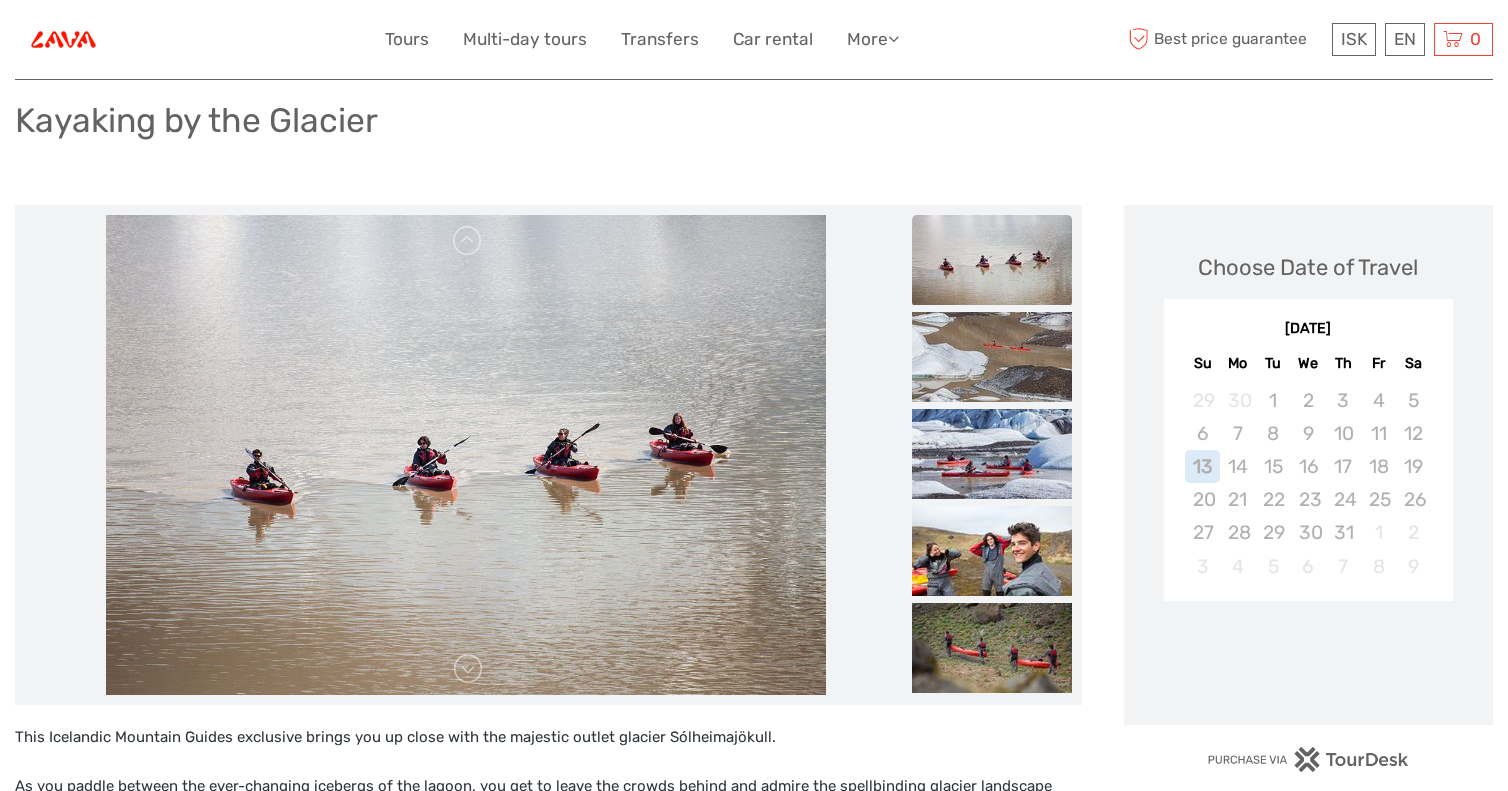 scroll, scrollTop: 141, scrollLeft: 0, axis: vertical 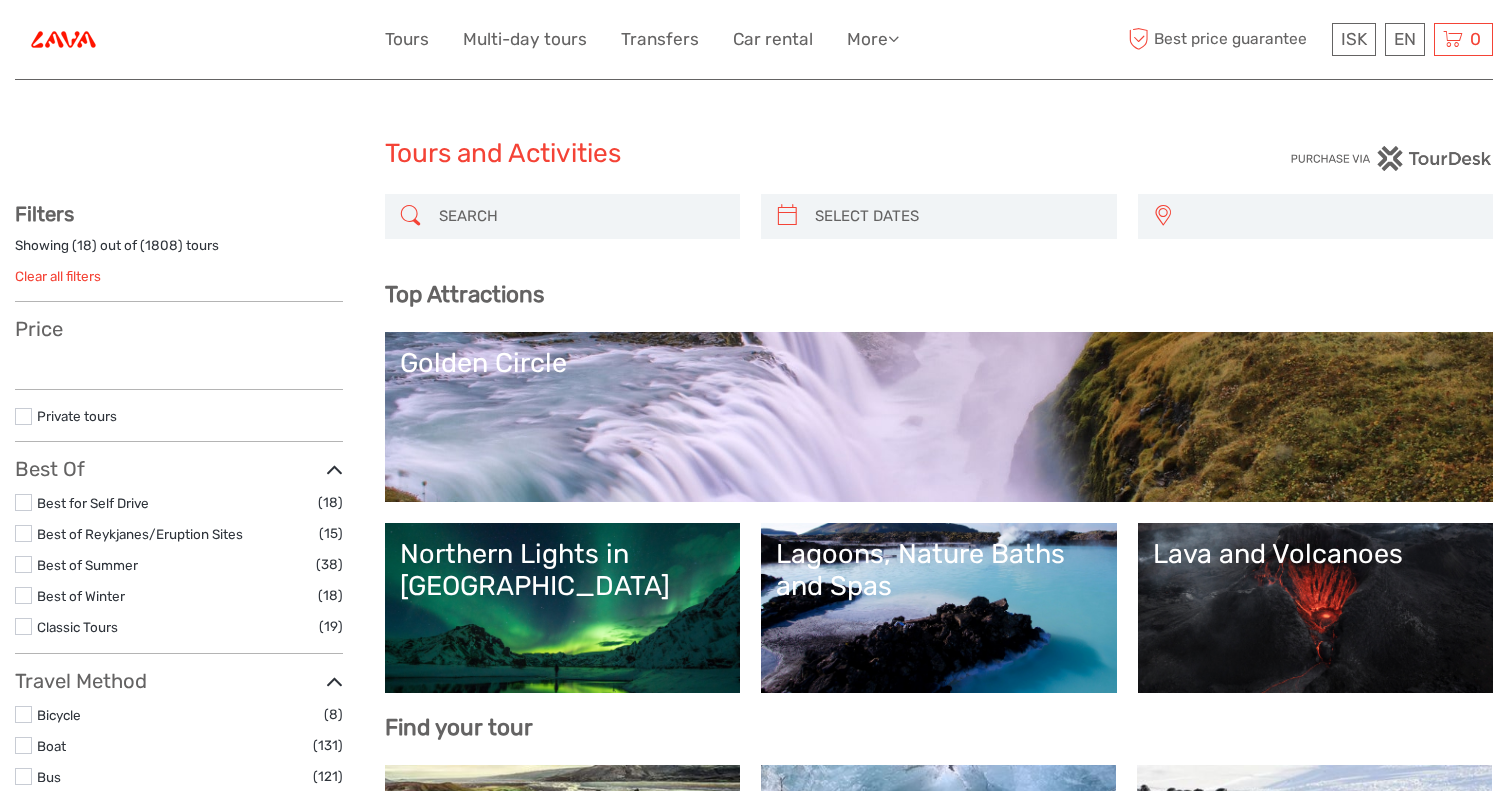 select 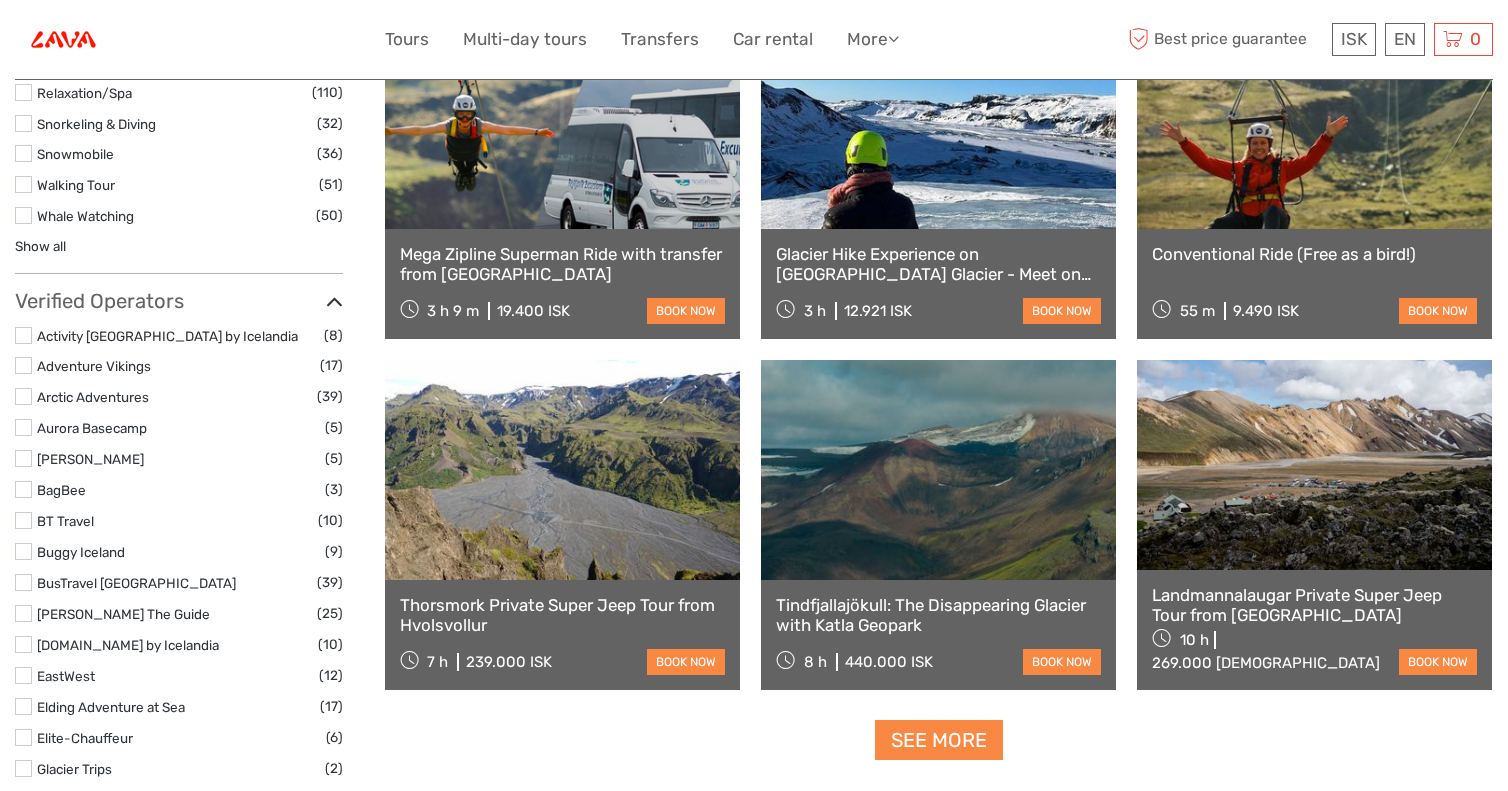 scroll, scrollTop: 2194, scrollLeft: 0, axis: vertical 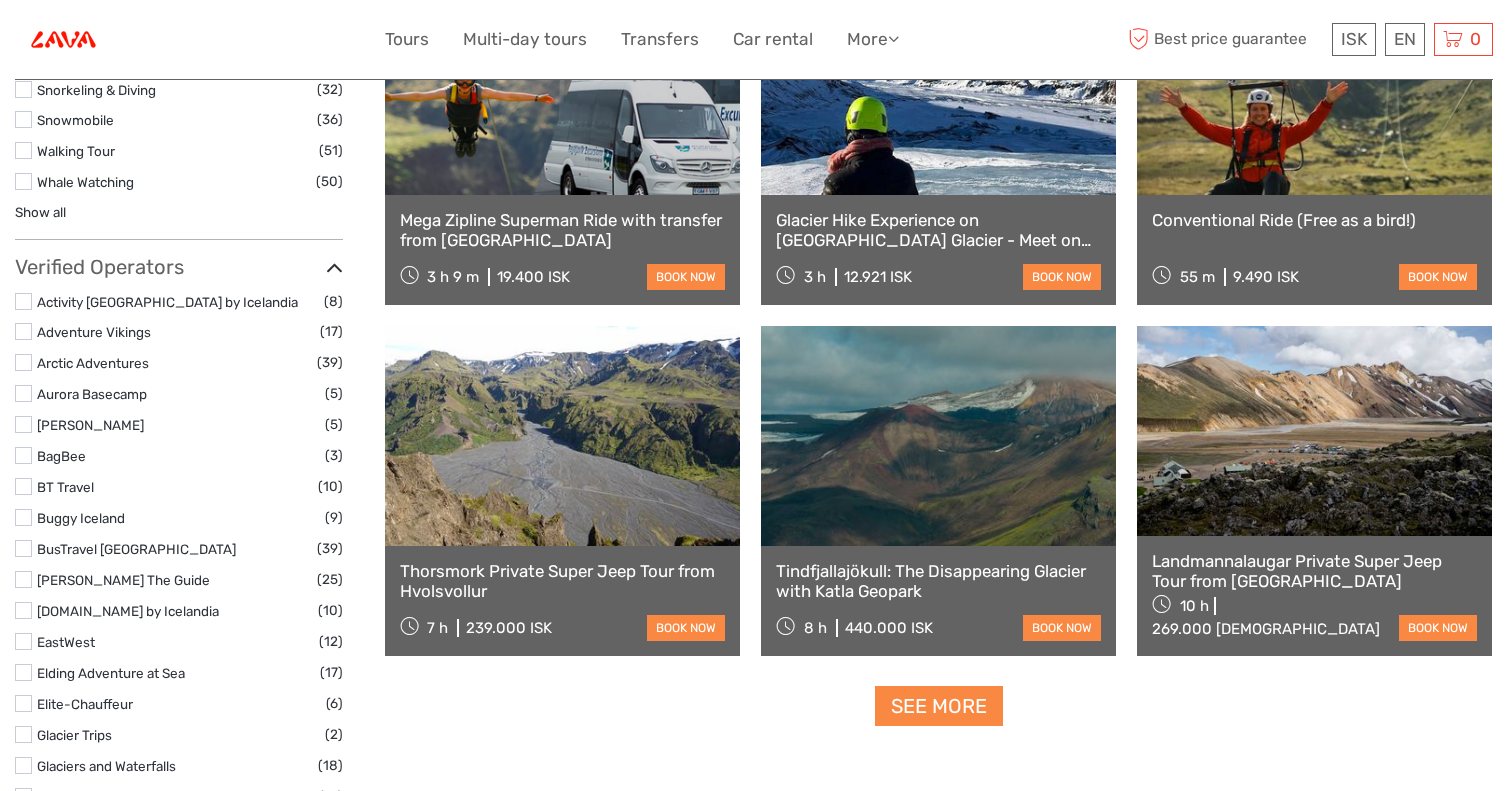 select 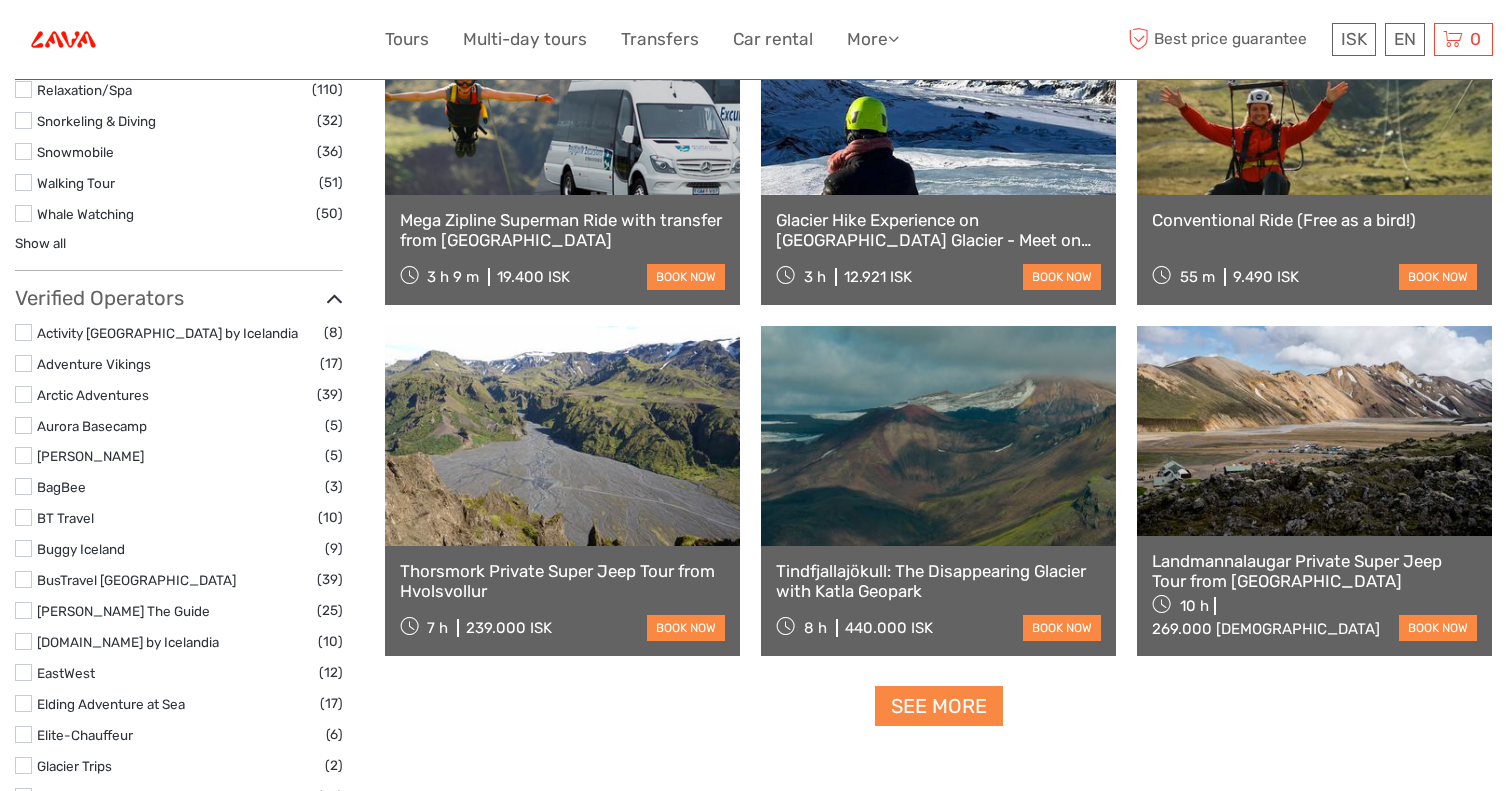 scroll, scrollTop: 0, scrollLeft: 0, axis: both 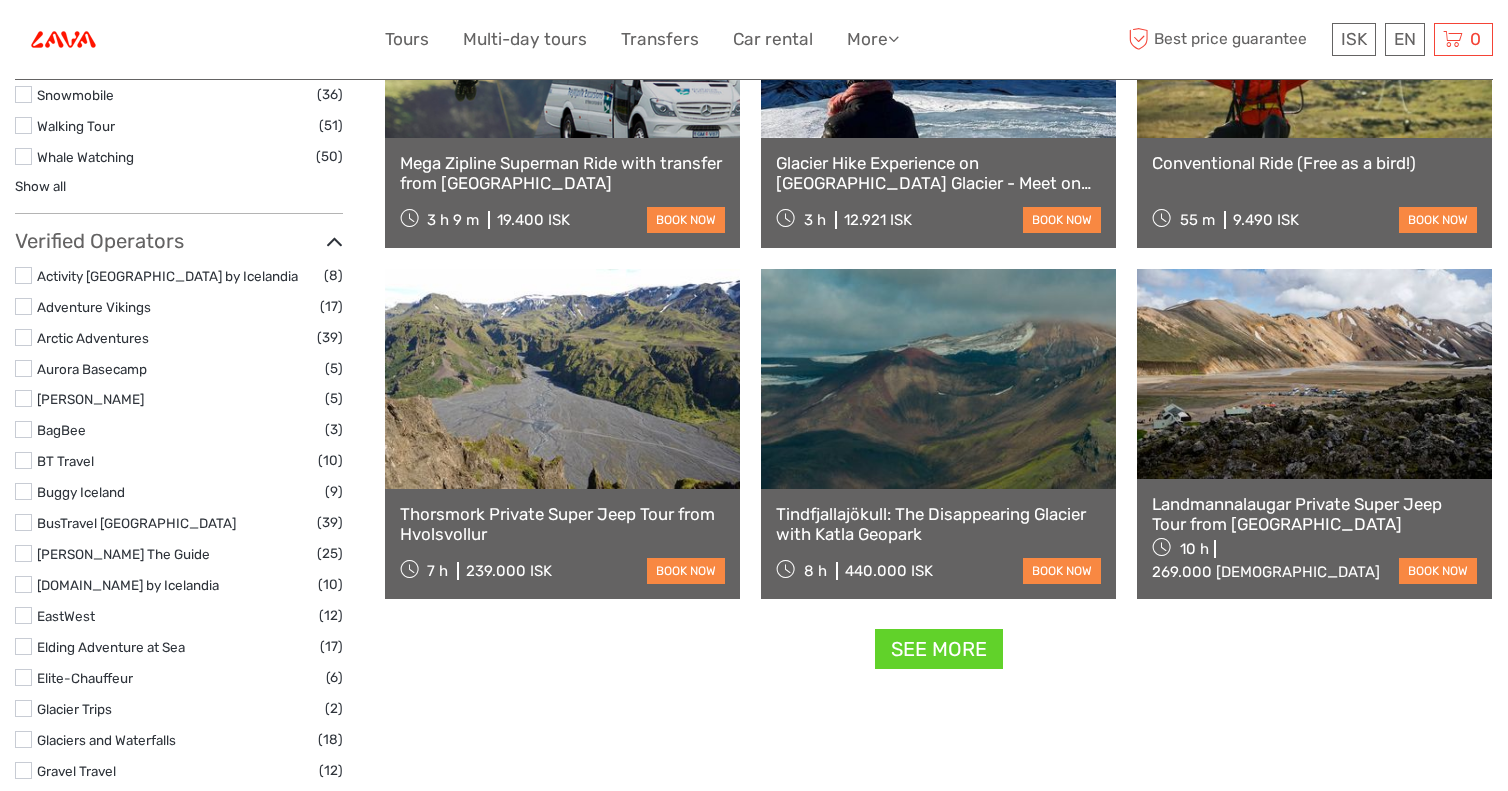 click on "See more" at bounding box center (939, 649) 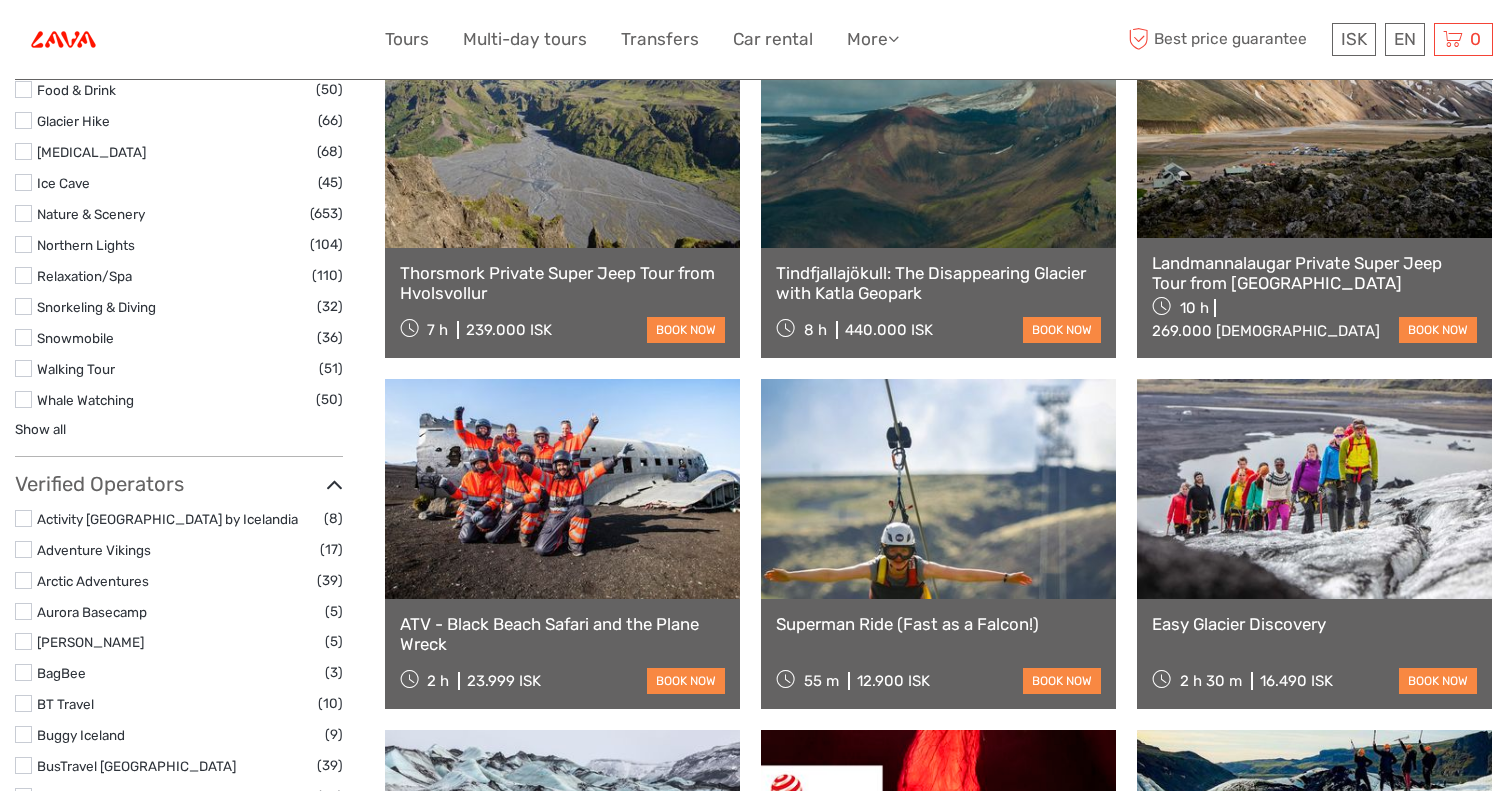 scroll, scrollTop: 1936, scrollLeft: 0, axis: vertical 